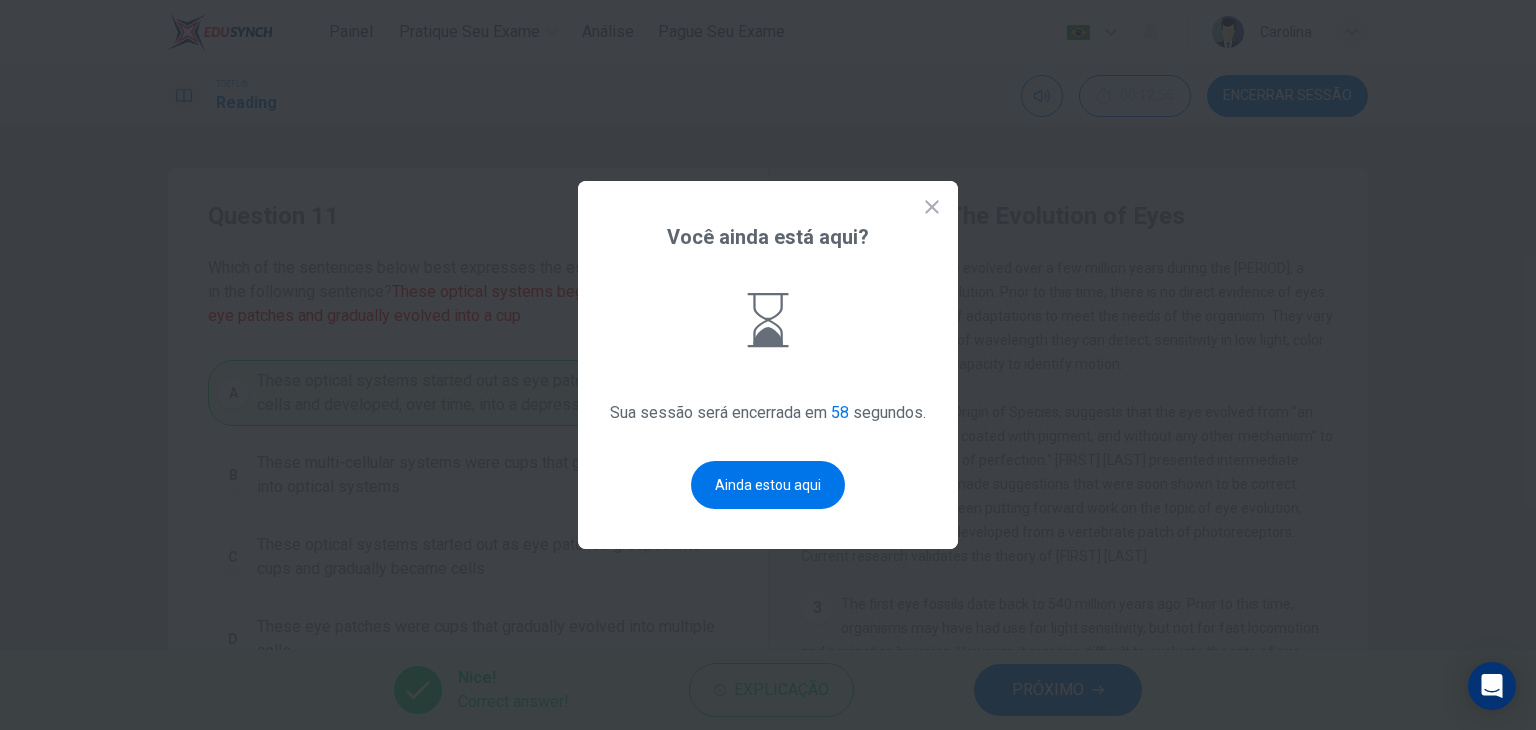 scroll, scrollTop: 0, scrollLeft: 0, axis: both 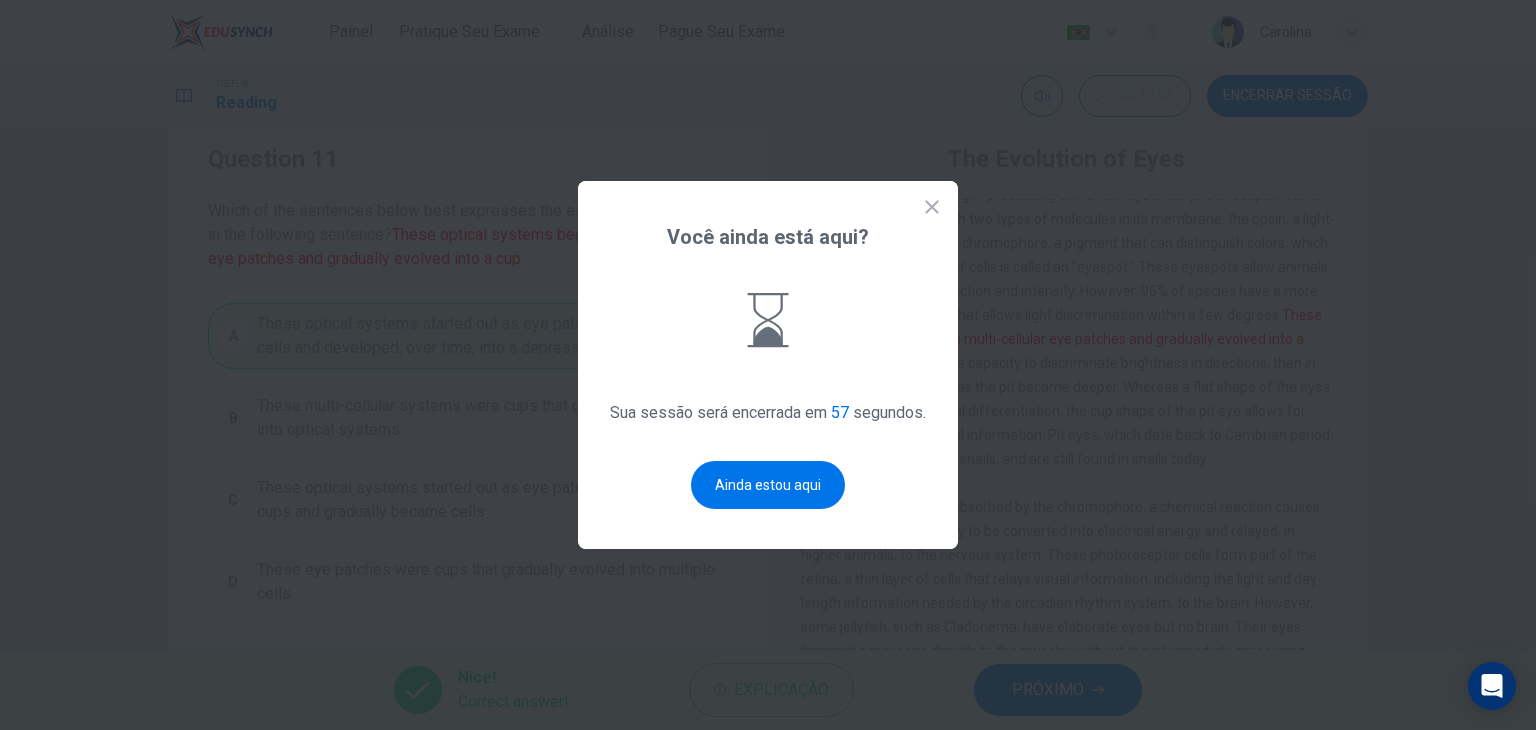 click on "Ainda estou aqui" at bounding box center (768, 485) 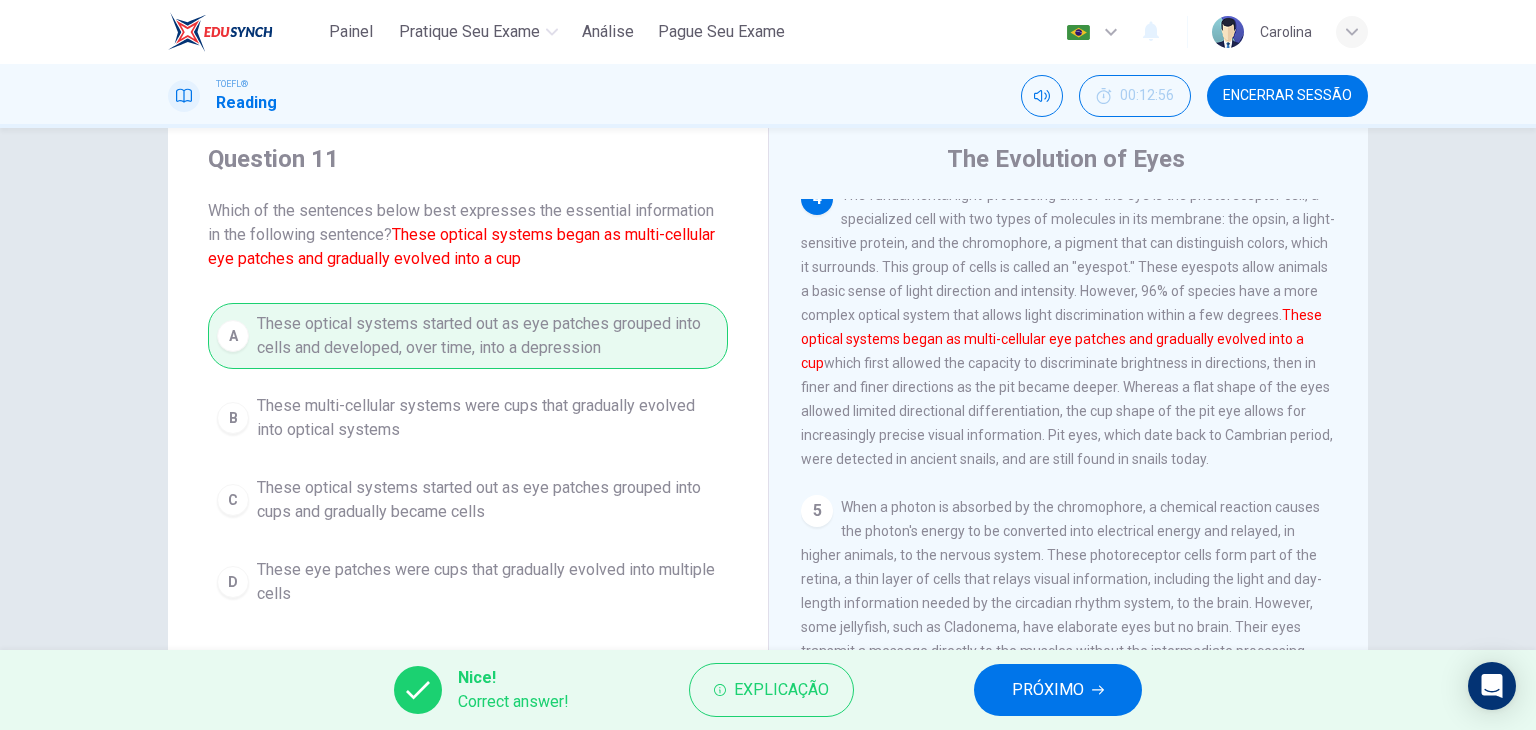 click on "PRÓXIMO" at bounding box center (1048, 690) 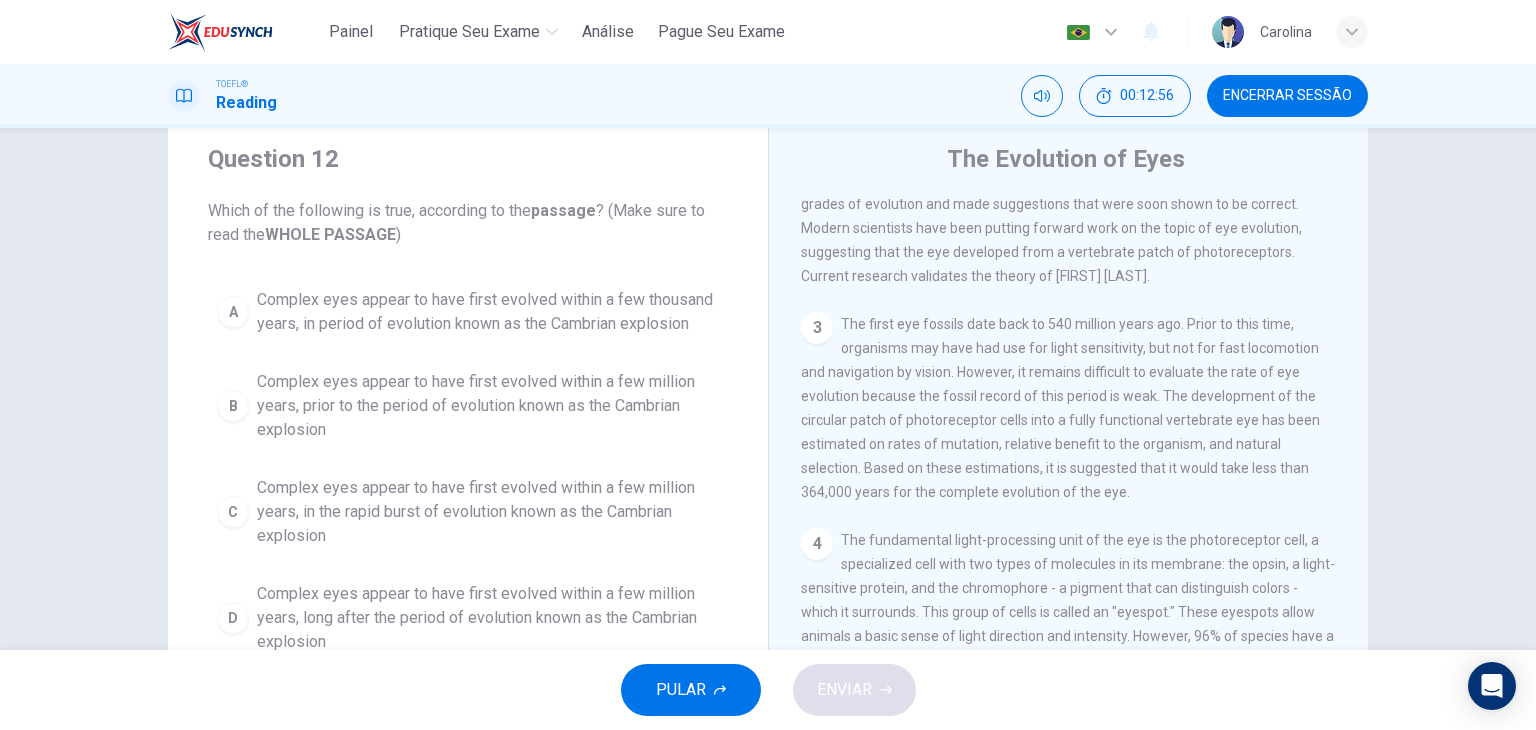scroll, scrollTop: 0, scrollLeft: 0, axis: both 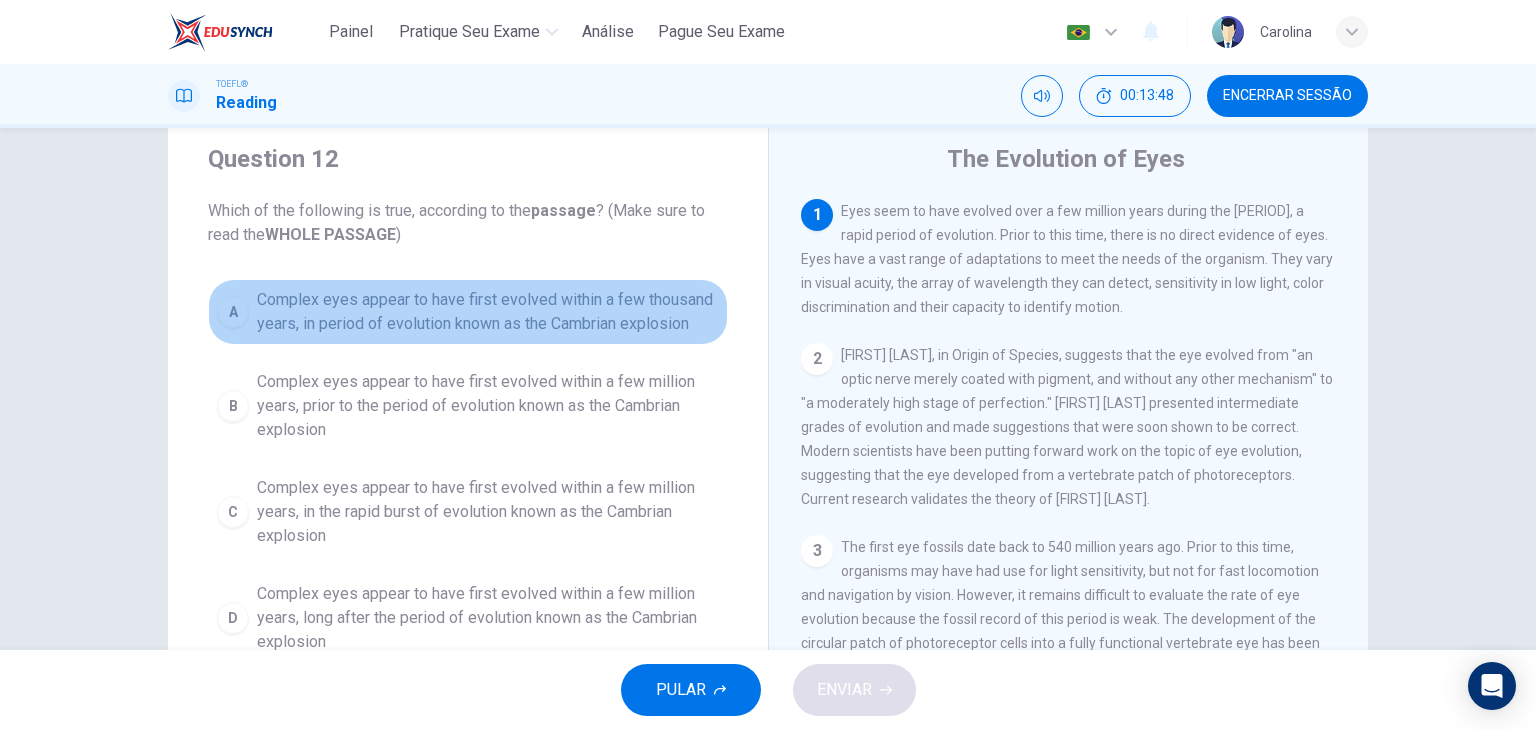 click on "Complex eyes appear to have first evolved within a few thousand years, in period of evolution known as the Cambrian explosion" at bounding box center [488, 312] 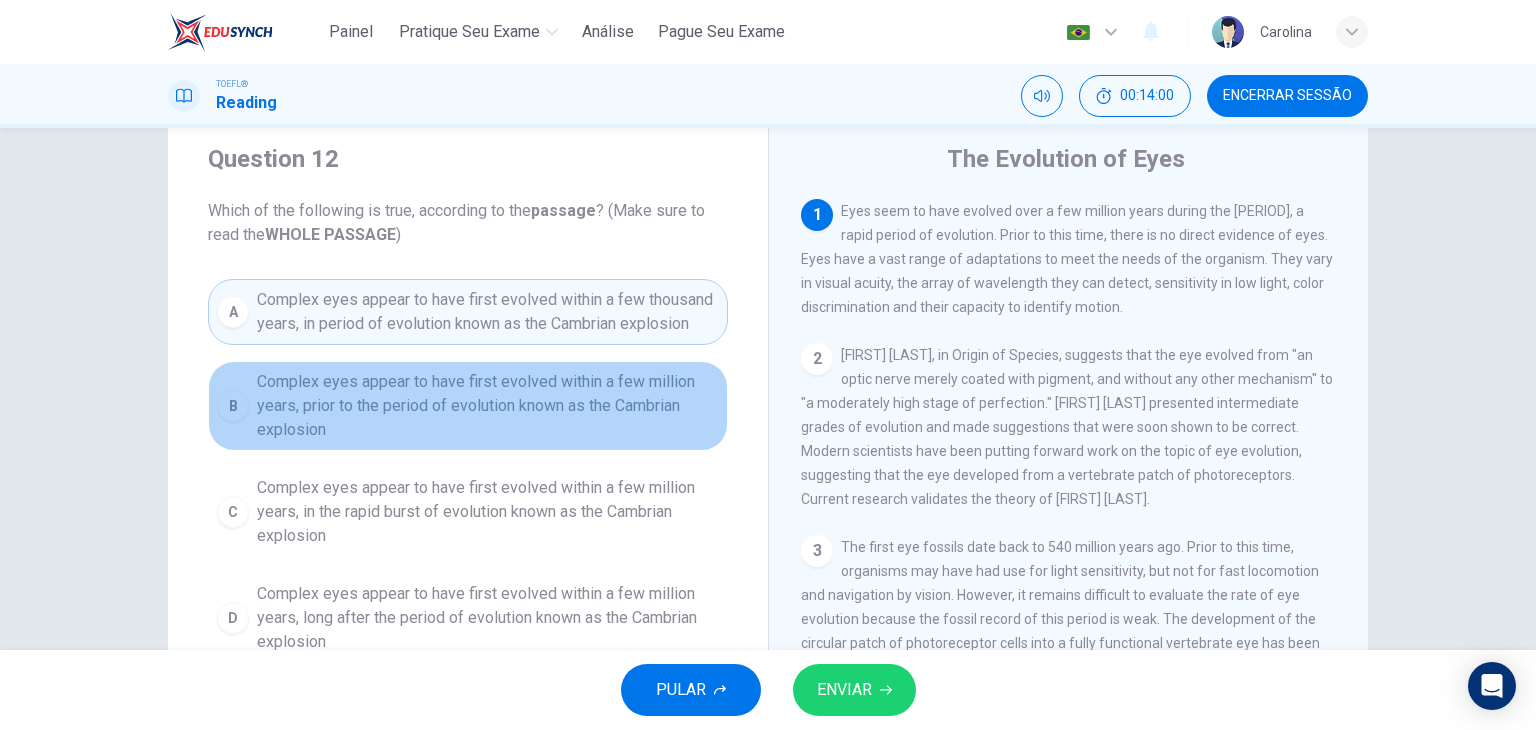 click on "Complex eyes appear to have first evolved within a few million years, prior to the period of evolution known as the Cambrian explosion" at bounding box center [488, 406] 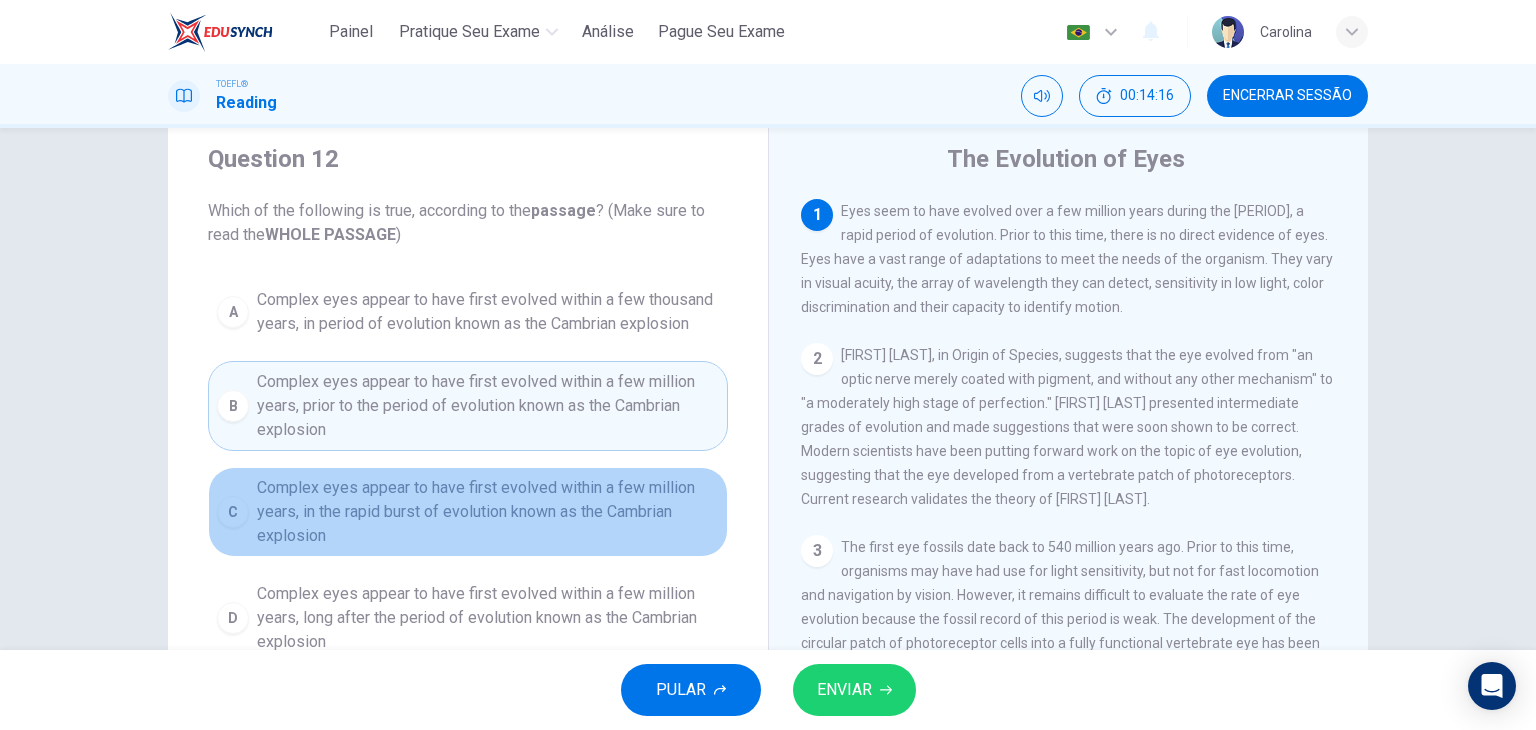 click on "Complex eyes appear to have first evolved within a few million years, in the rapid burst of evolution known as the Cambrian explosion" at bounding box center (488, 512) 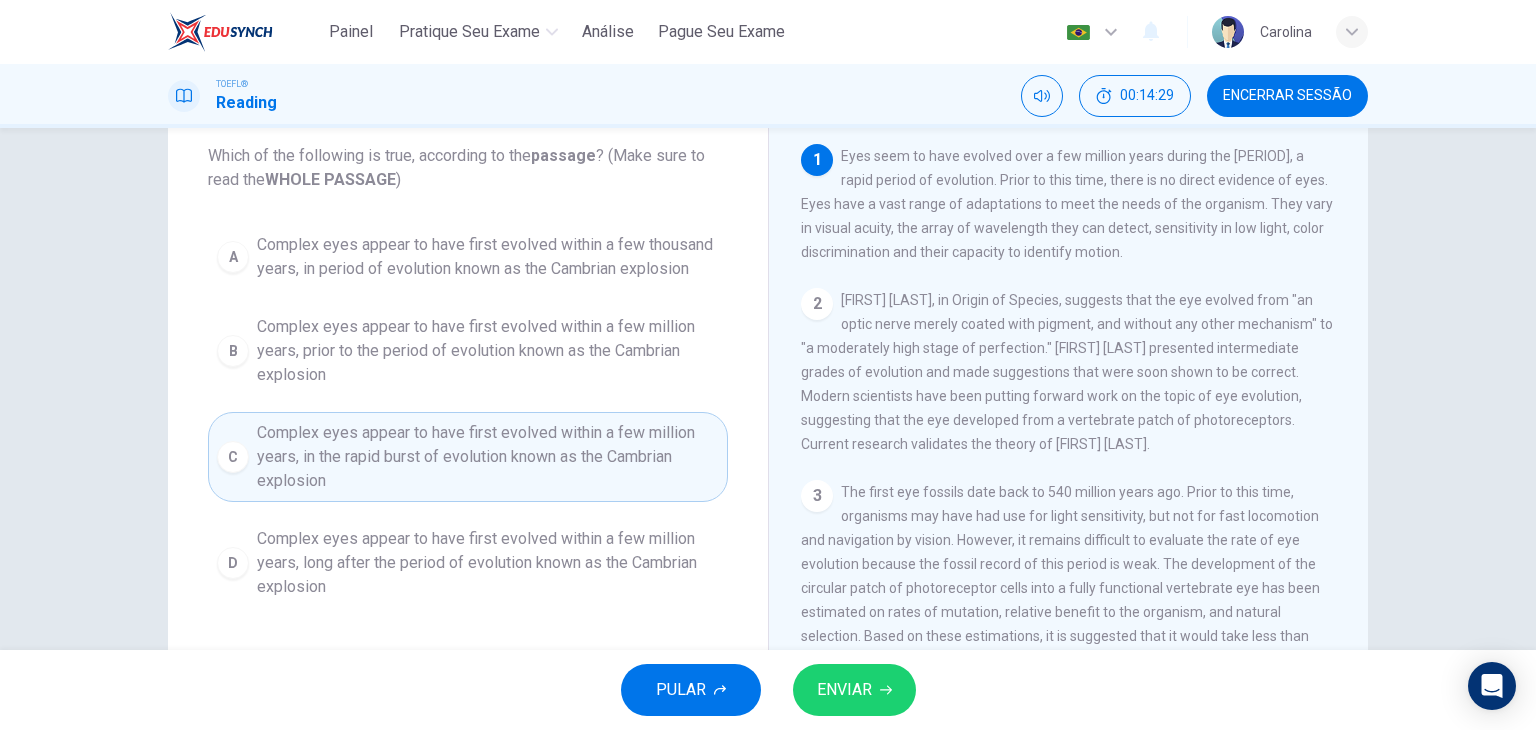 scroll, scrollTop: 157, scrollLeft: 0, axis: vertical 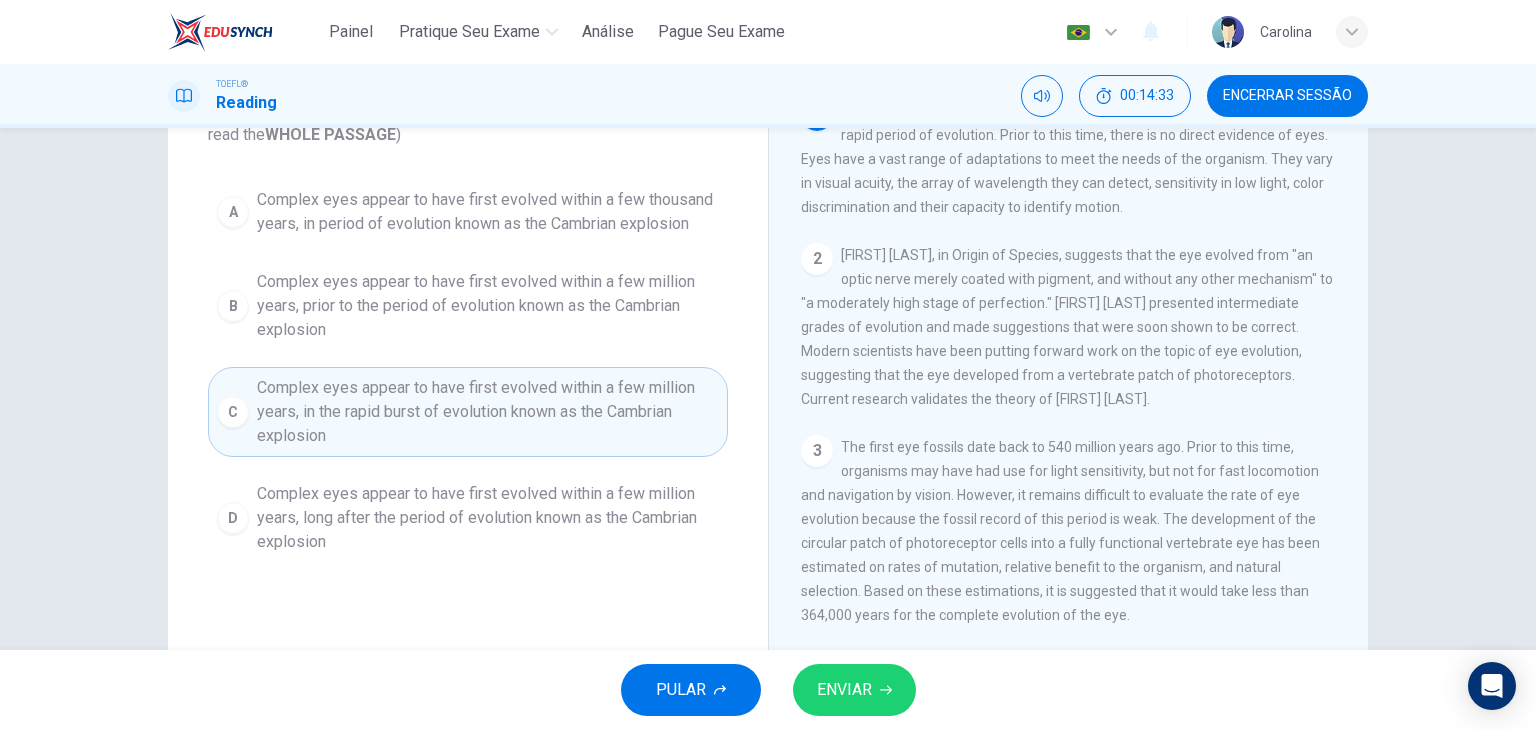 click on "ENVIAR" at bounding box center [854, 690] 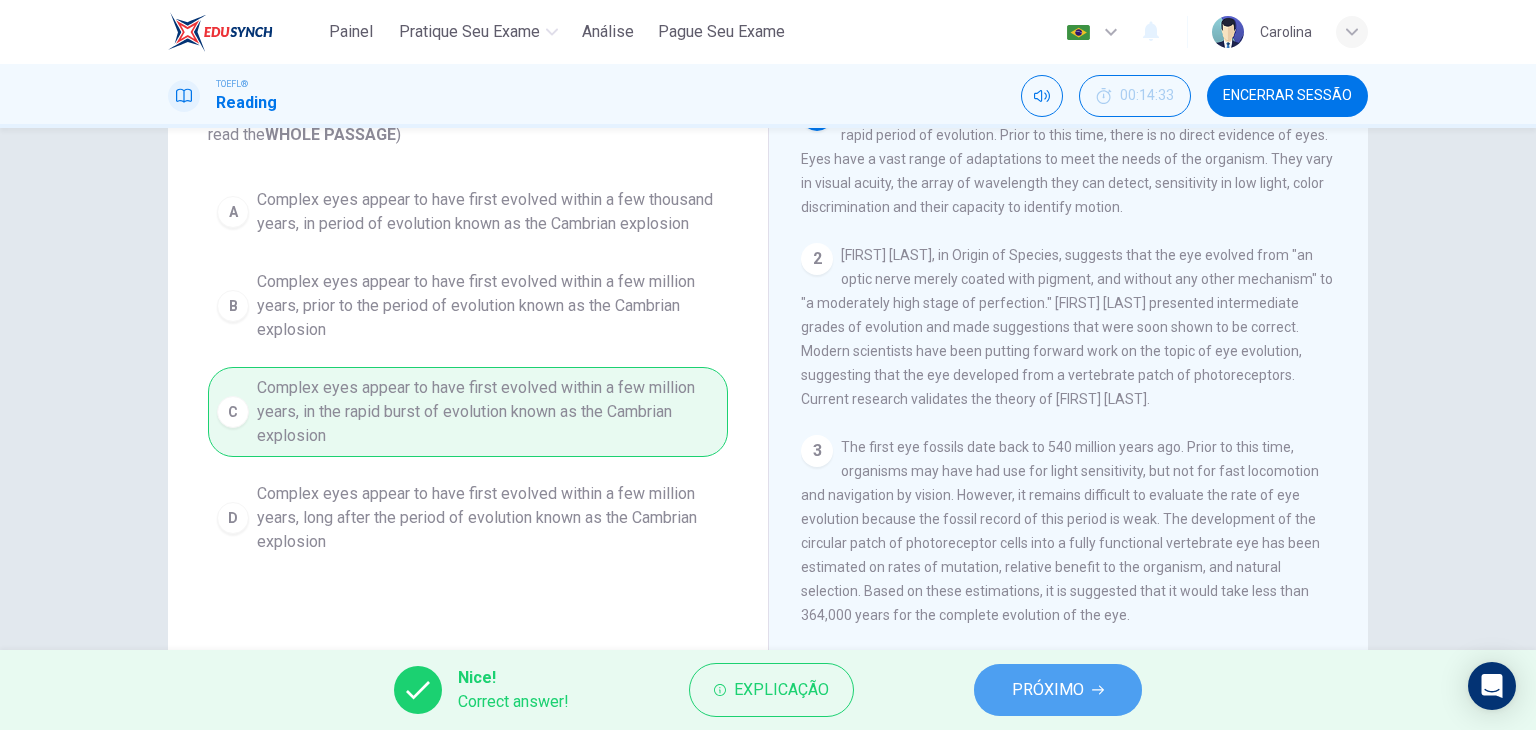 click on "PRÓXIMO" at bounding box center [1048, 690] 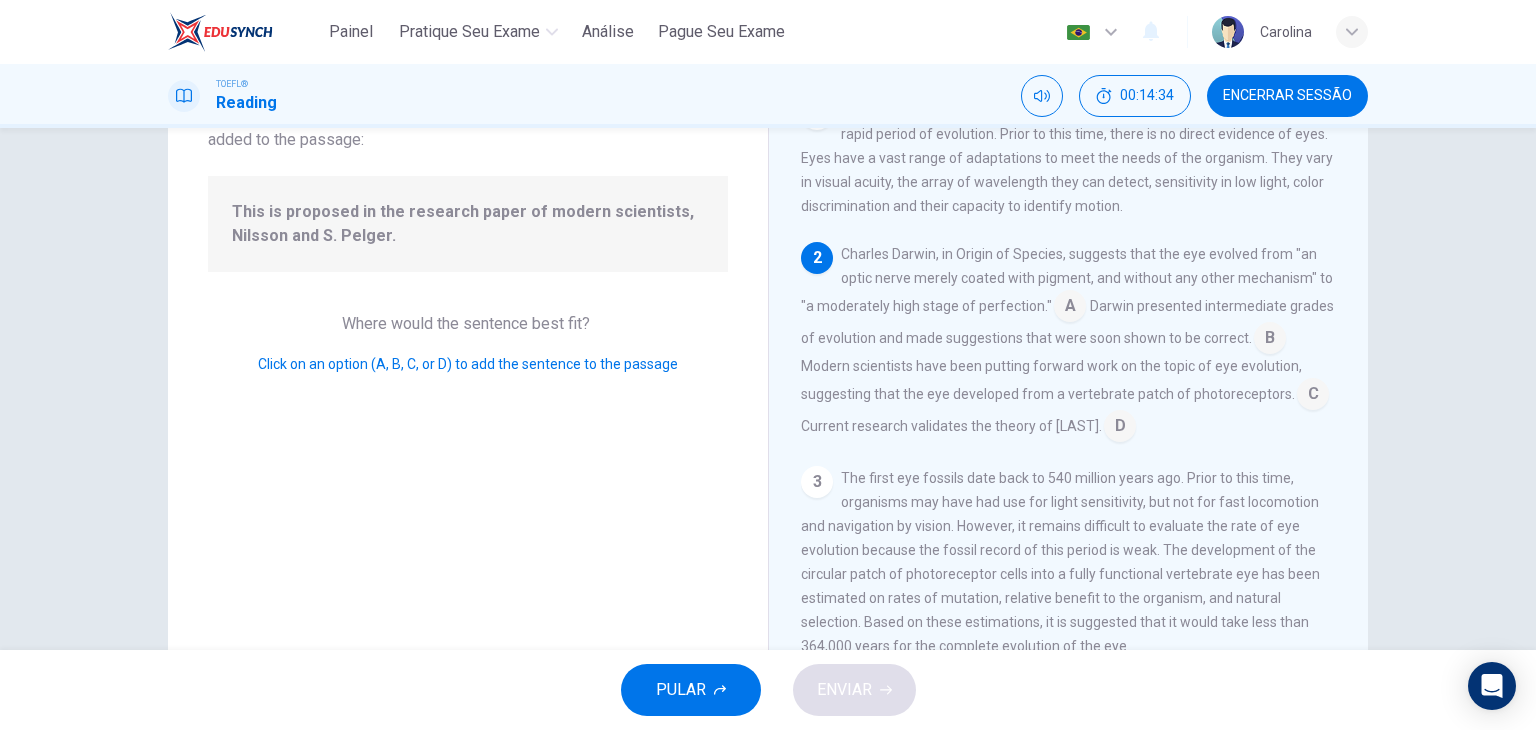 scroll, scrollTop: 0, scrollLeft: 0, axis: both 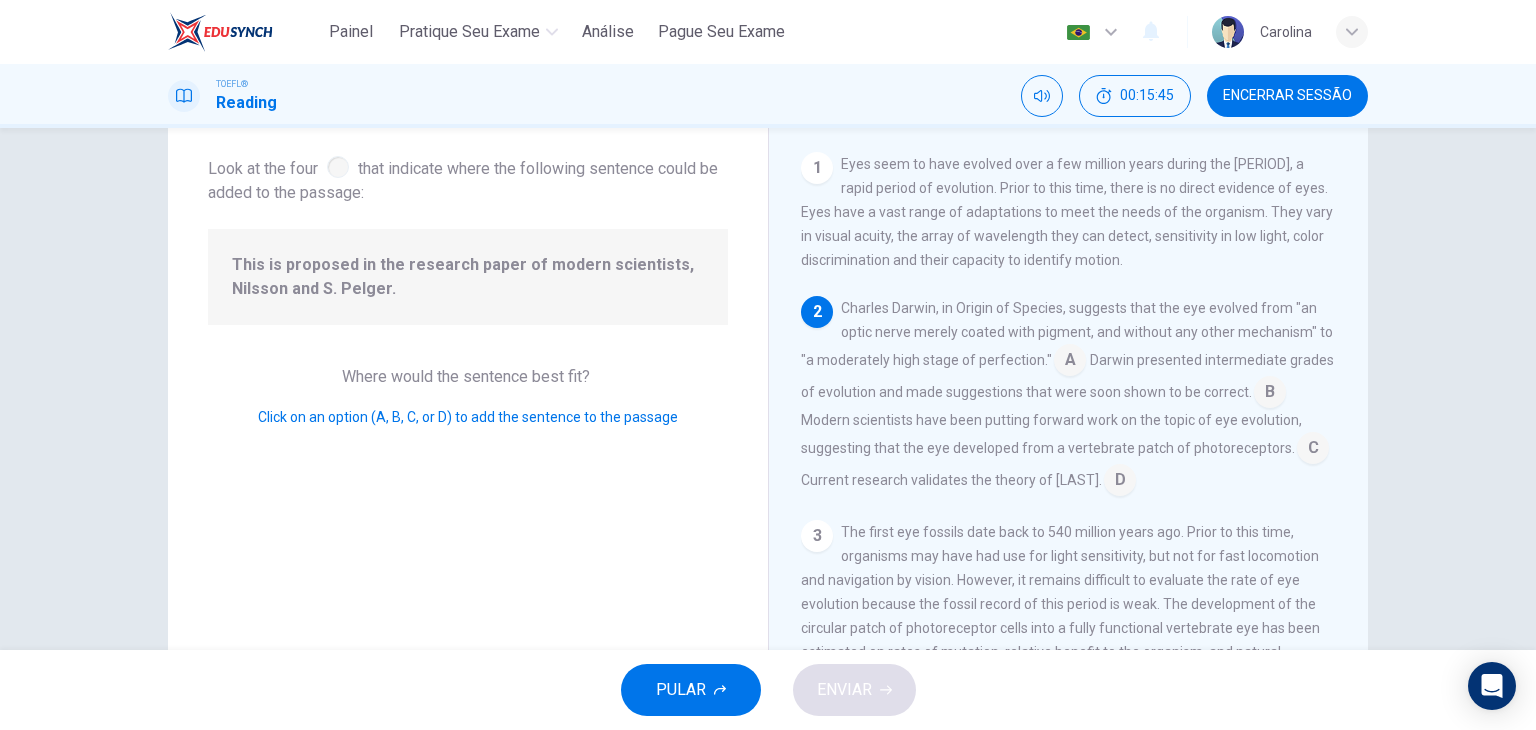 click at bounding box center [1313, 450] 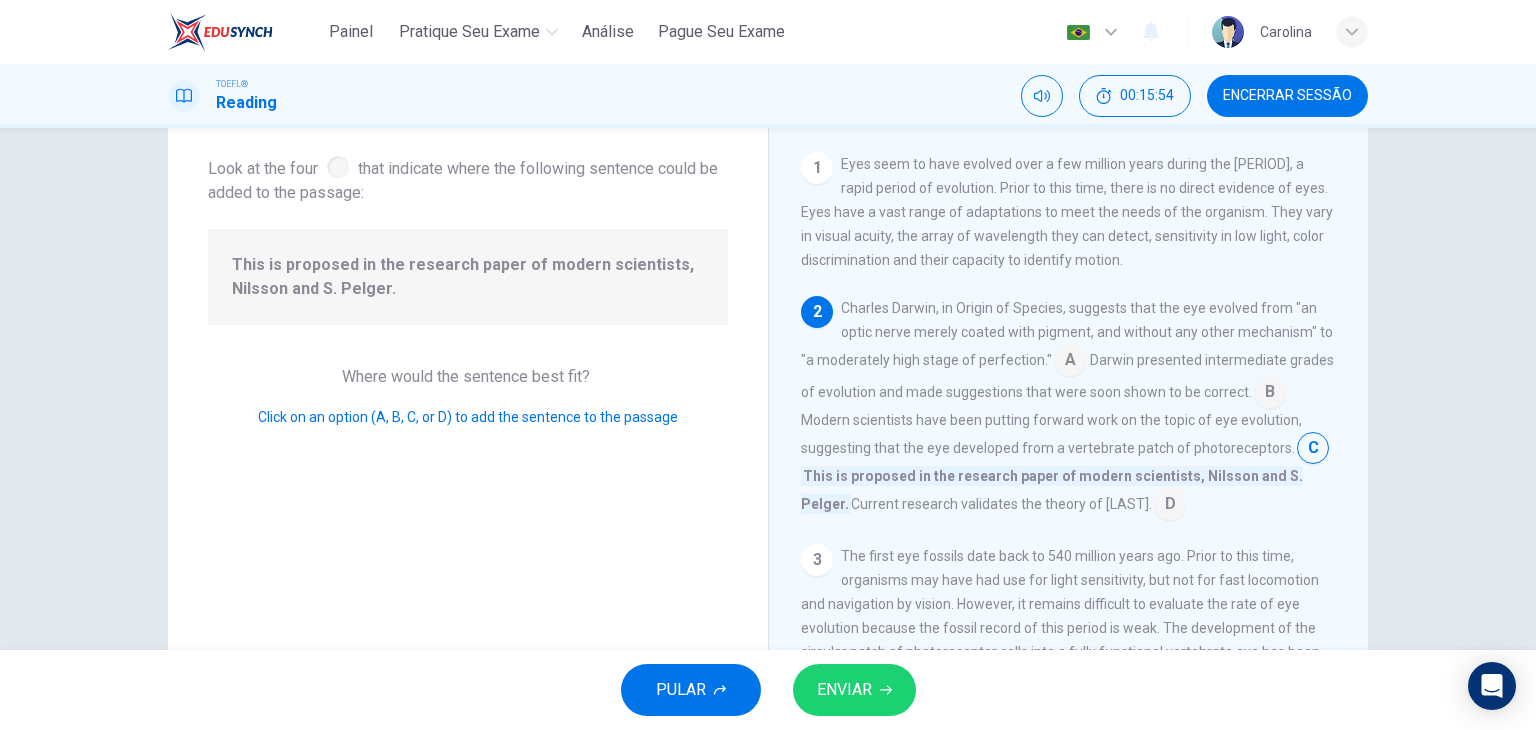 click on "ENVIAR" at bounding box center (844, 690) 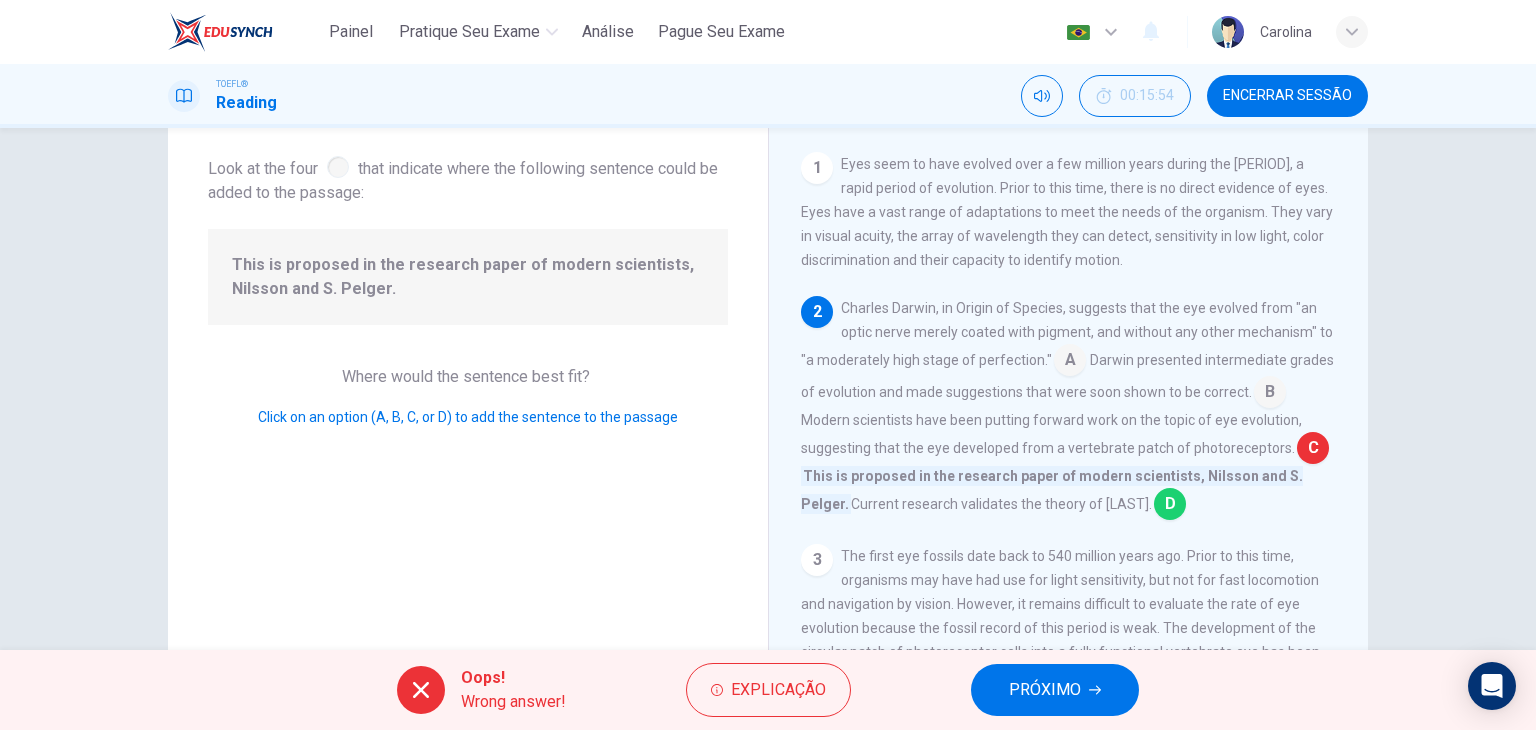 click on "PRÓXIMO" at bounding box center [1045, 690] 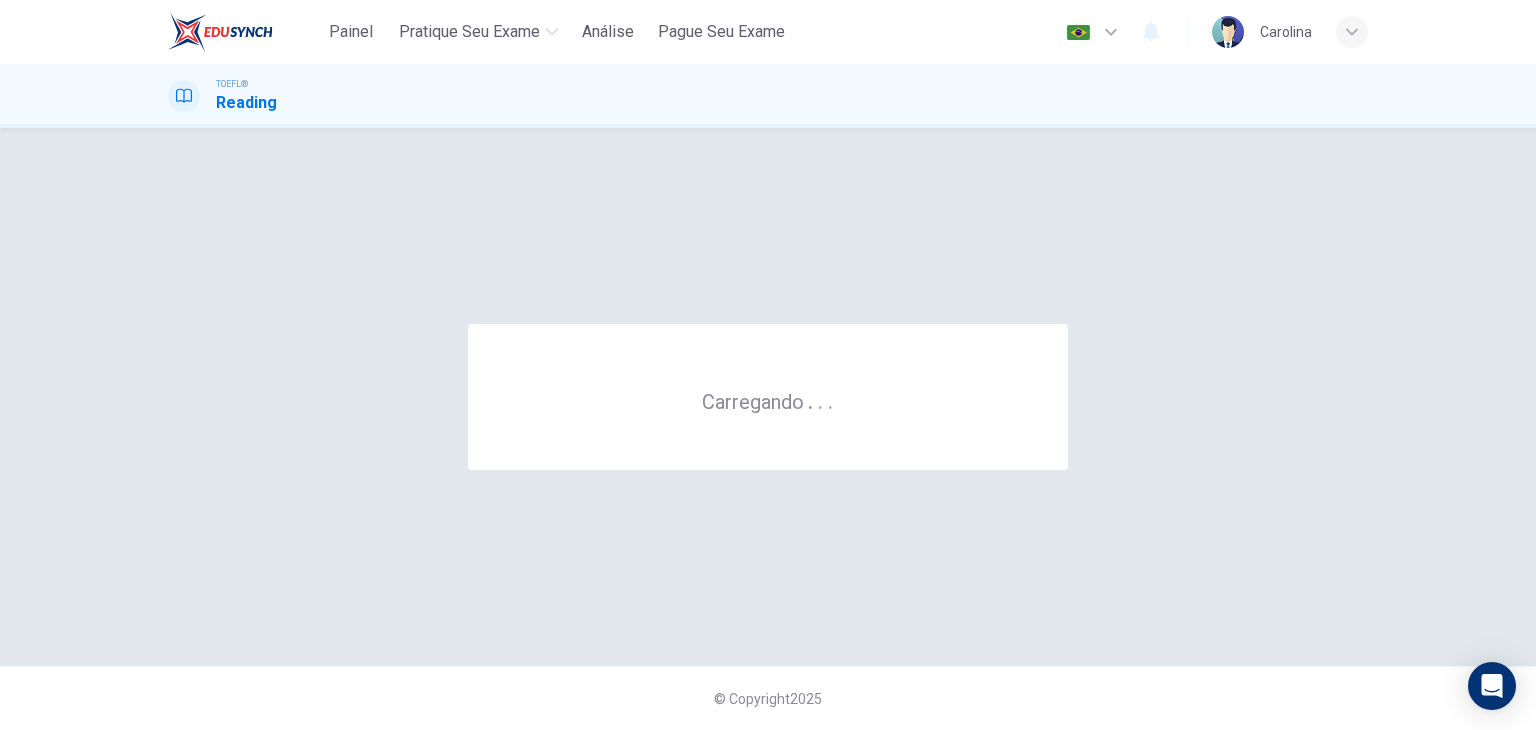 scroll, scrollTop: 0, scrollLeft: 0, axis: both 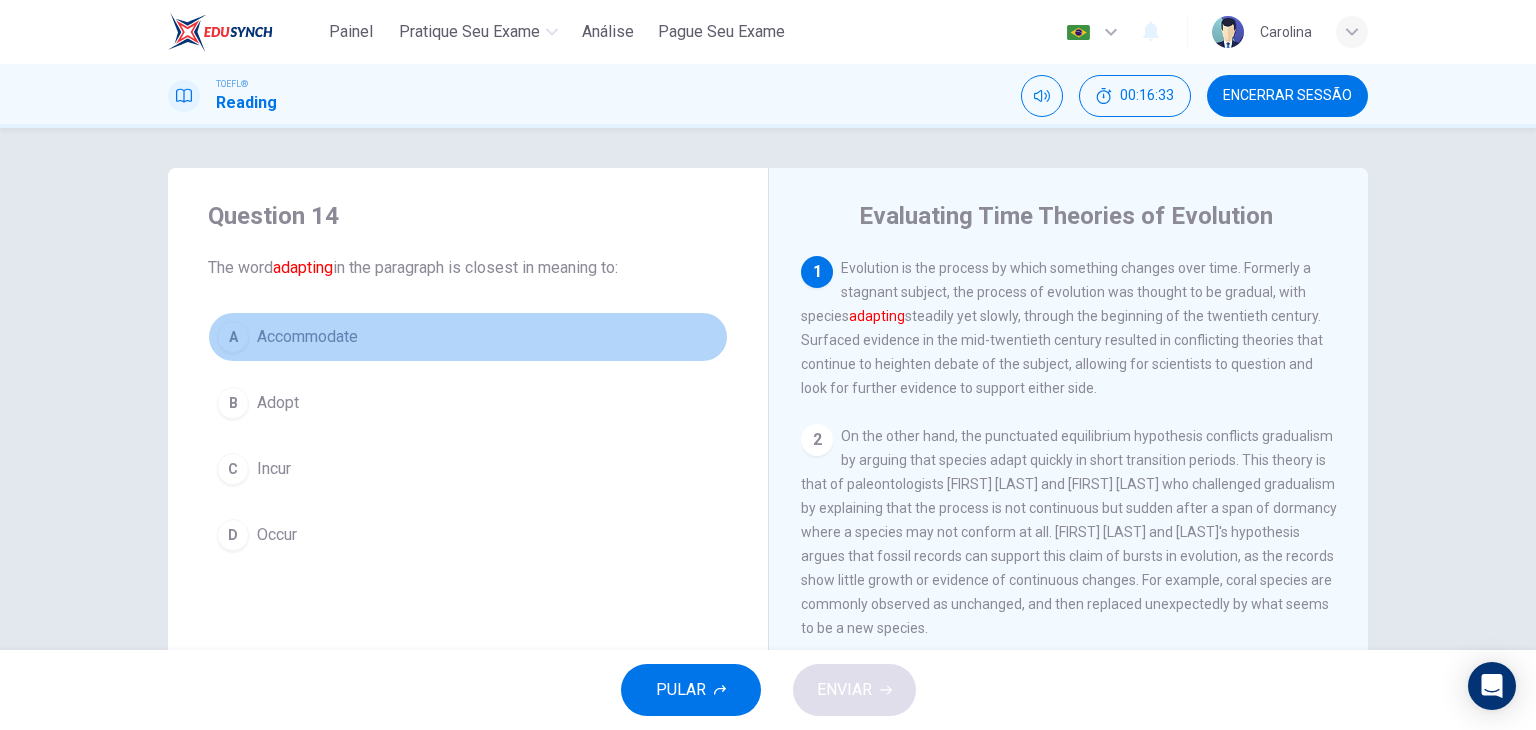 click on "A" at bounding box center (233, 337) 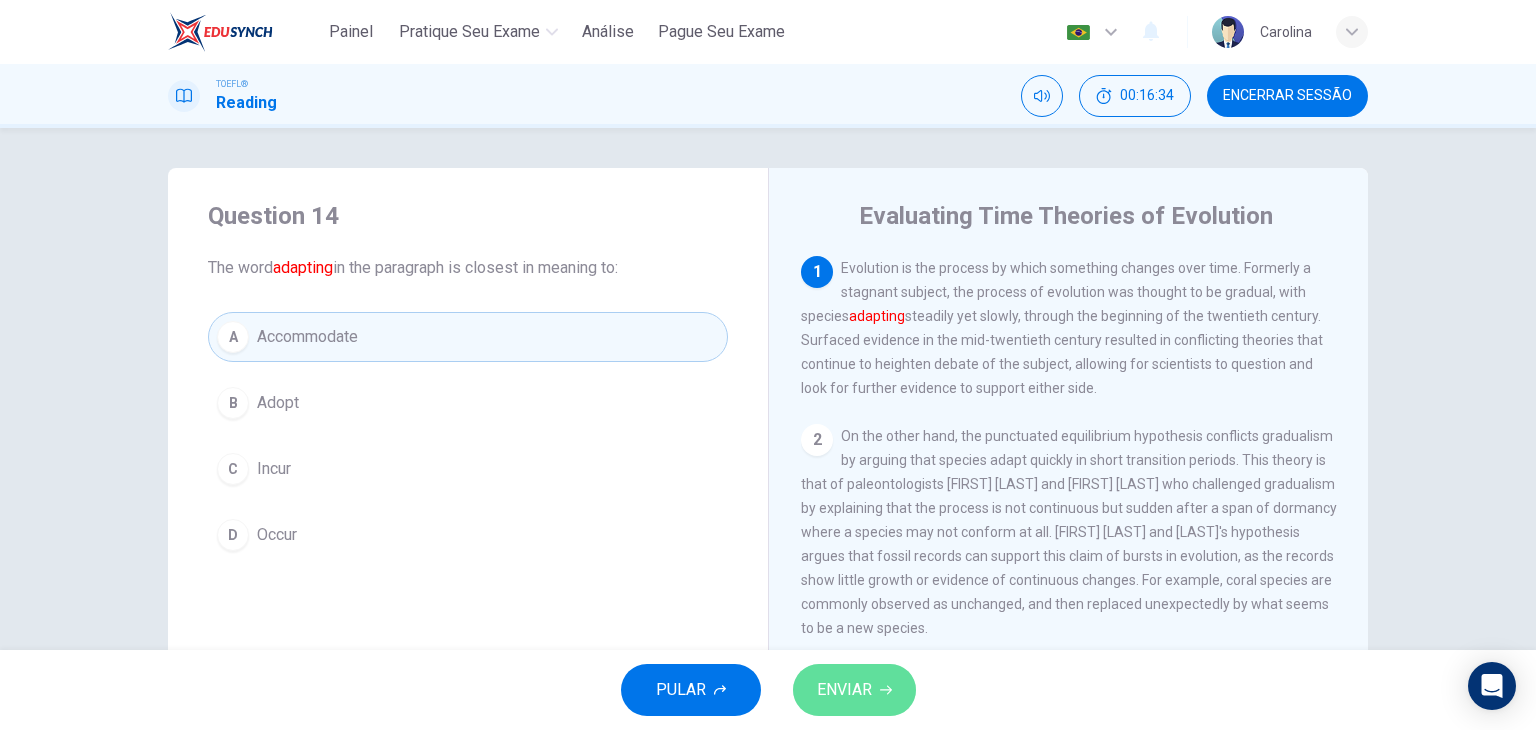 click on "ENVIAR" at bounding box center (844, 690) 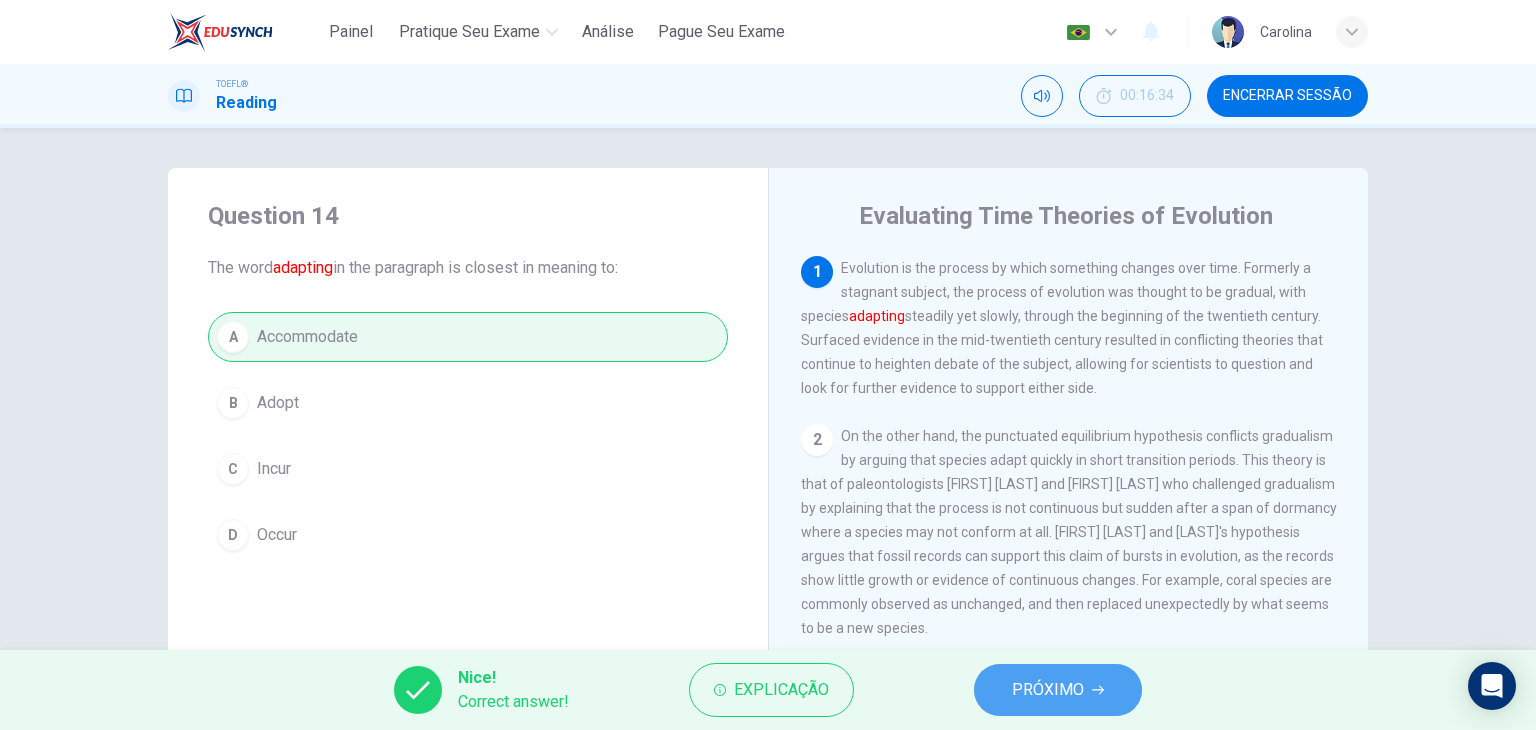 click on "PRÓXIMO" at bounding box center (1058, 690) 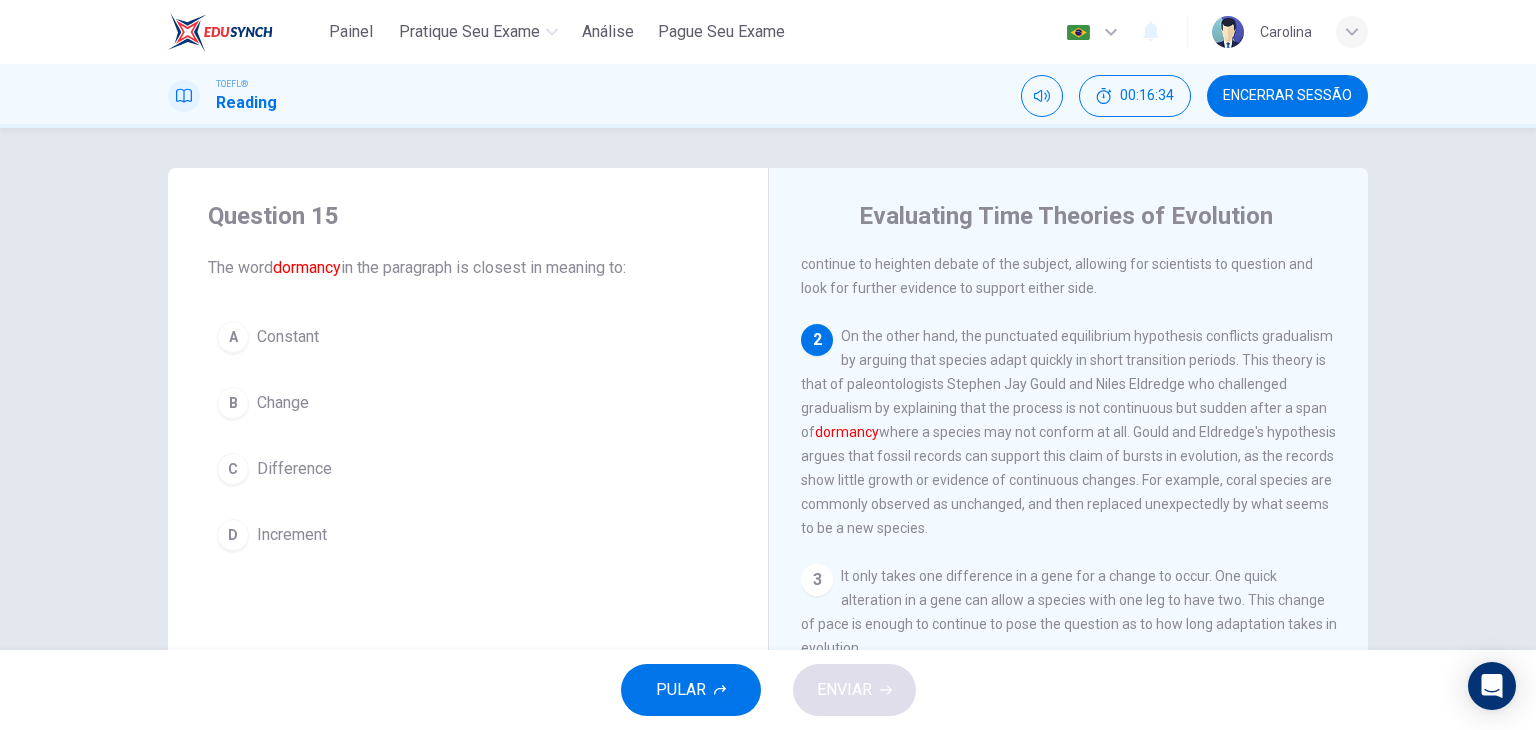 scroll, scrollTop: 172, scrollLeft: 0, axis: vertical 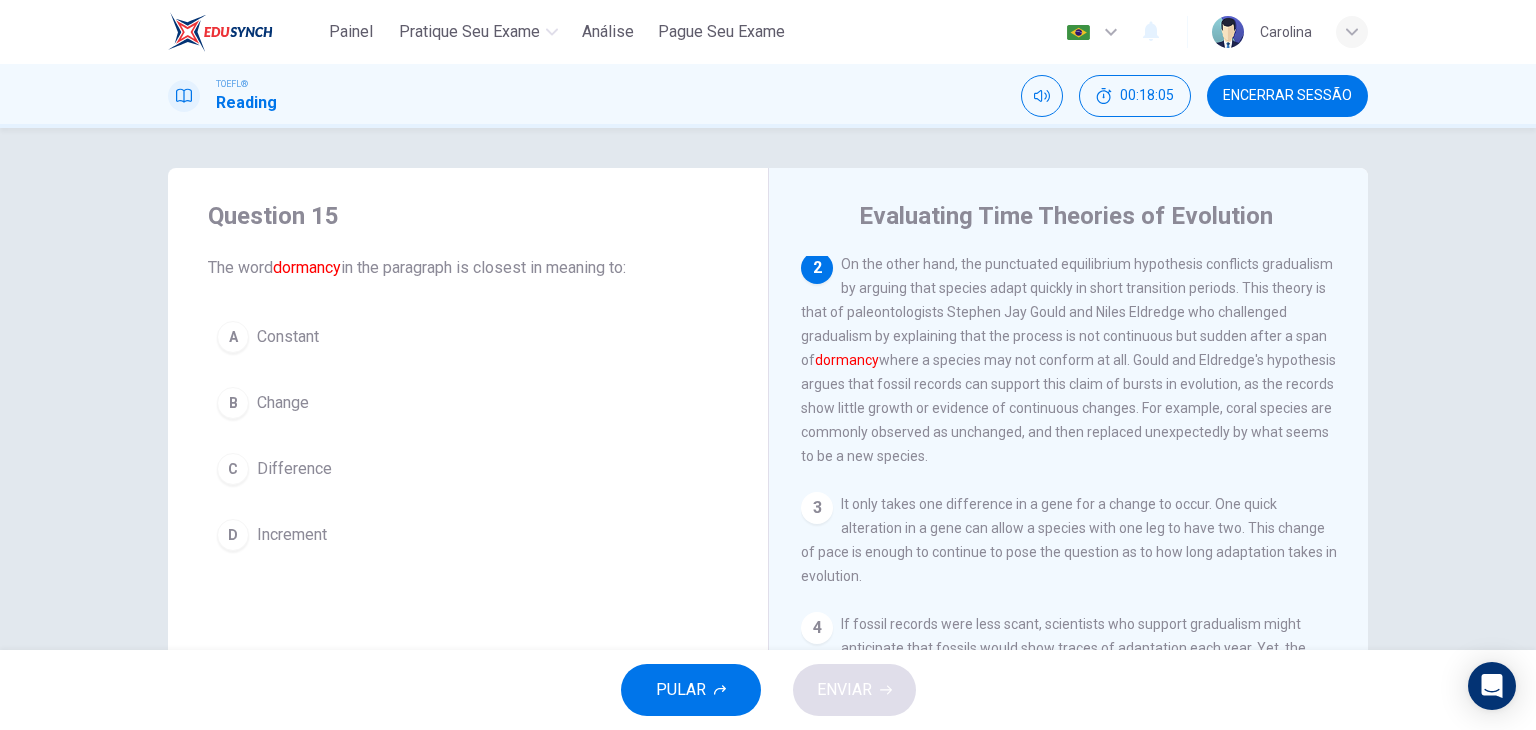 click on "A" at bounding box center (233, 337) 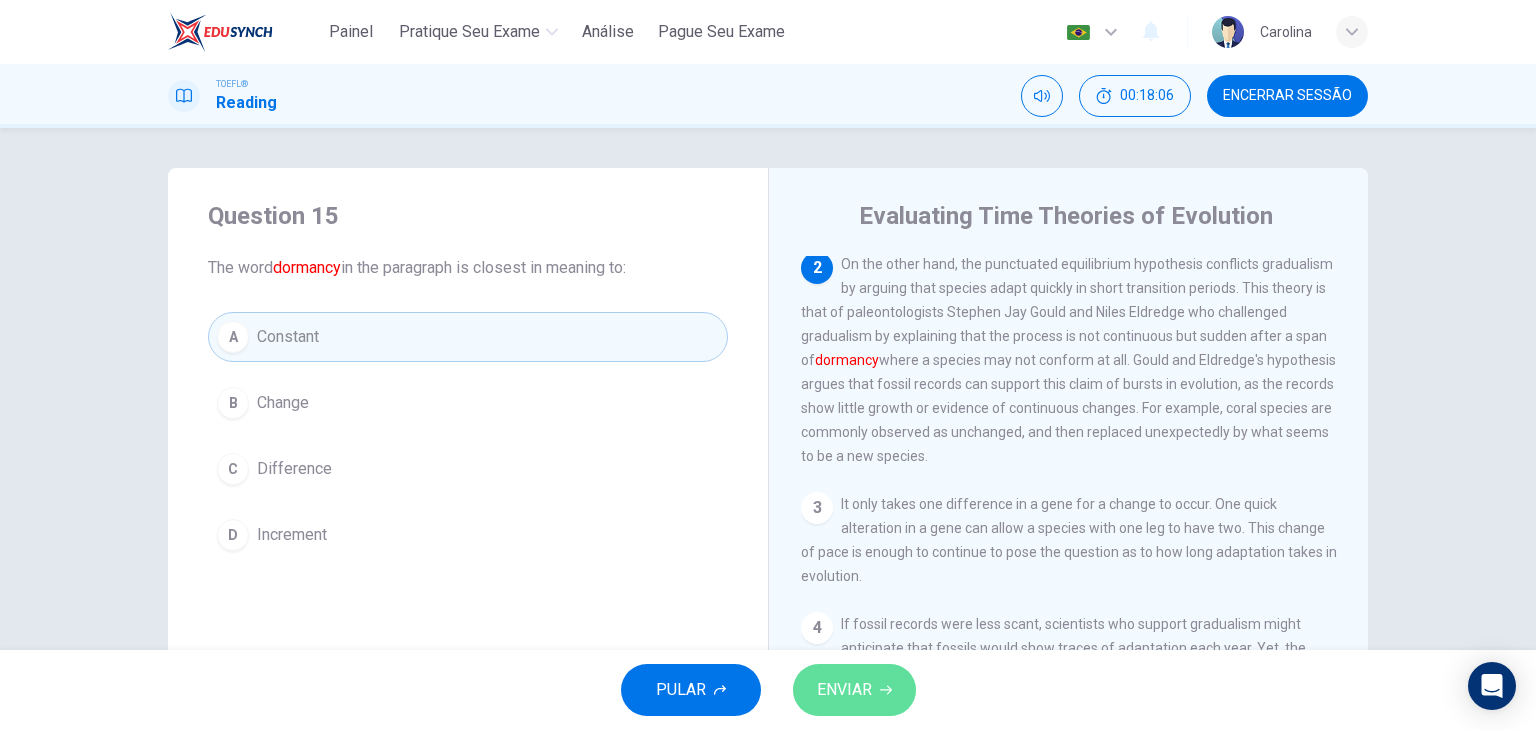 click on "ENVIAR" at bounding box center (844, 690) 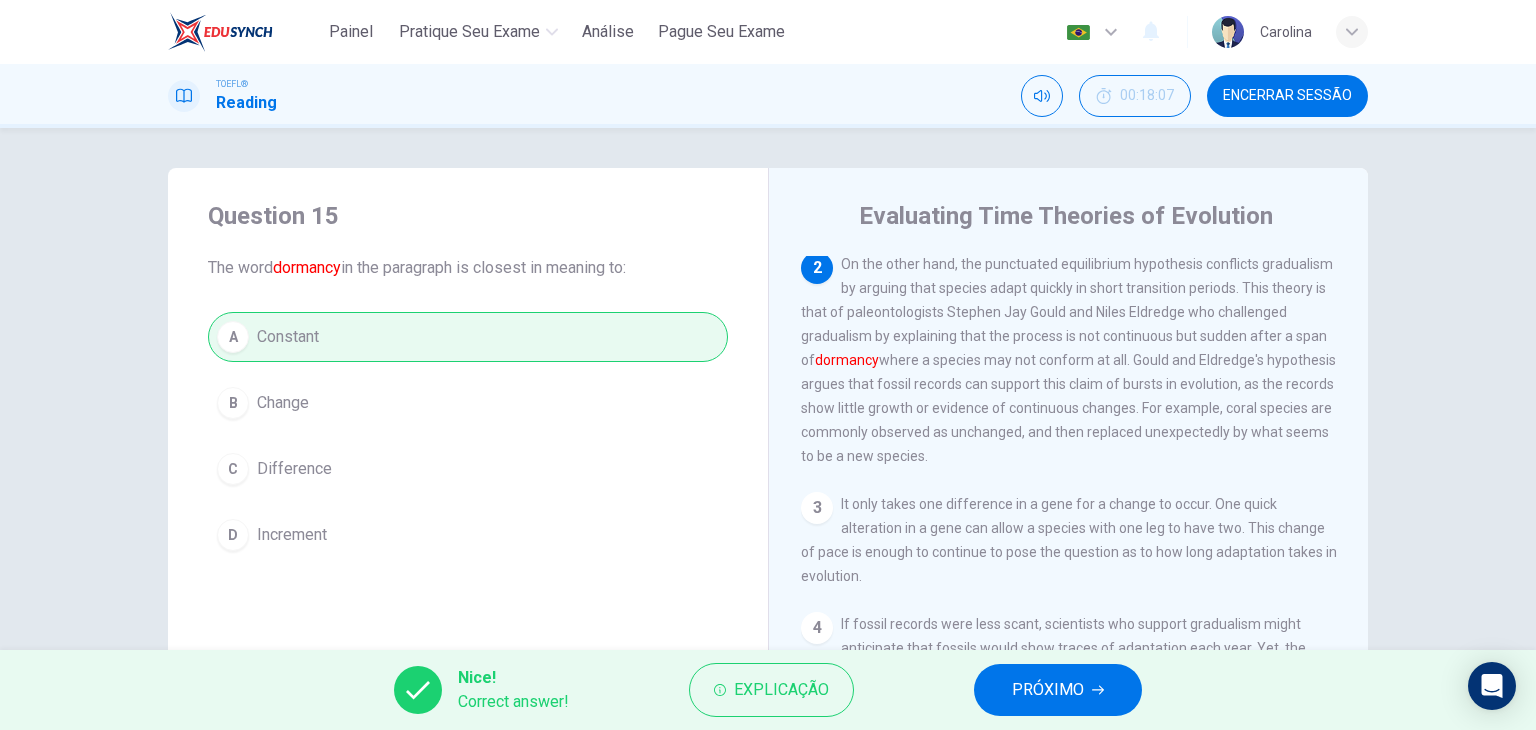 click on "PRÓXIMO" at bounding box center (1048, 690) 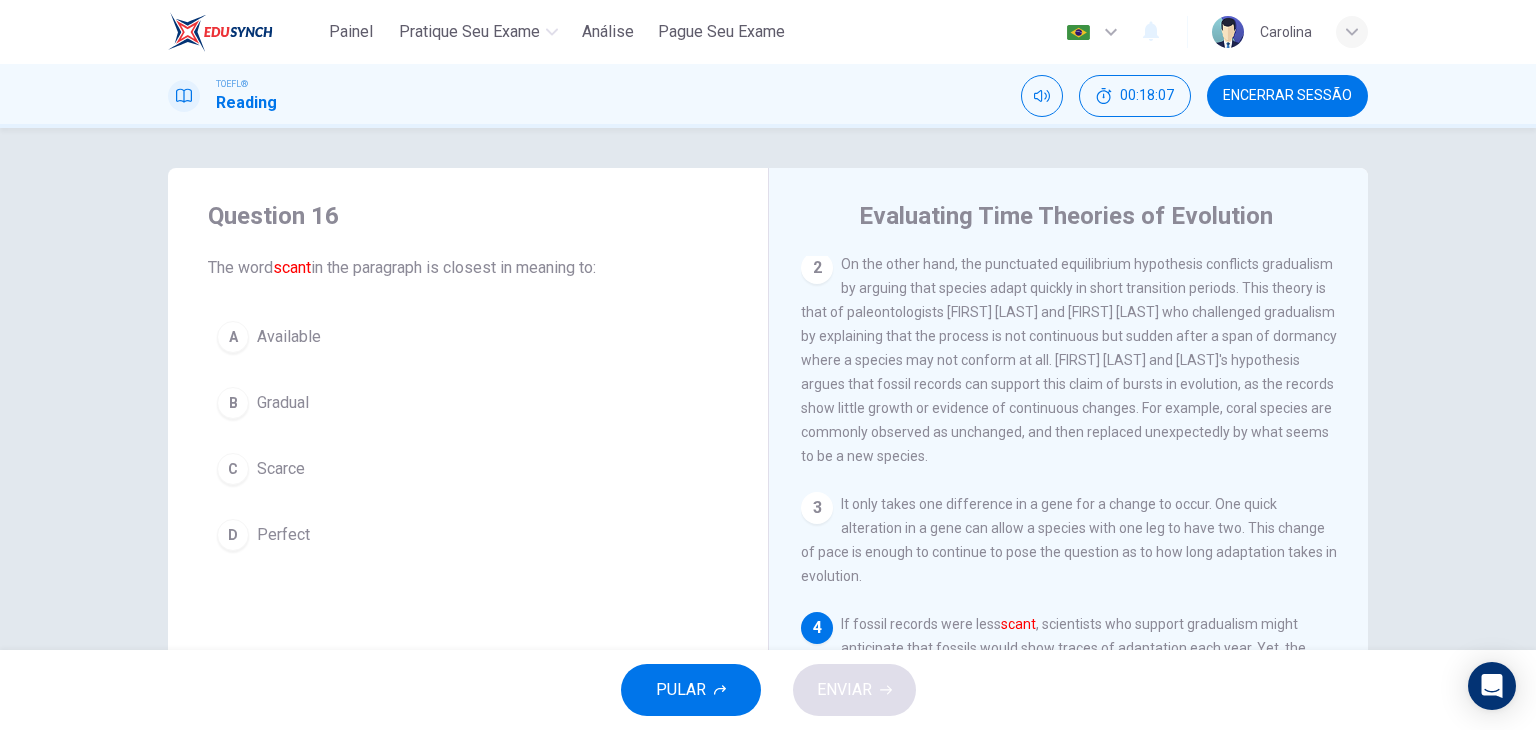 scroll, scrollTop: 267, scrollLeft: 0, axis: vertical 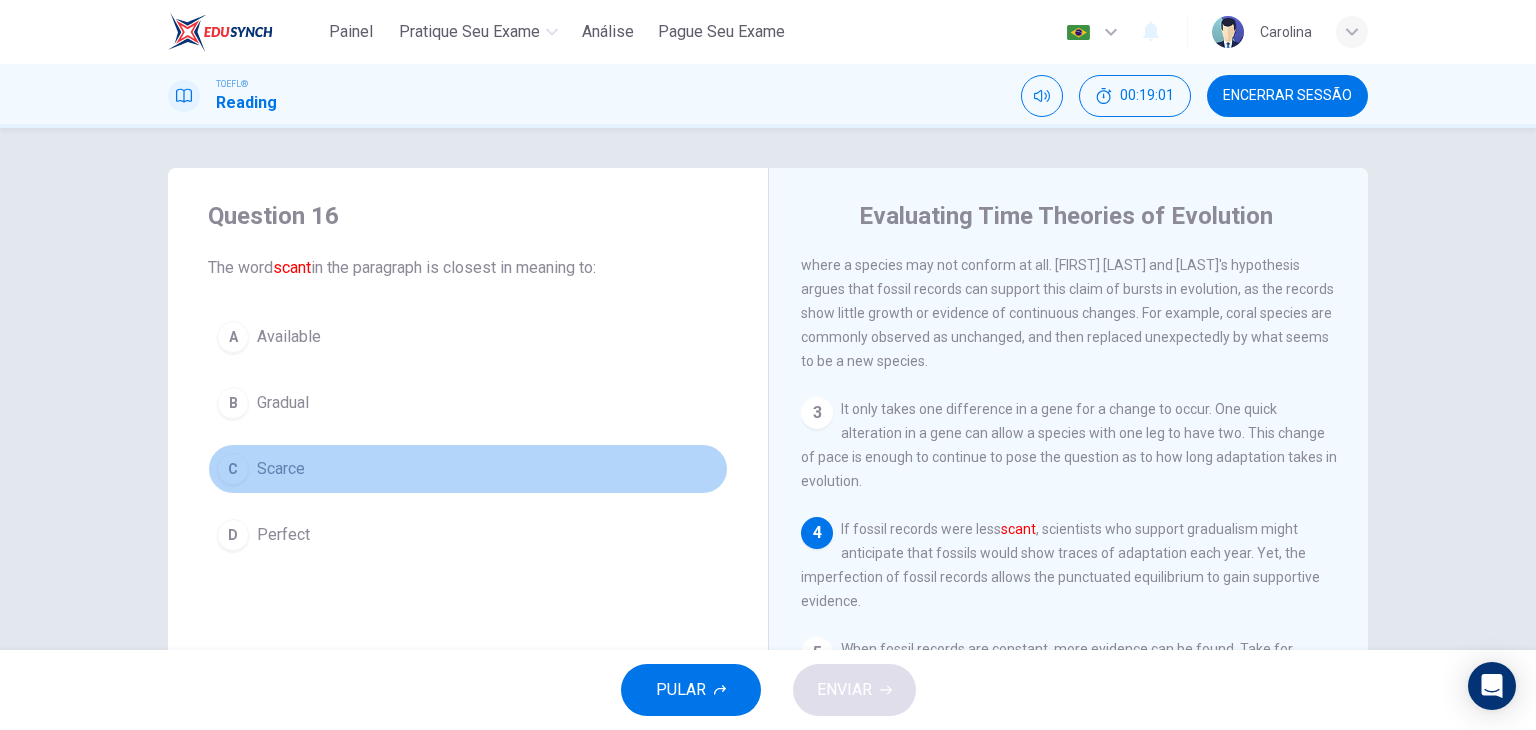 click on "C" at bounding box center [233, 469] 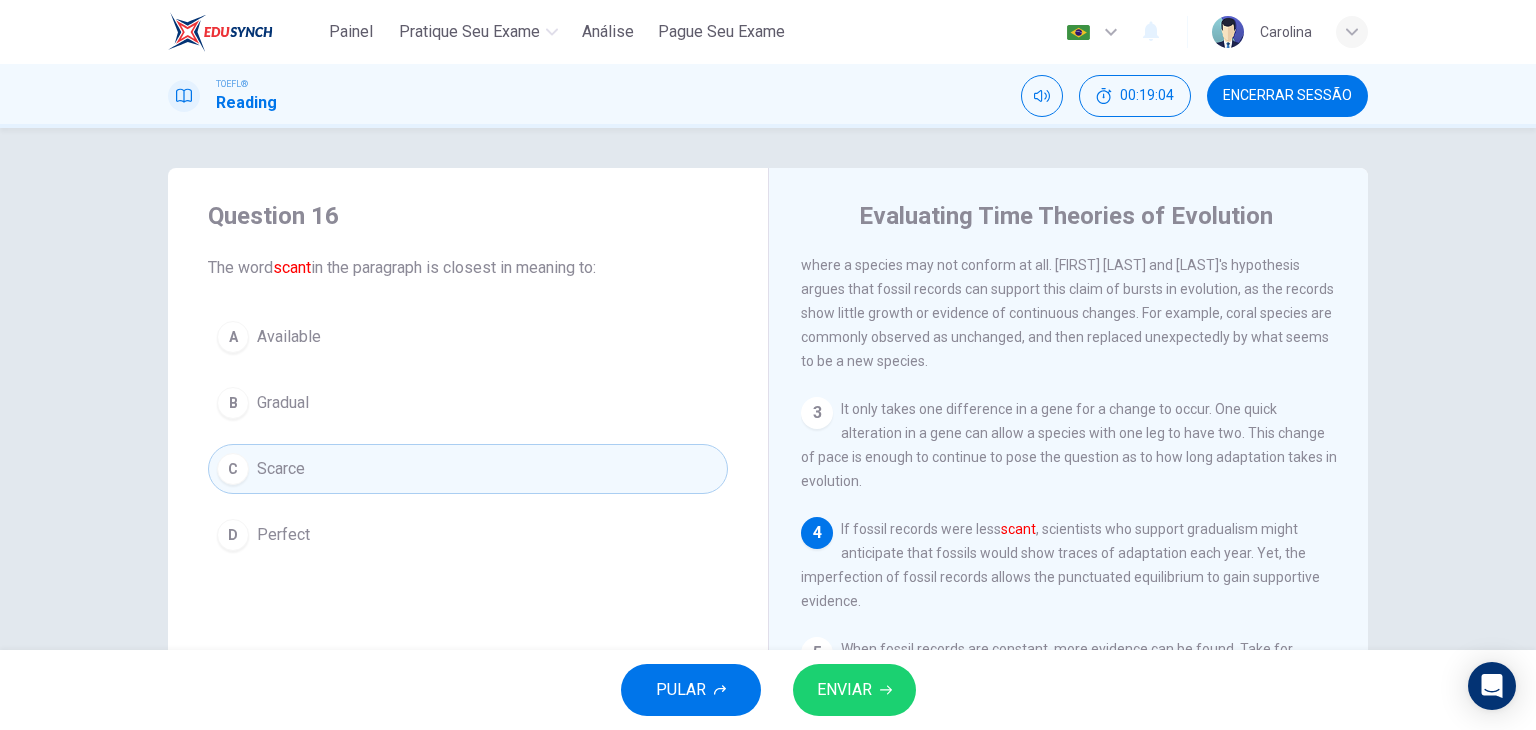 click on "ENVIAR" at bounding box center [844, 690] 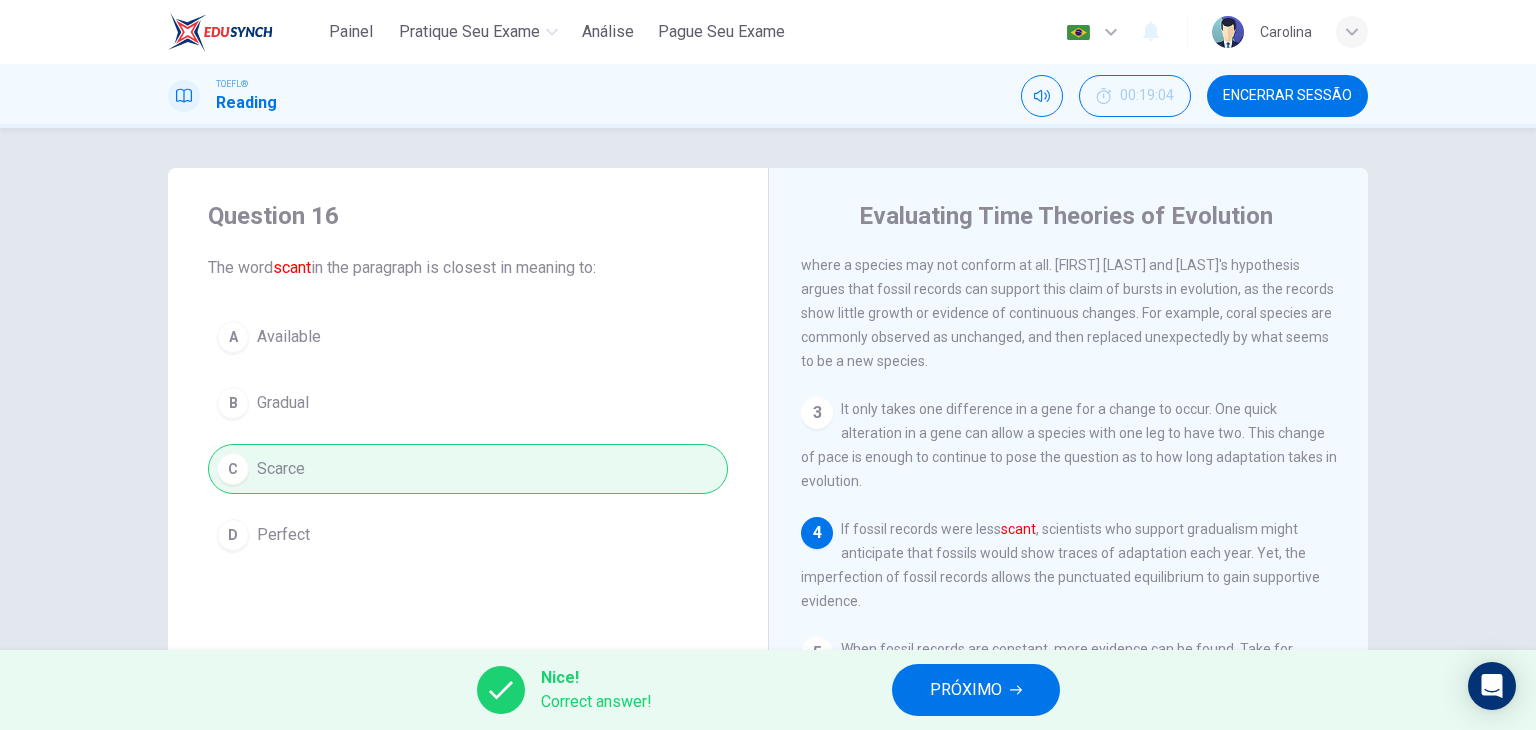 click on "PRÓXIMO" at bounding box center (966, 690) 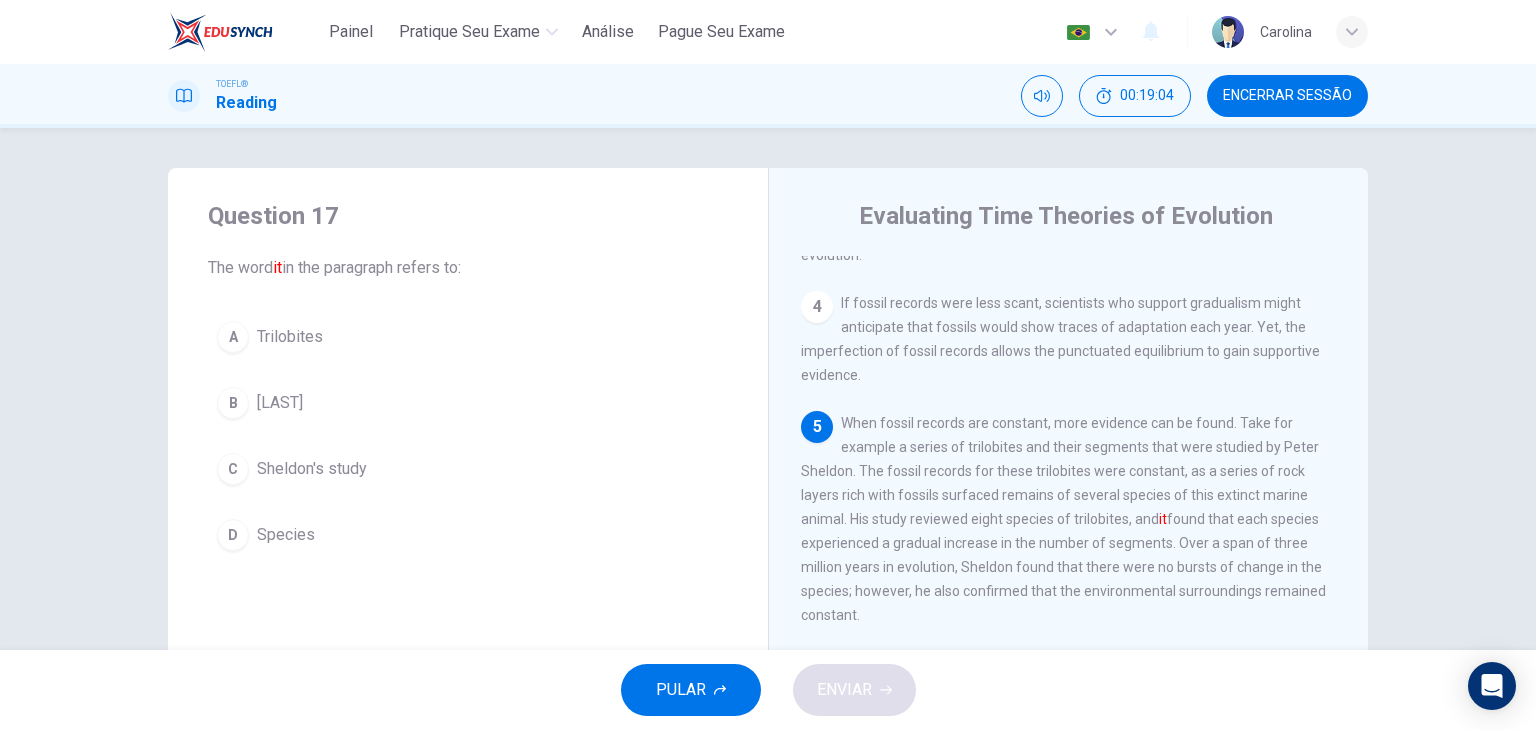 scroll, scrollTop: 514, scrollLeft: 0, axis: vertical 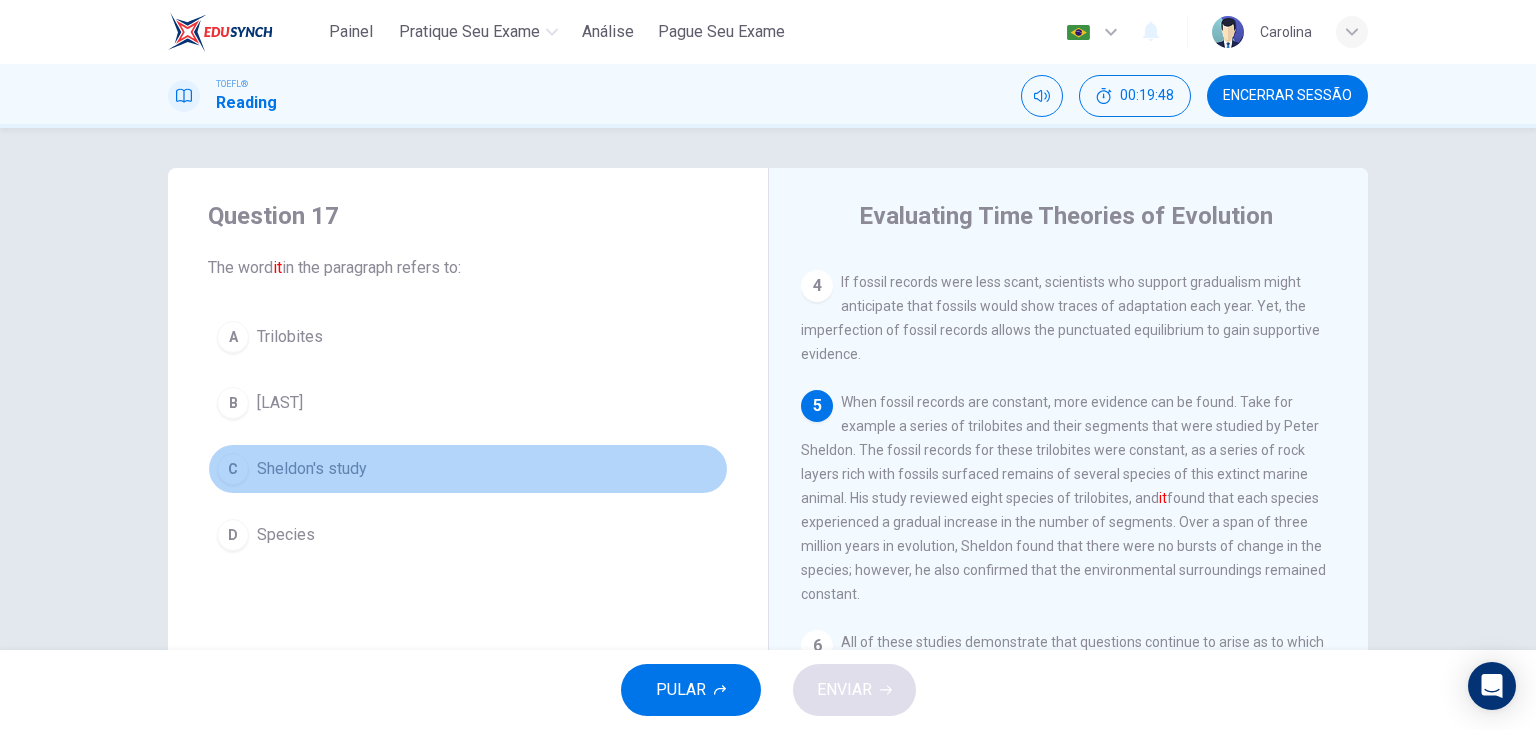 click on "C" at bounding box center [233, 469] 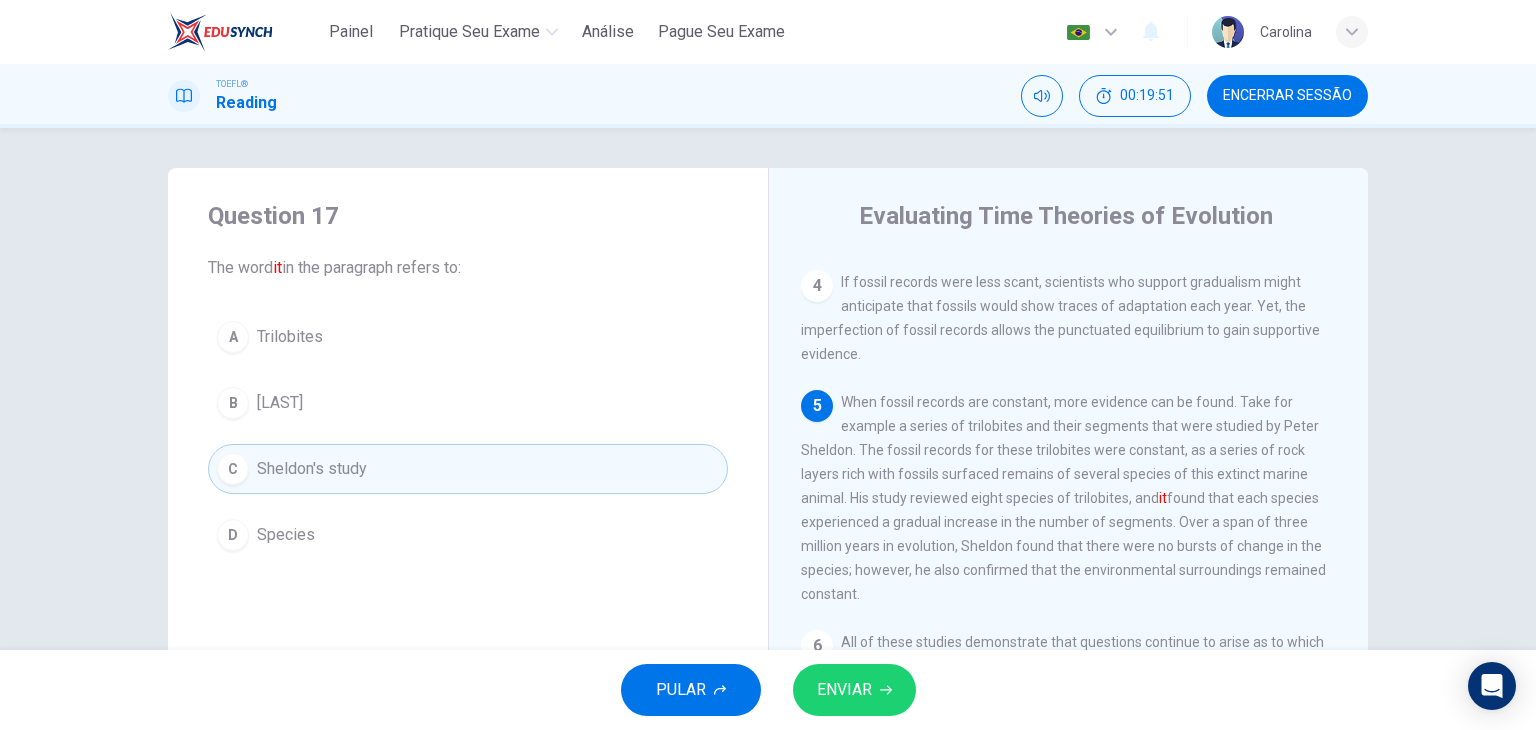click on "ENVIAR" at bounding box center (844, 690) 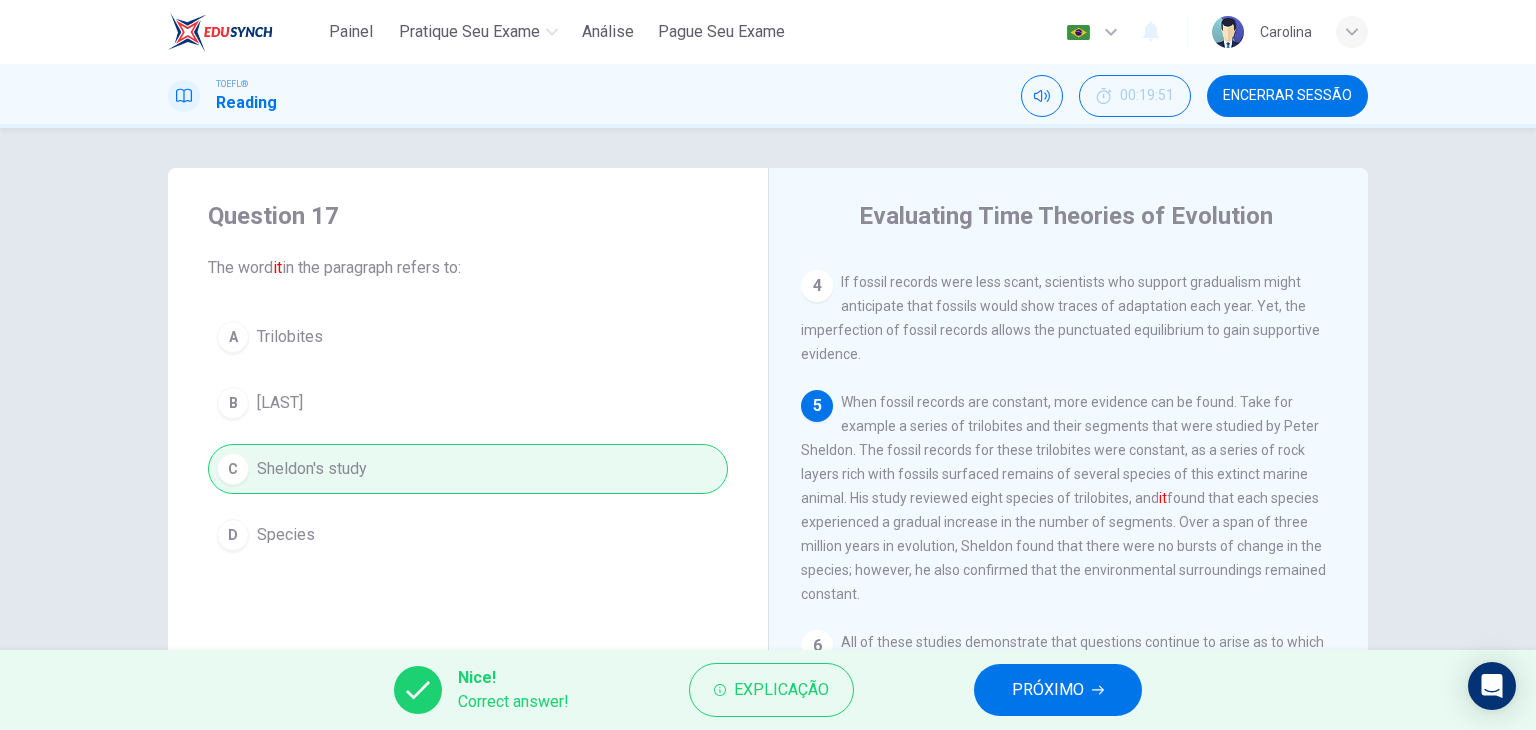 click on "PRÓXIMO" at bounding box center [1048, 690] 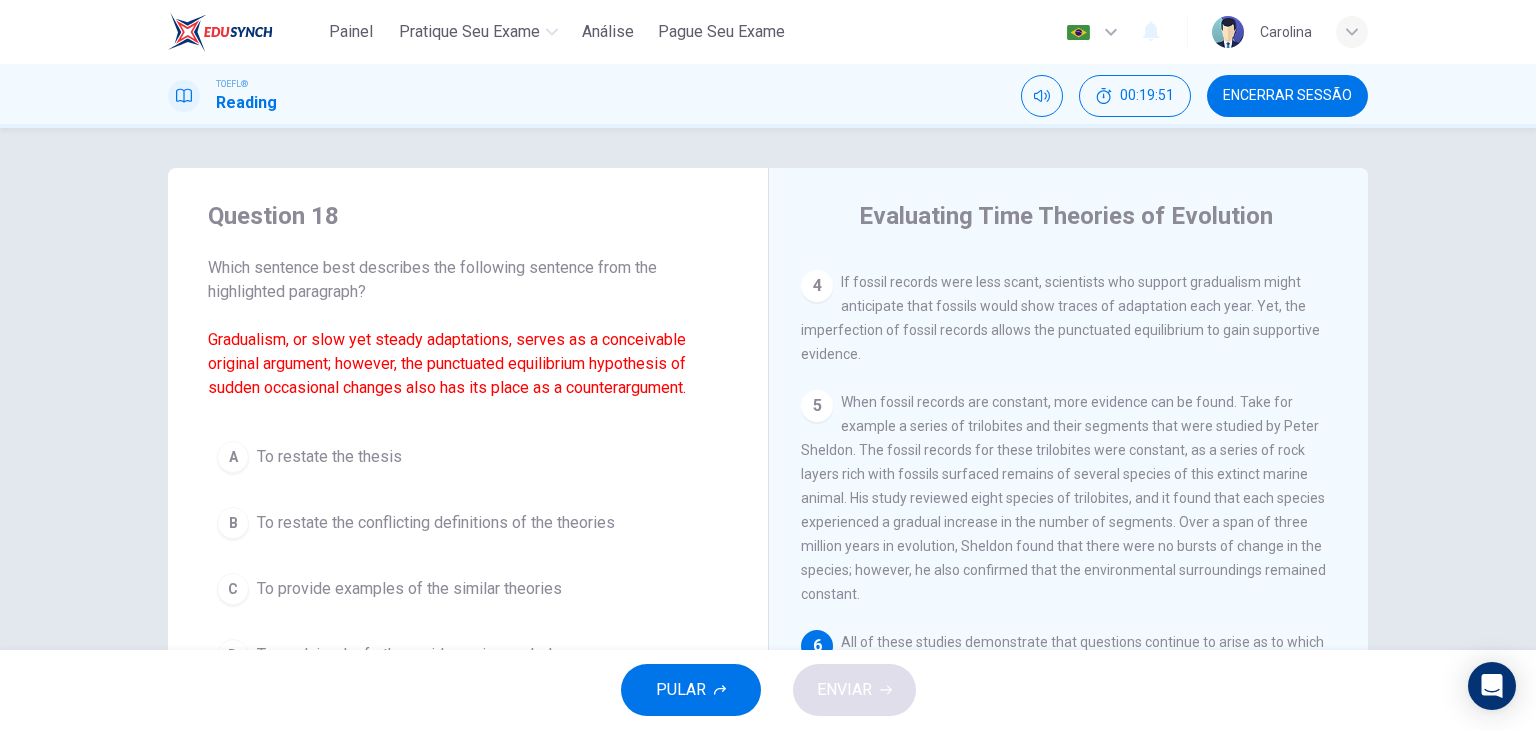 scroll, scrollTop: 659, scrollLeft: 0, axis: vertical 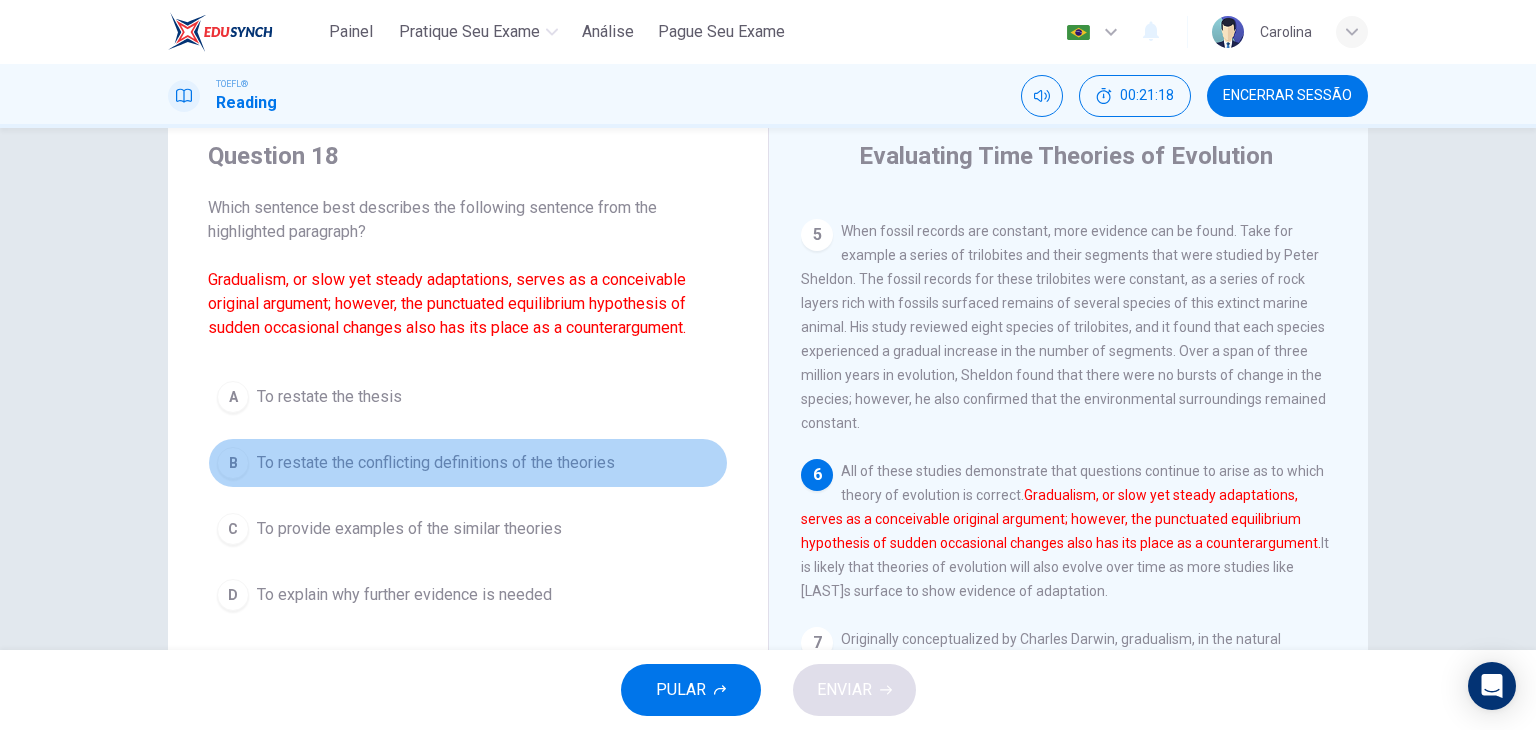 click on "B" at bounding box center (233, 463) 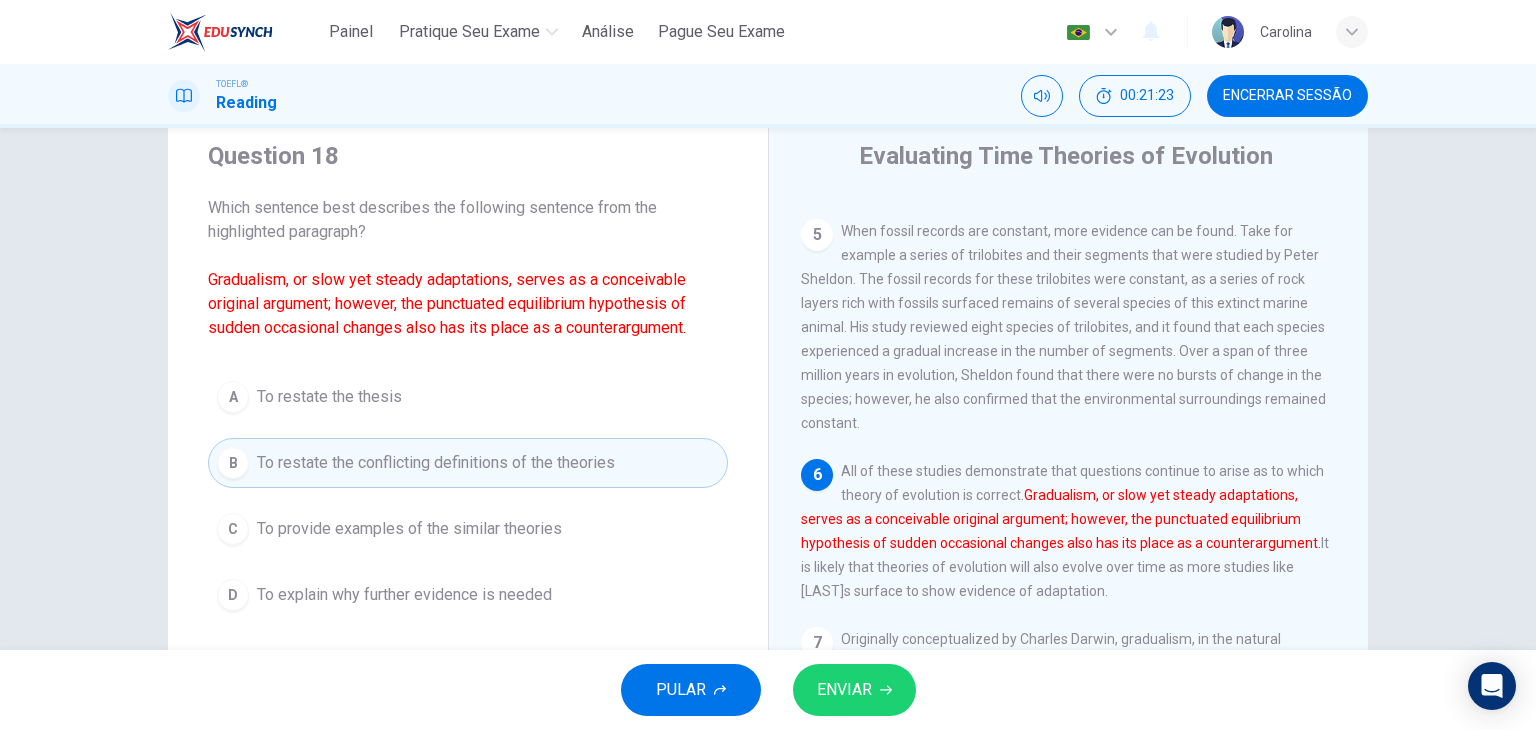 click on "ENVIAR" at bounding box center [844, 690] 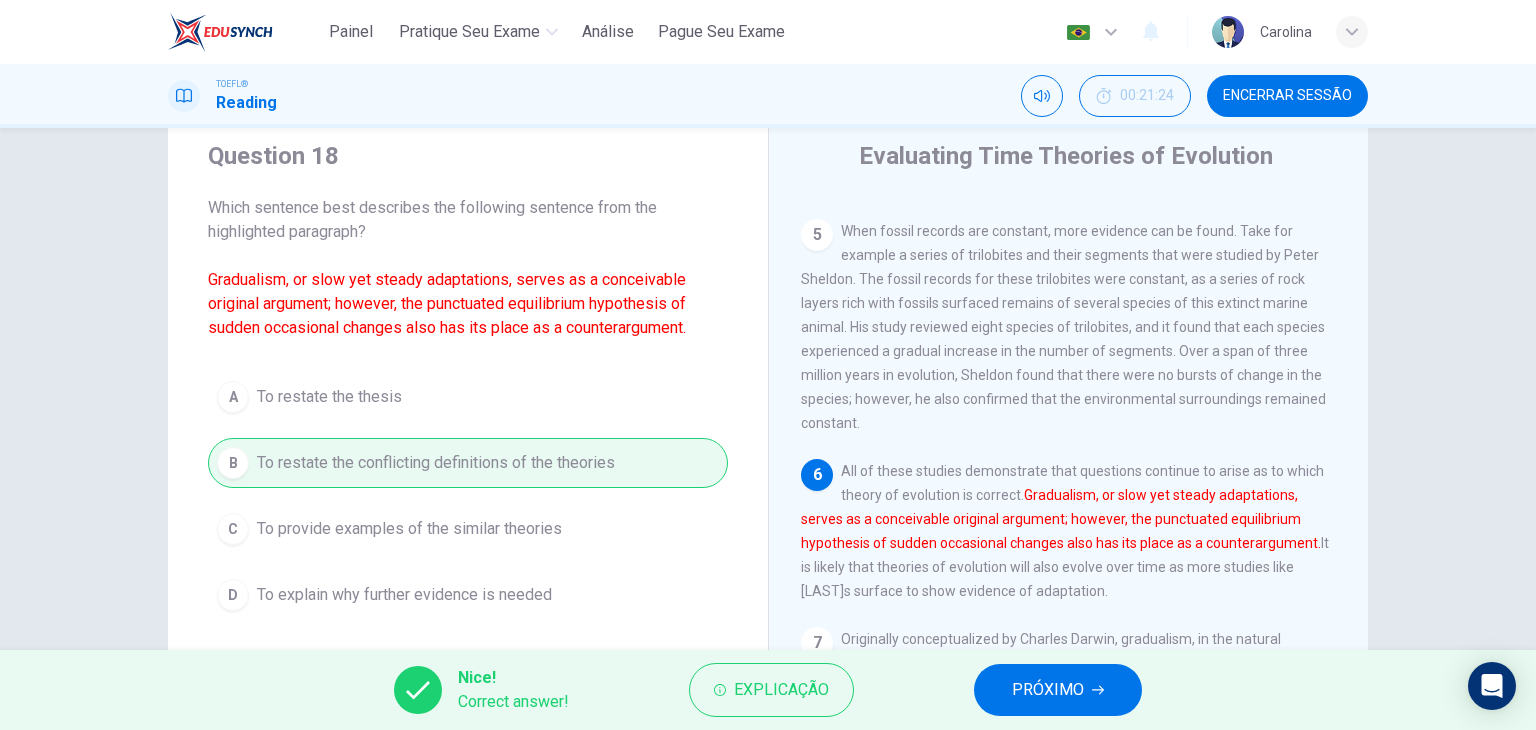 click on "PRÓXIMO" at bounding box center [1048, 690] 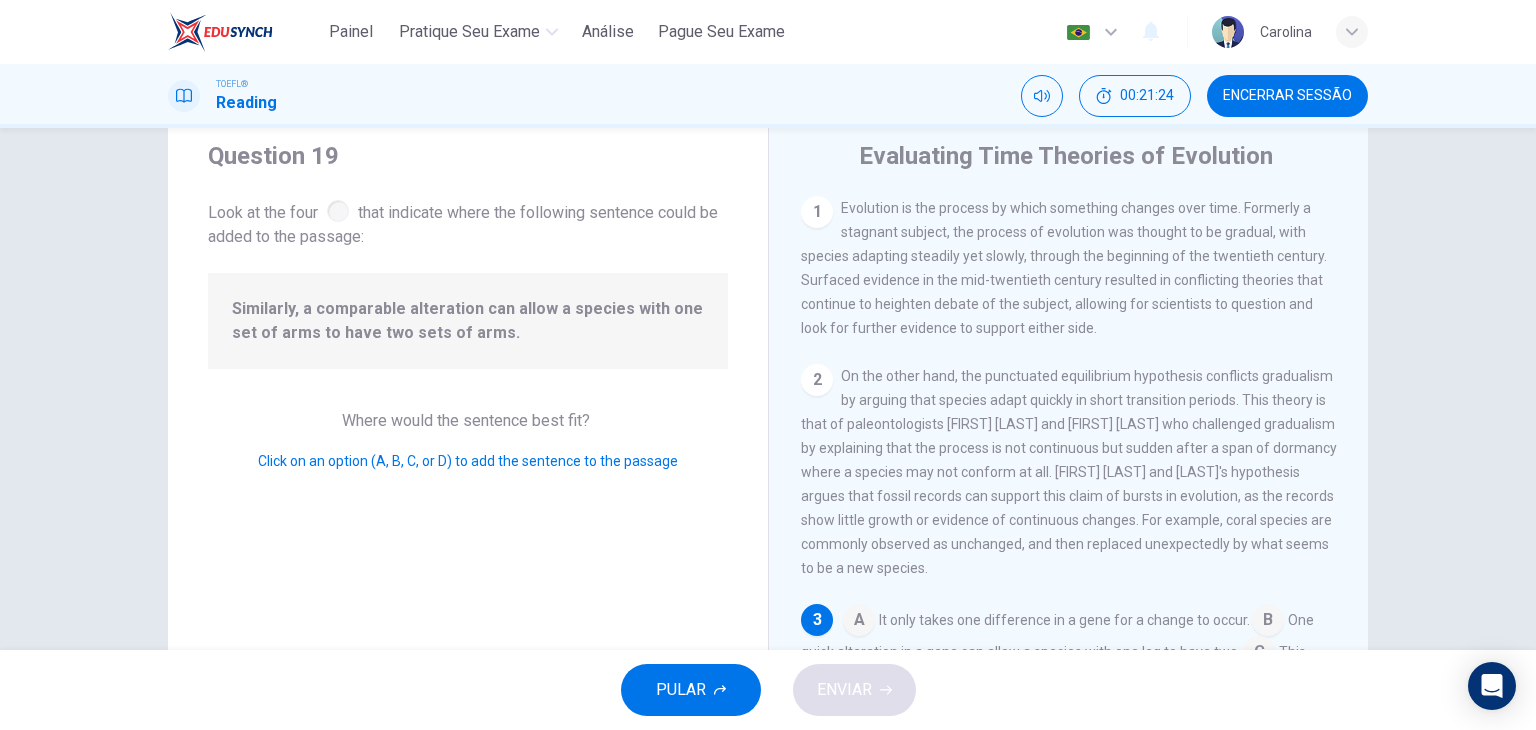 scroll, scrollTop: 164, scrollLeft: 0, axis: vertical 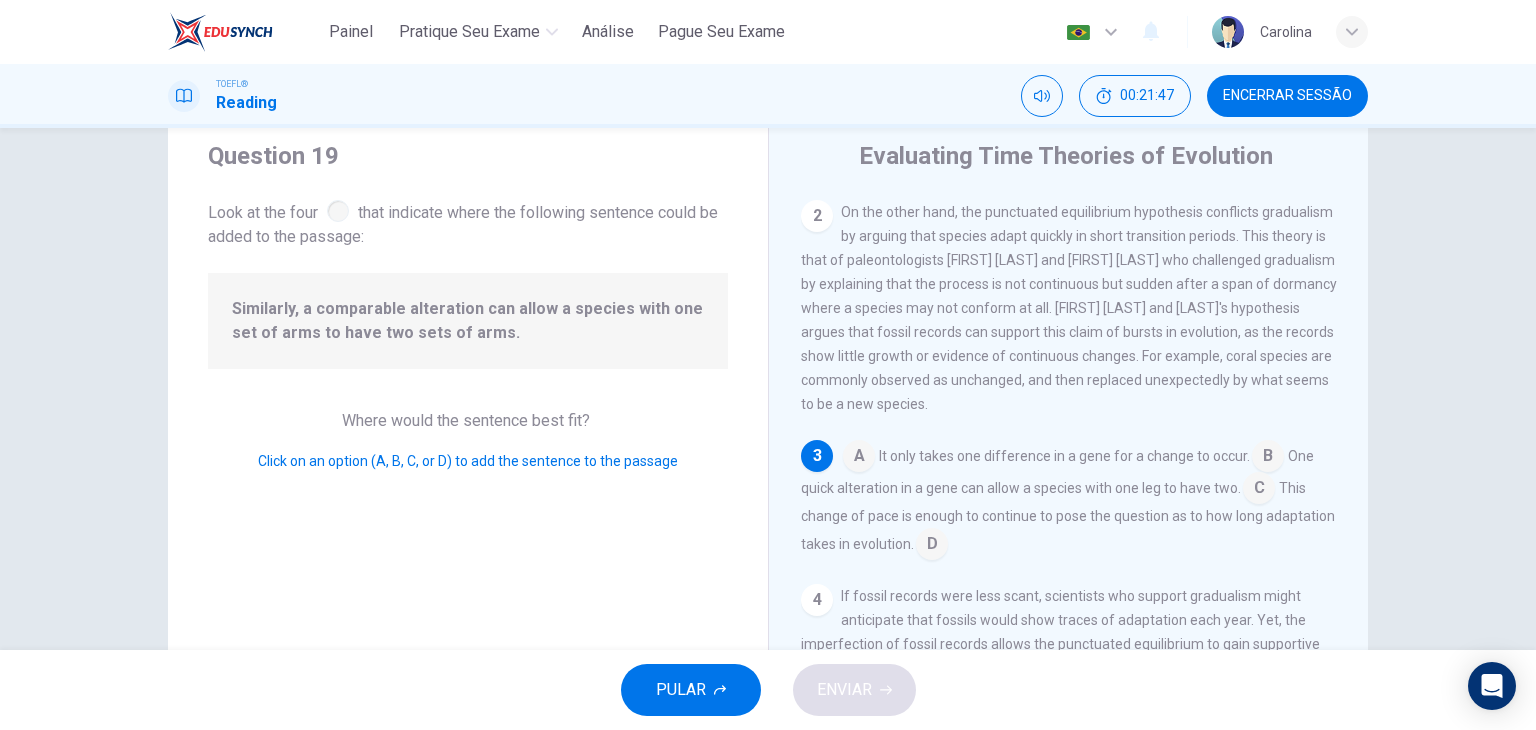 click at bounding box center (859, 458) 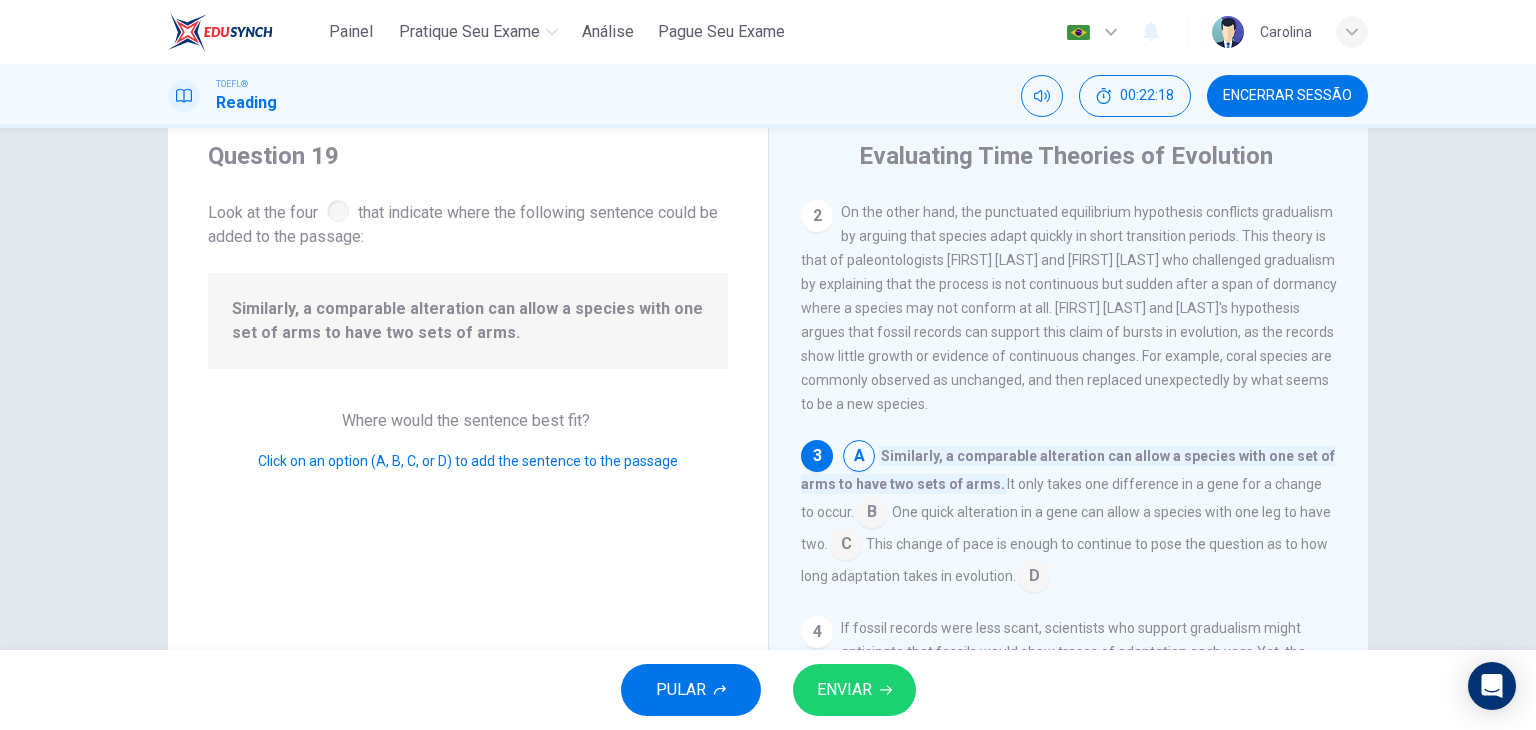 click at bounding box center [846, 546] 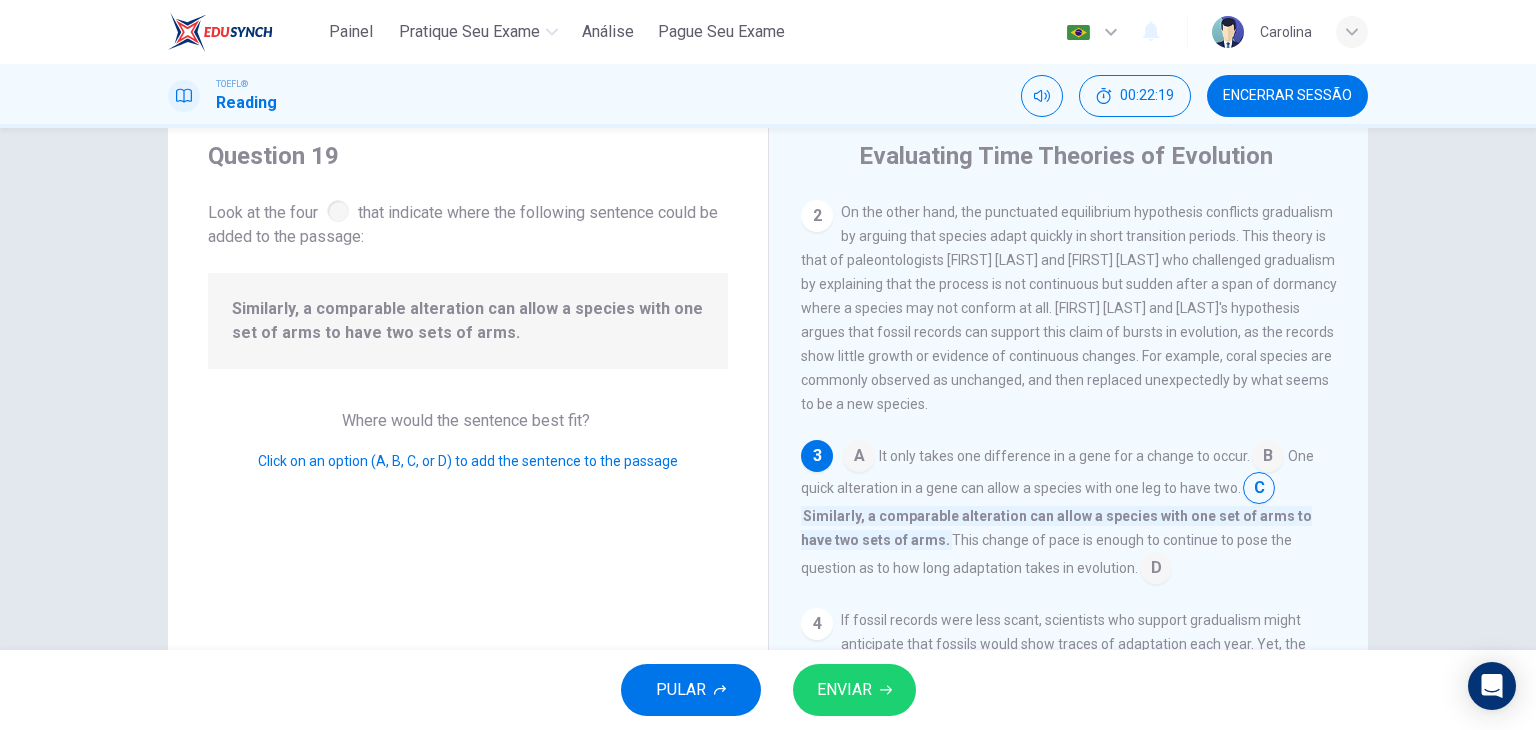 click on "ENVIAR" at bounding box center (844, 690) 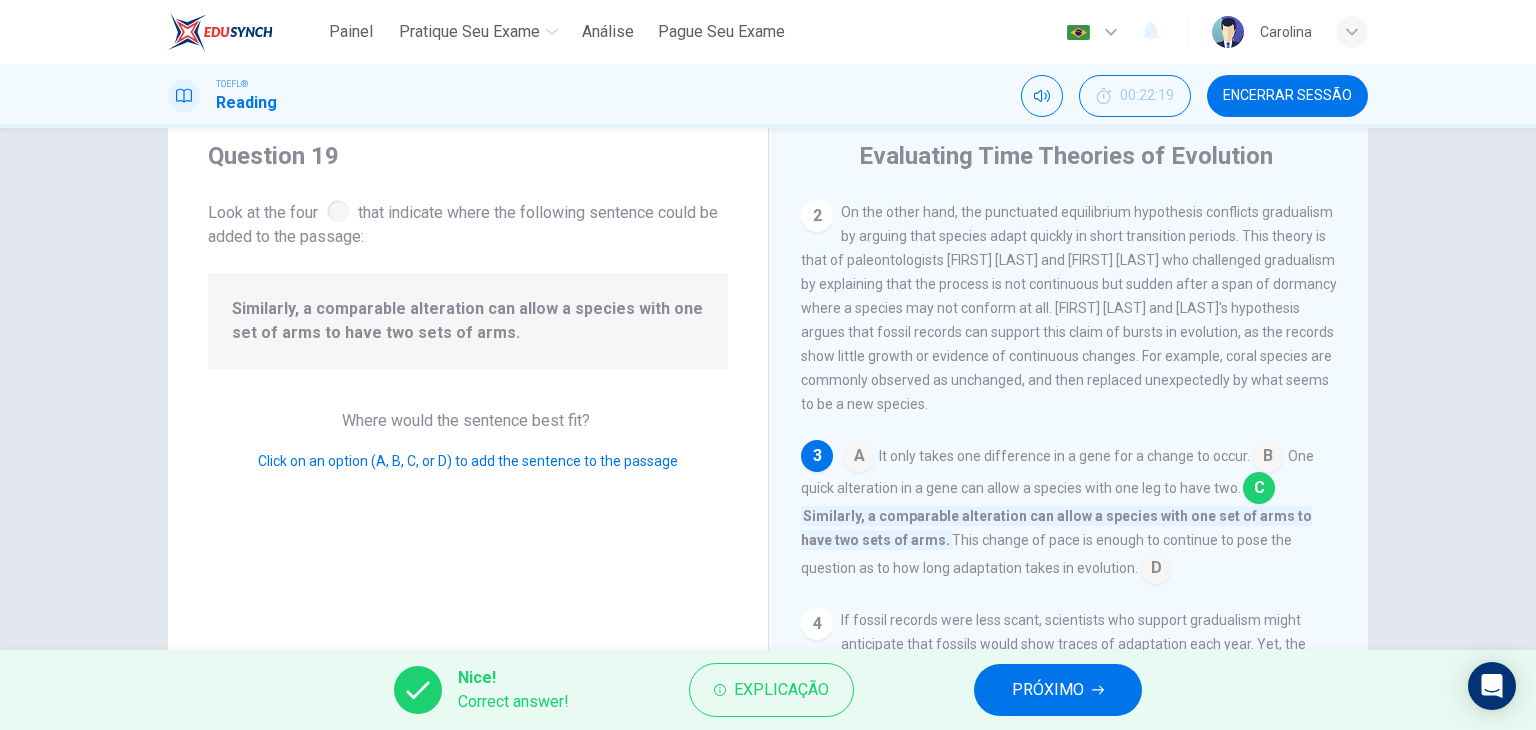 click on "PRÓXIMO" at bounding box center [1058, 690] 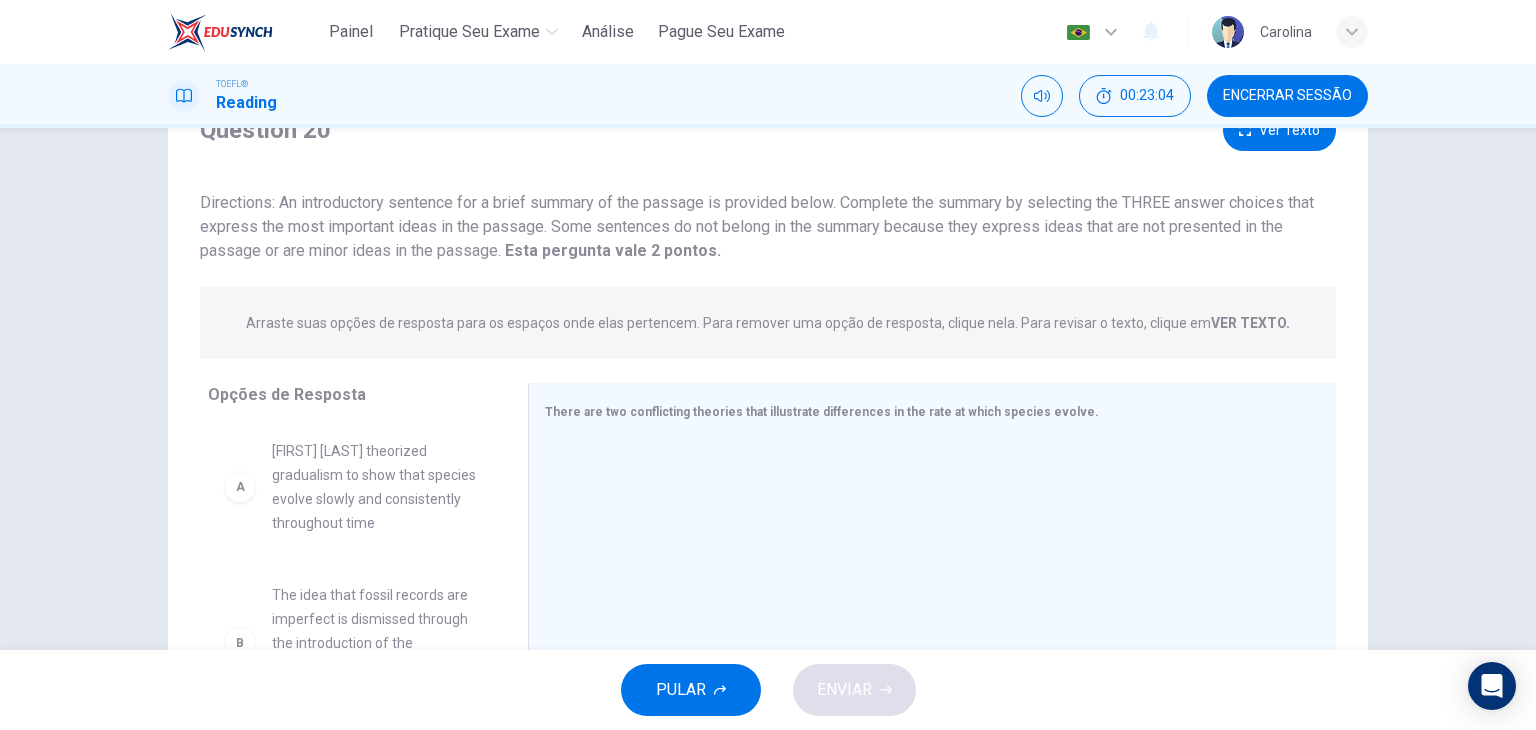 scroll, scrollTop: 107, scrollLeft: 0, axis: vertical 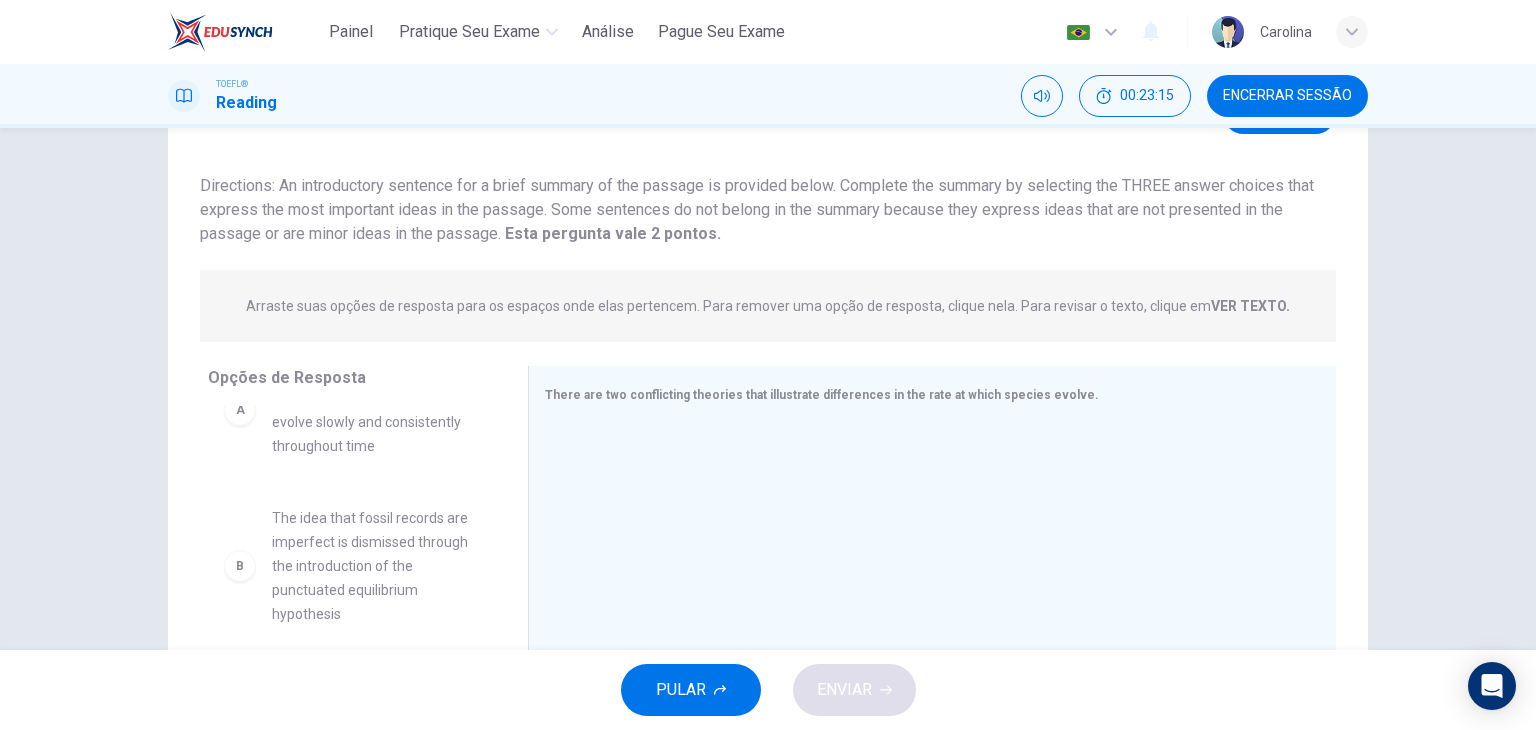 click on "[FIRST] [LAST] theorized gradualism to show that species evolve slowly and consistently throughout time" at bounding box center [376, 410] 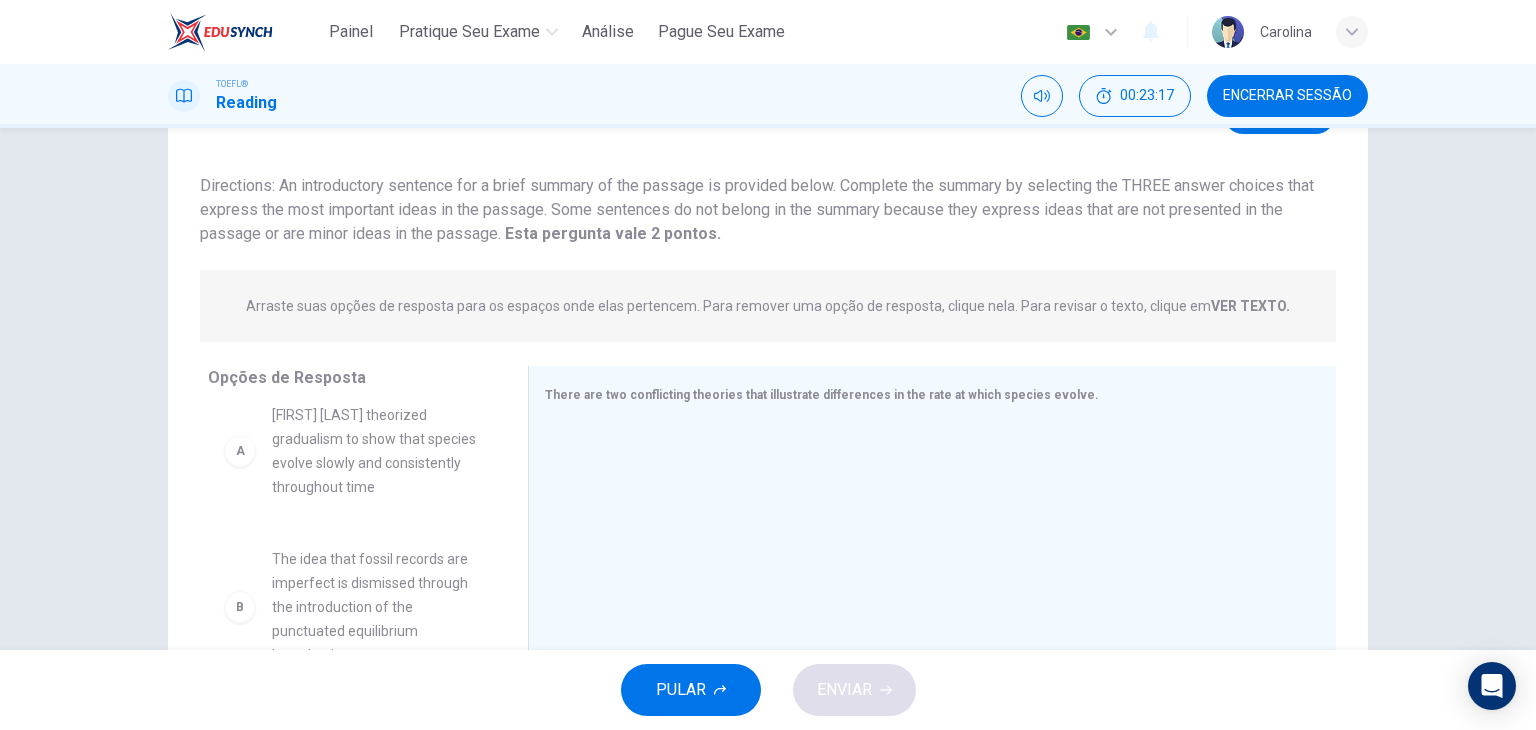 scroll, scrollTop: 0, scrollLeft: 0, axis: both 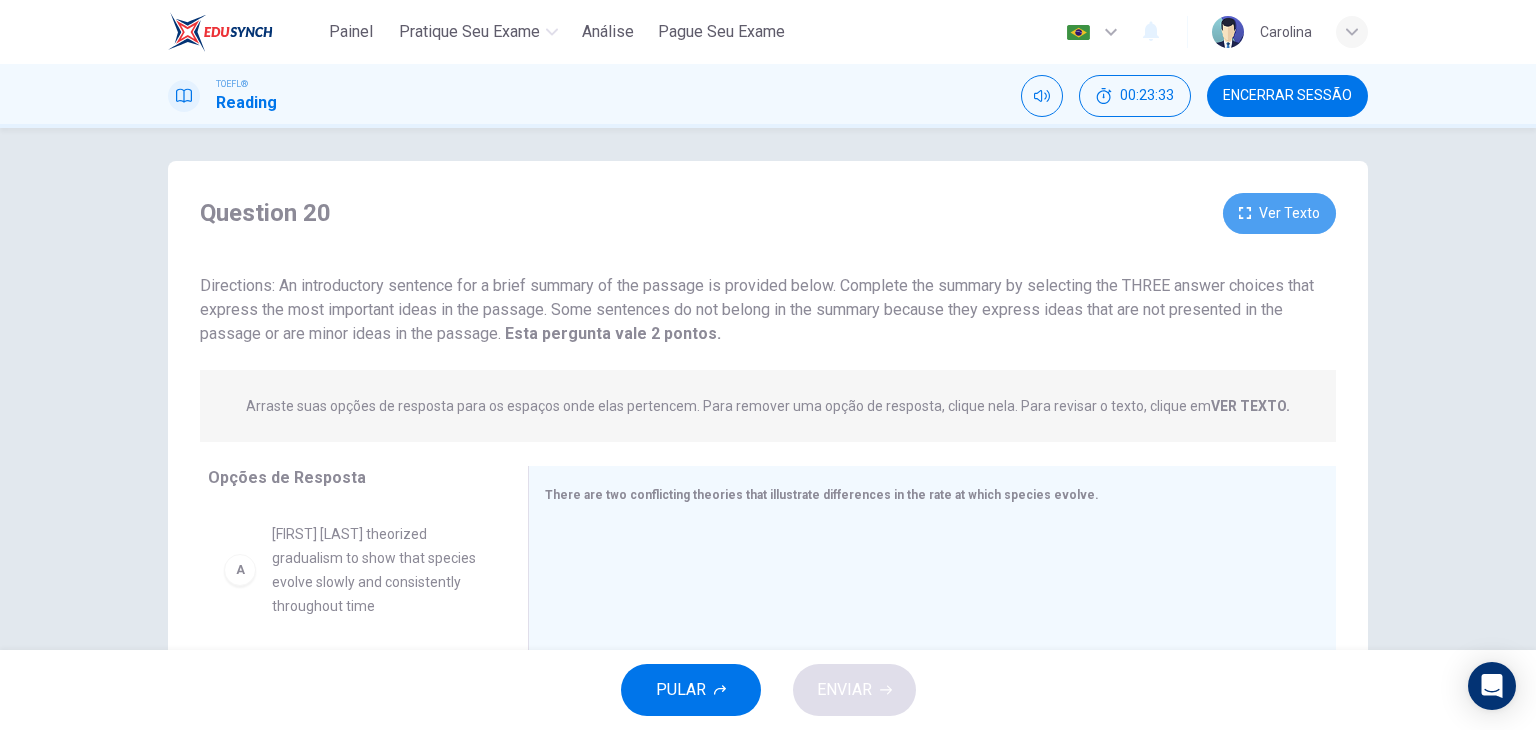 click on "Ver Texto" at bounding box center [1279, 213] 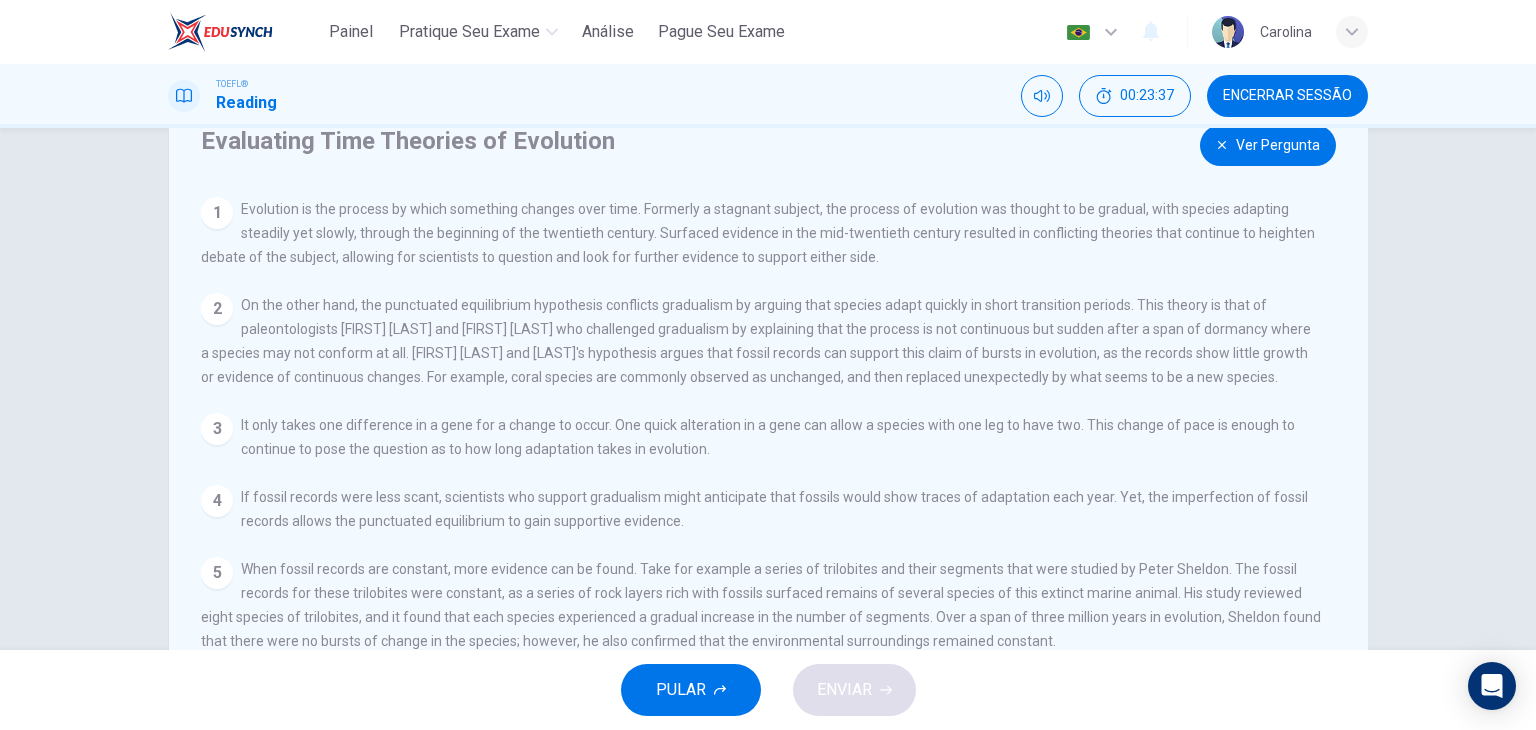 scroll, scrollTop: 76, scrollLeft: 0, axis: vertical 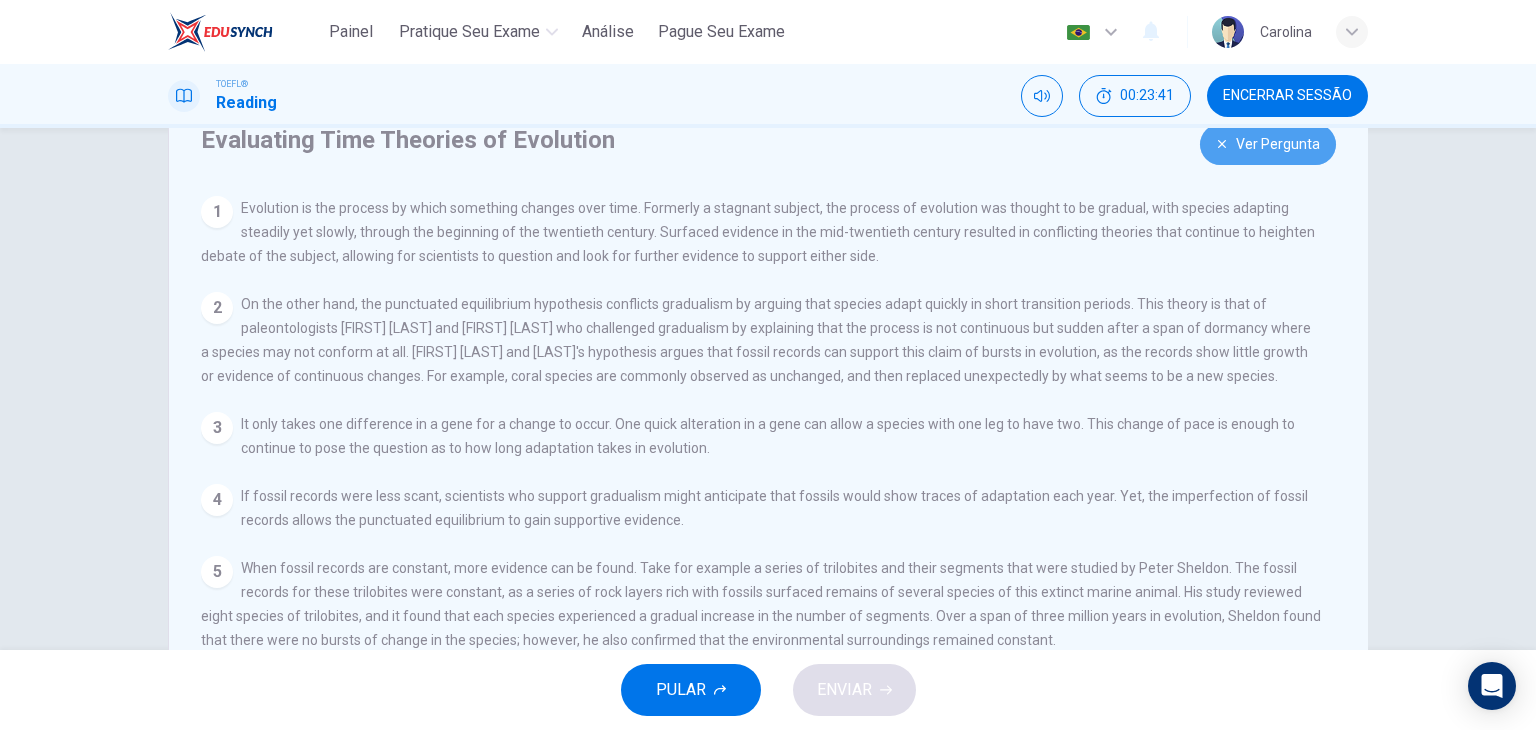 click on "Ver Pergunta" at bounding box center [1268, 144] 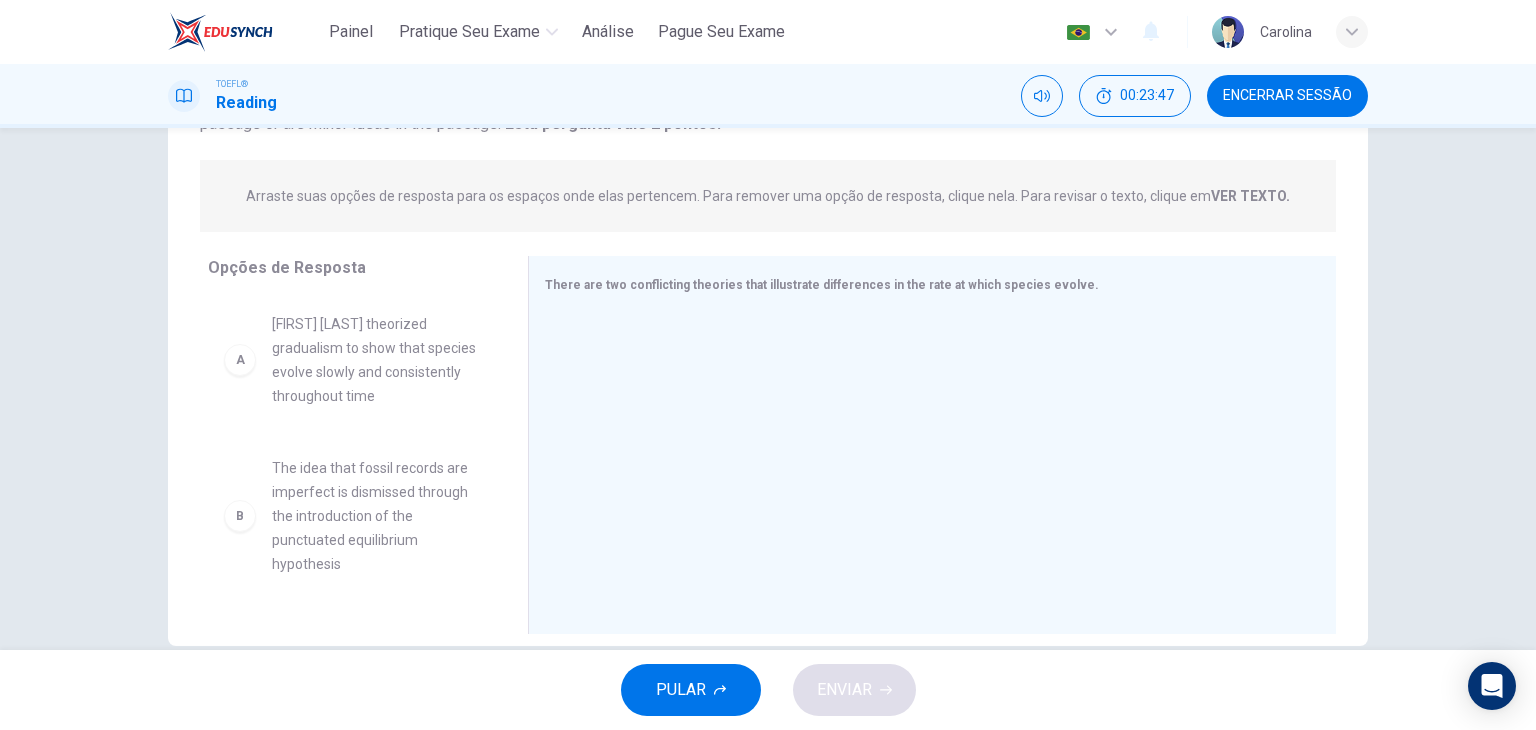 scroll, scrollTop: 253, scrollLeft: 0, axis: vertical 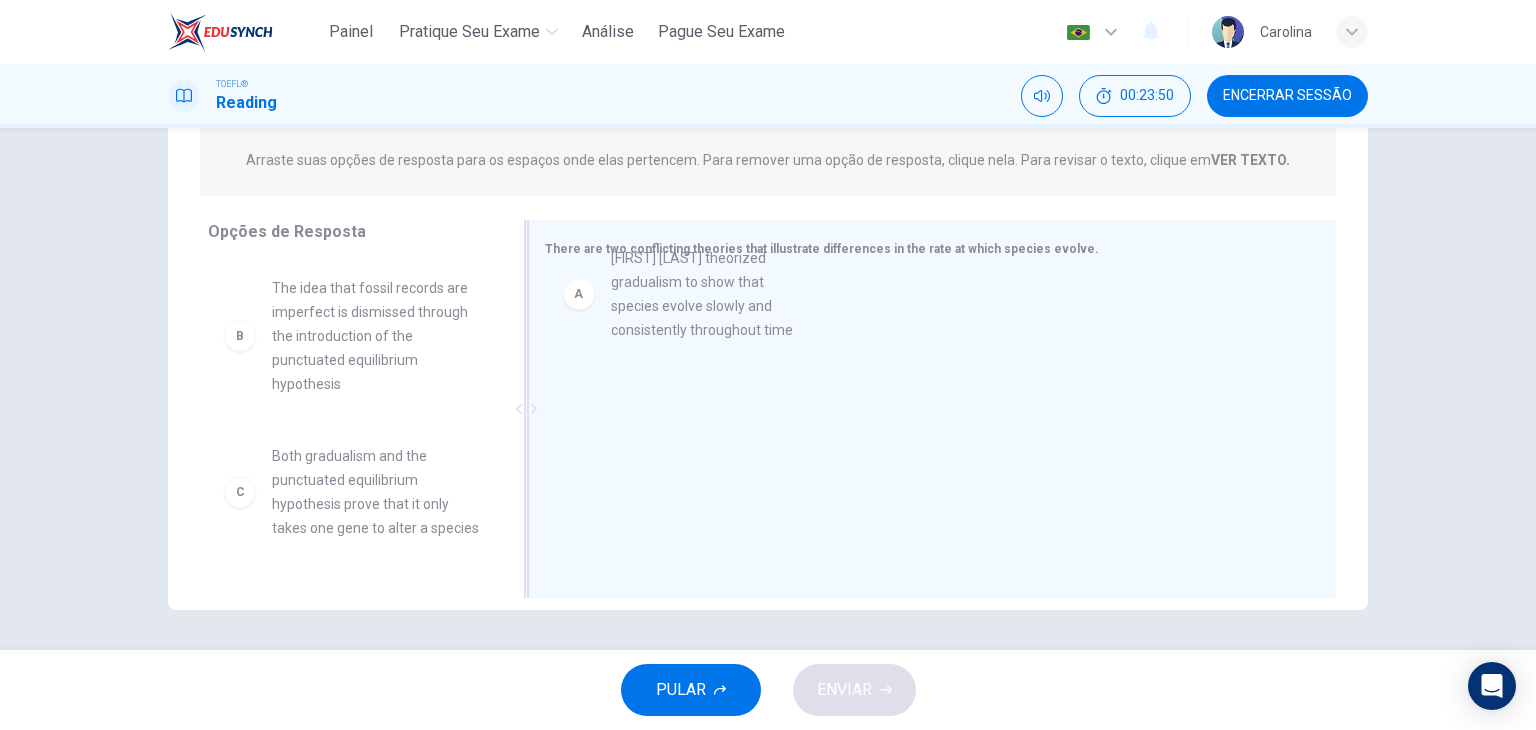 drag, startPoint x: 355, startPoint y: 320, endPoint x: 719, endPoint y: 291, distance: 365.15338 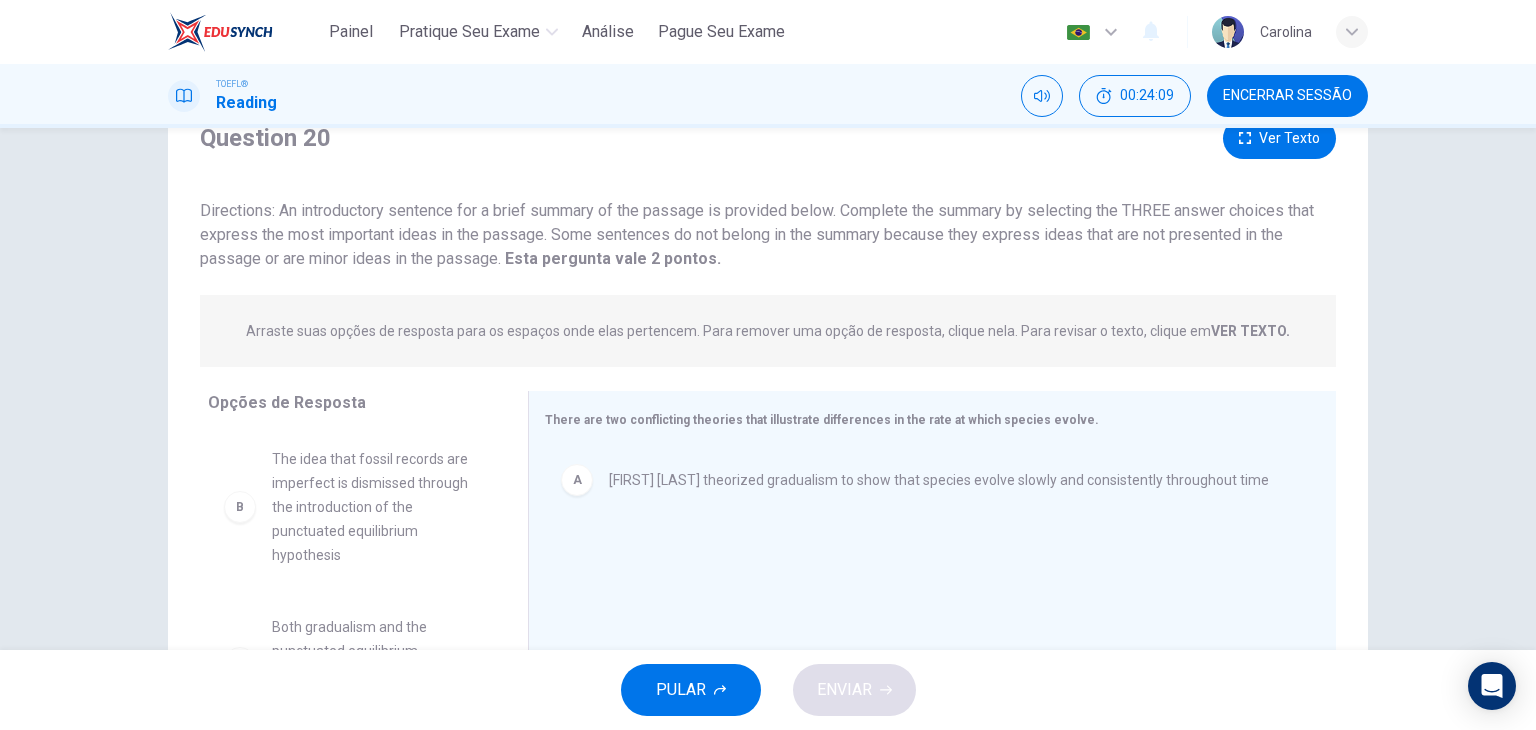 scroll, scrollTop: 53, scrollLeft: 0, axis: vertical 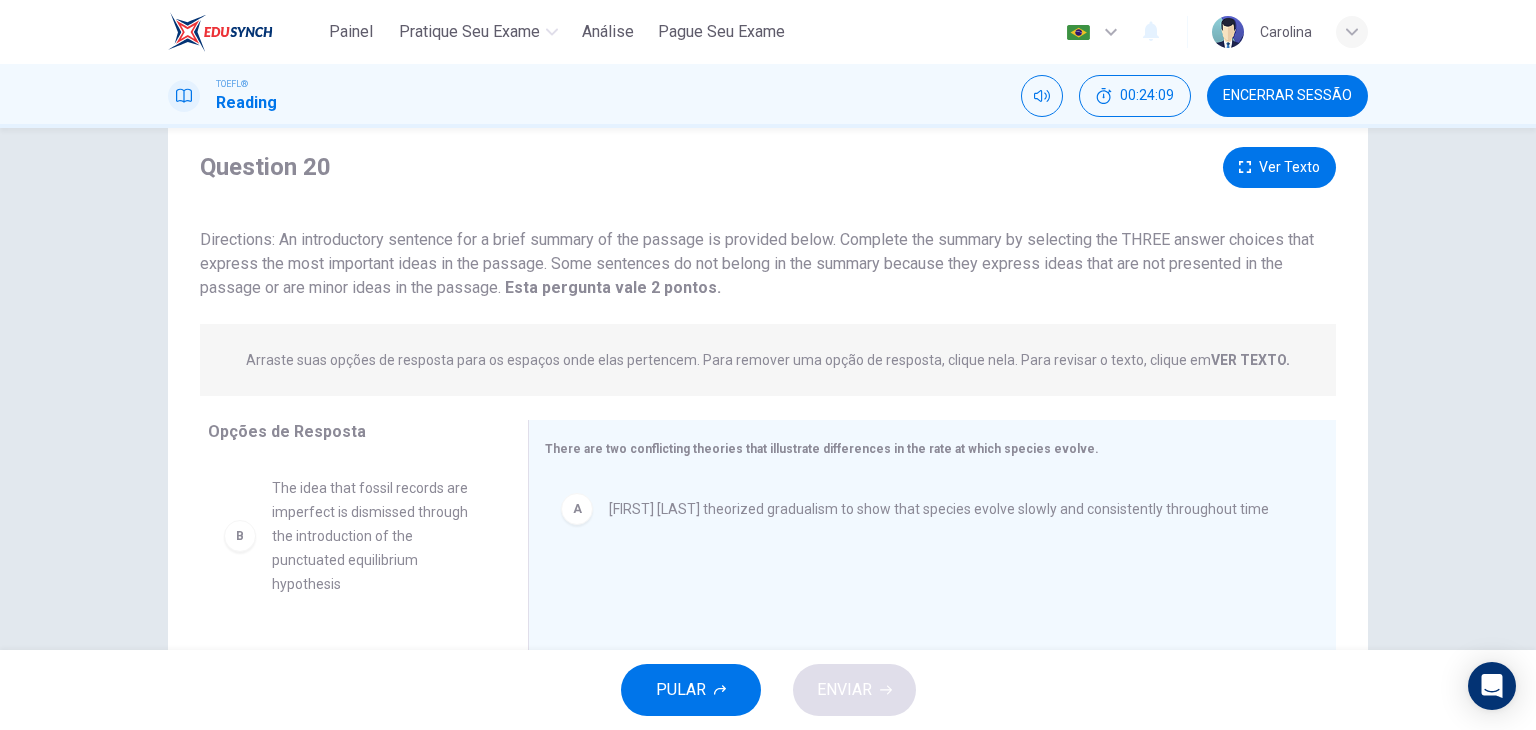 click on "Ver Texto" at bounding box center [1279, 167] 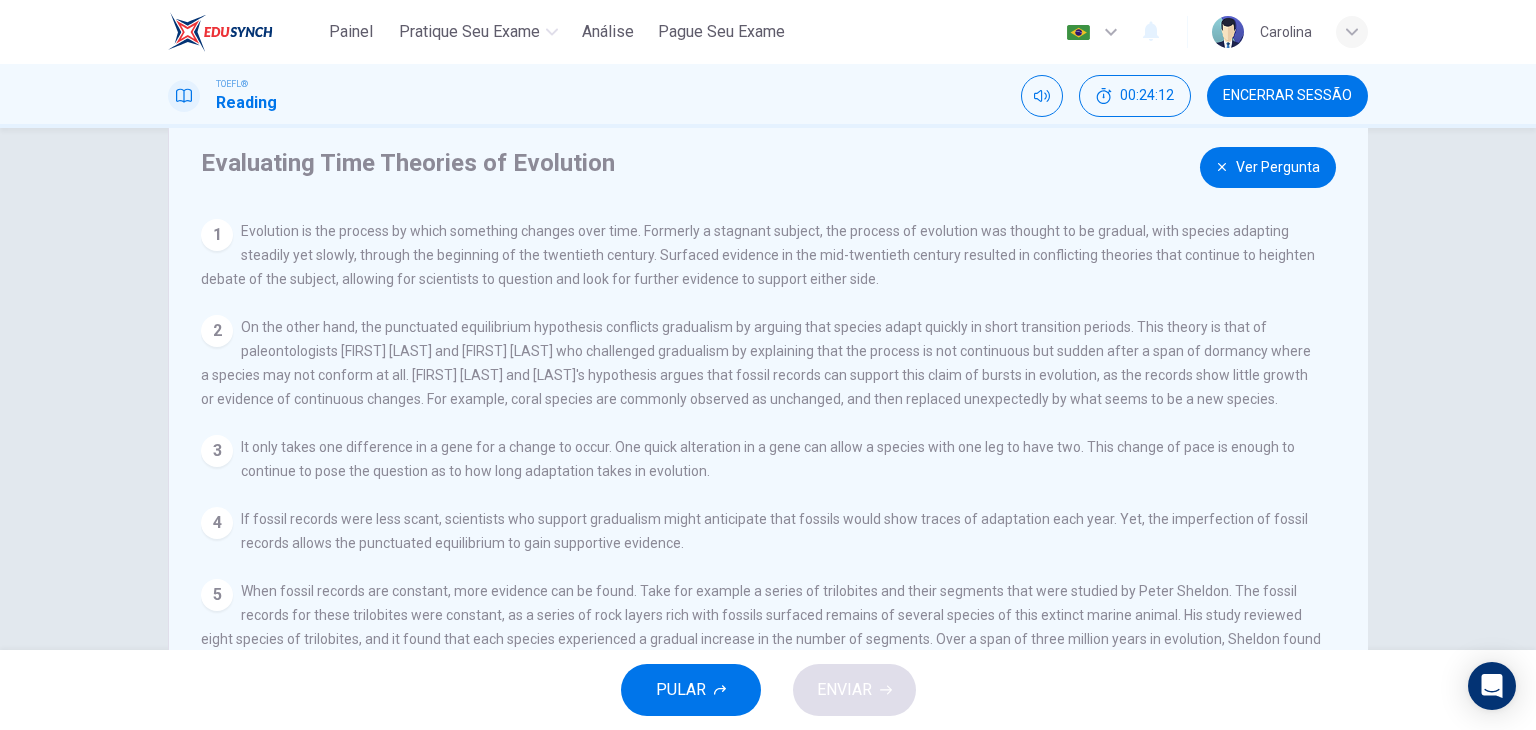 click on "Ver Pergunta" at bounding box center [1268, 167] 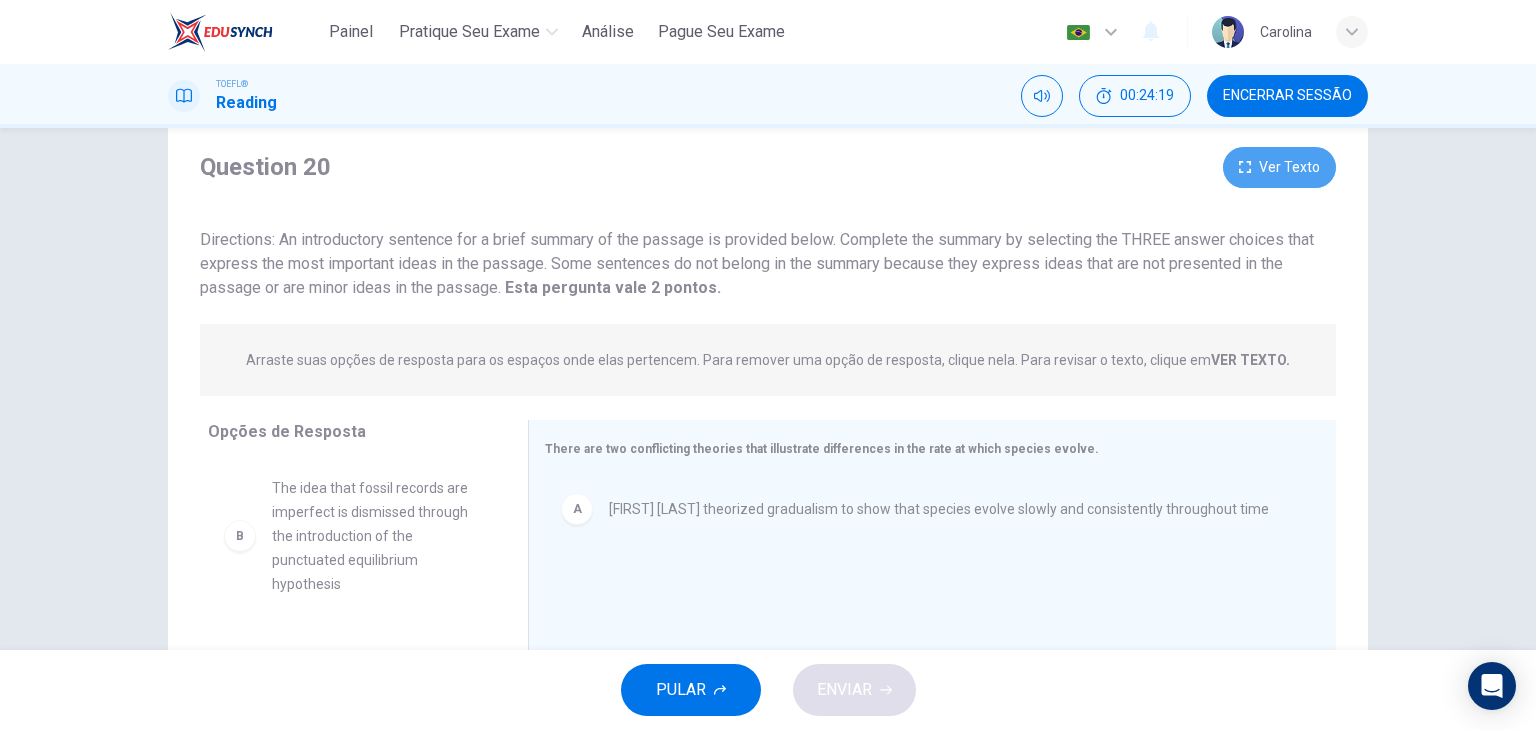 click on "Ver Texto" at bounding box center [1279, 167] 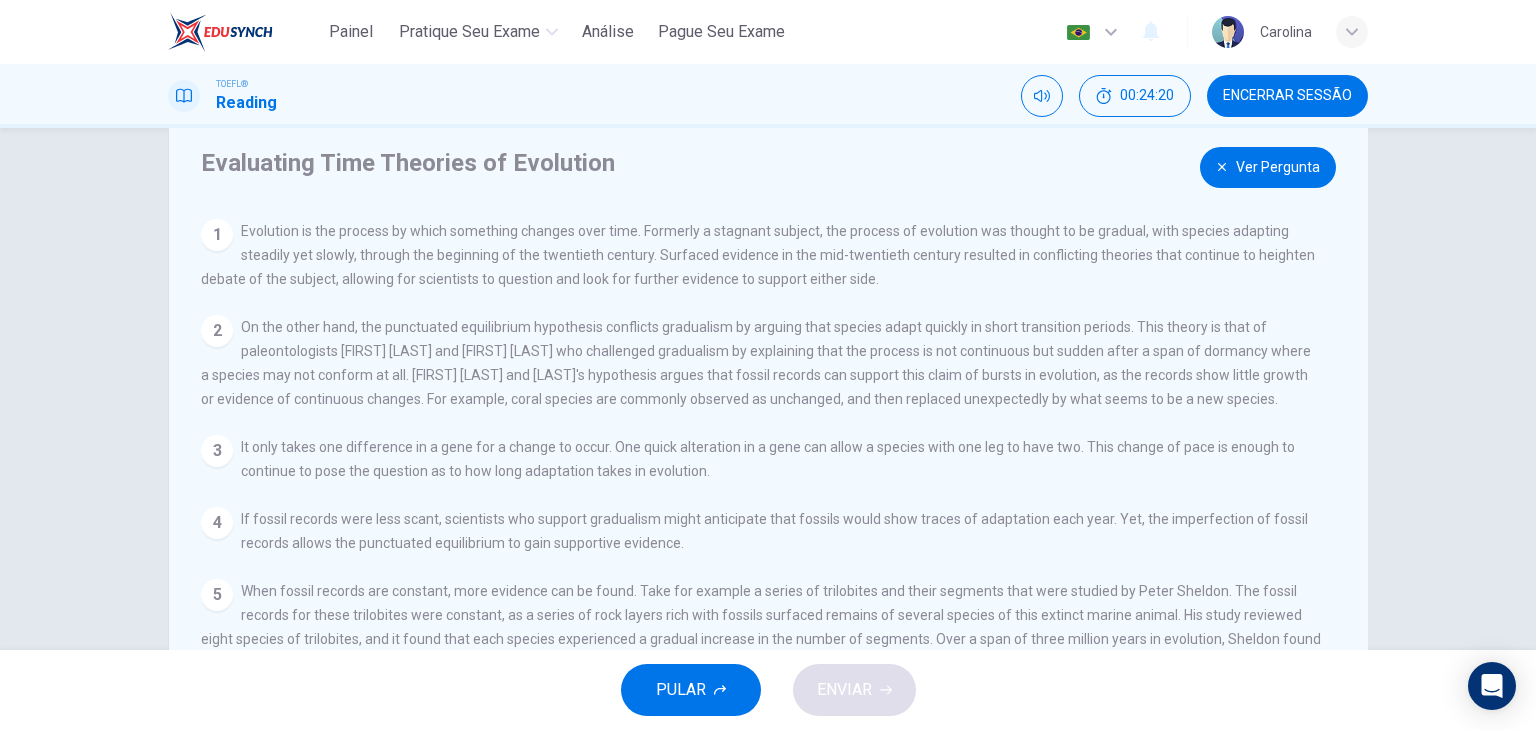 type 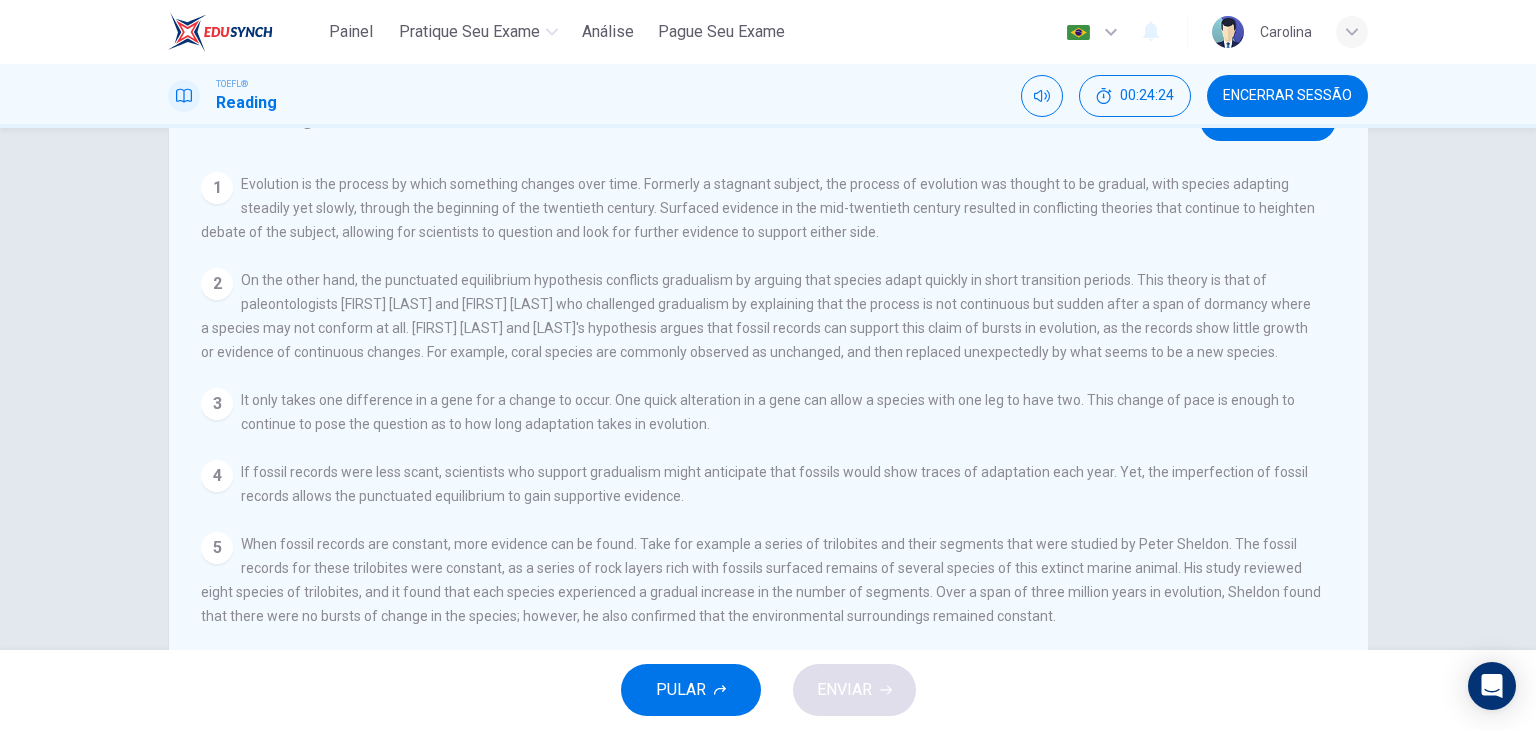 scroll, scrollTop: 0, scrollLeft: 0, axis: both 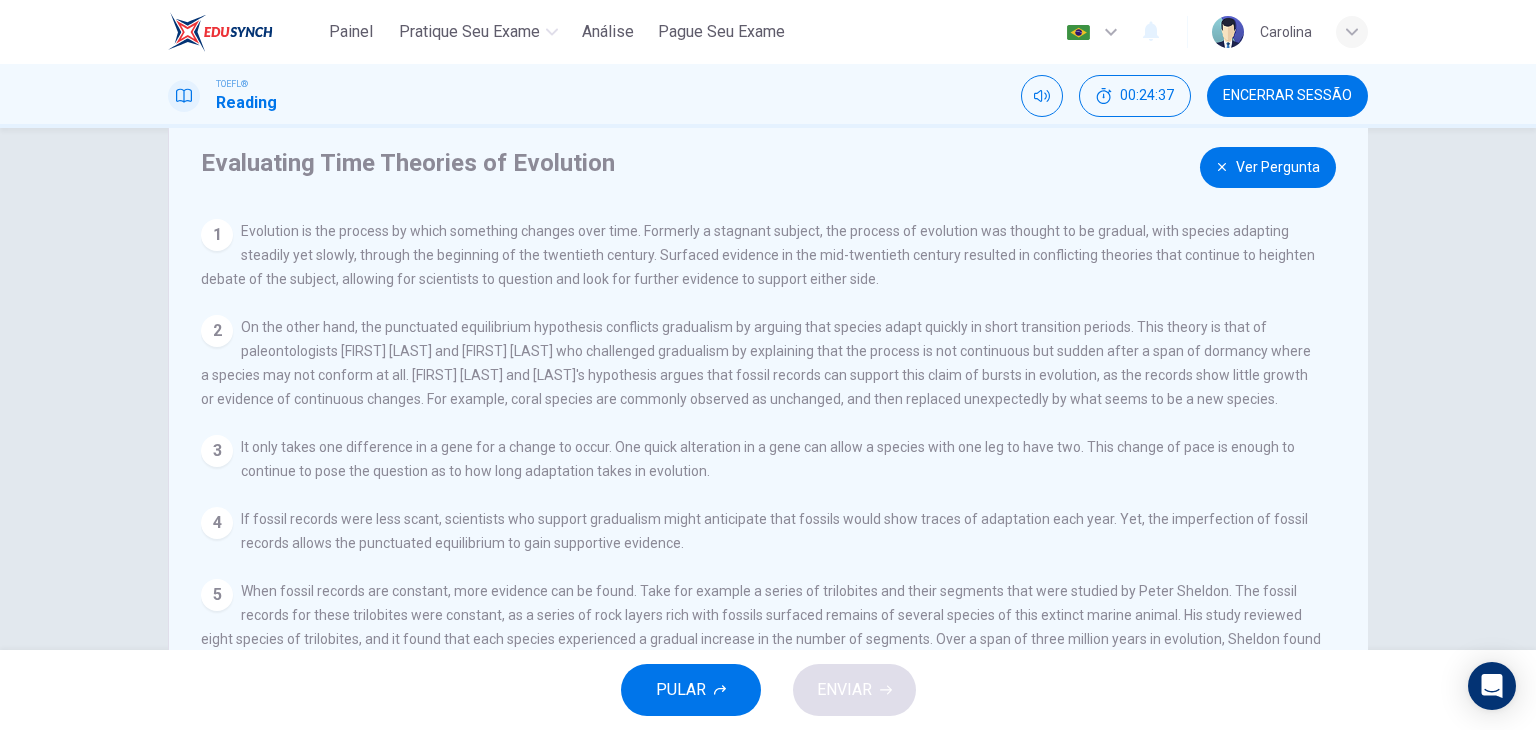 click on "Ver Pergunta" at bounding box center (1268, 167) 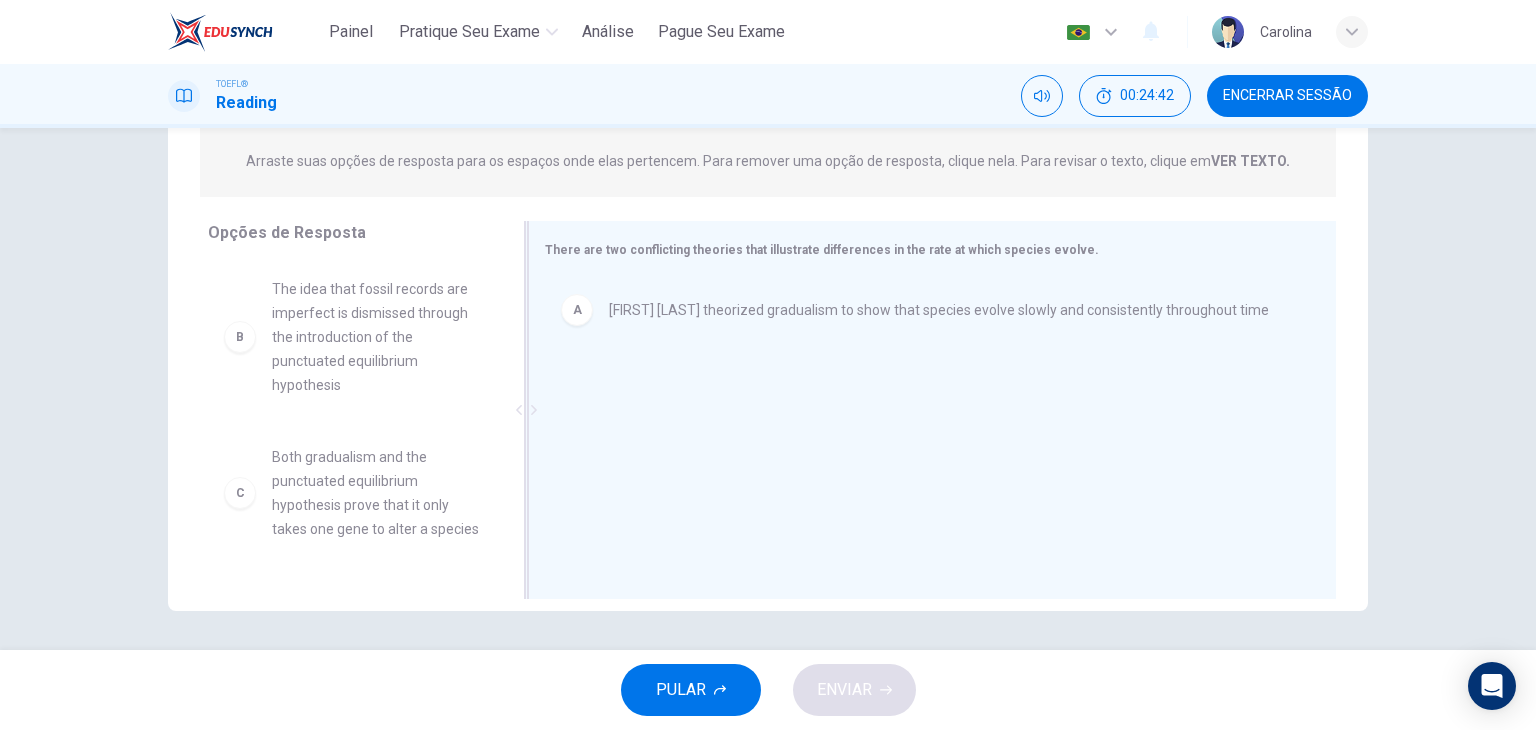 scroll, scrollTop: 253, scrollLeft: 0, axis: vertical 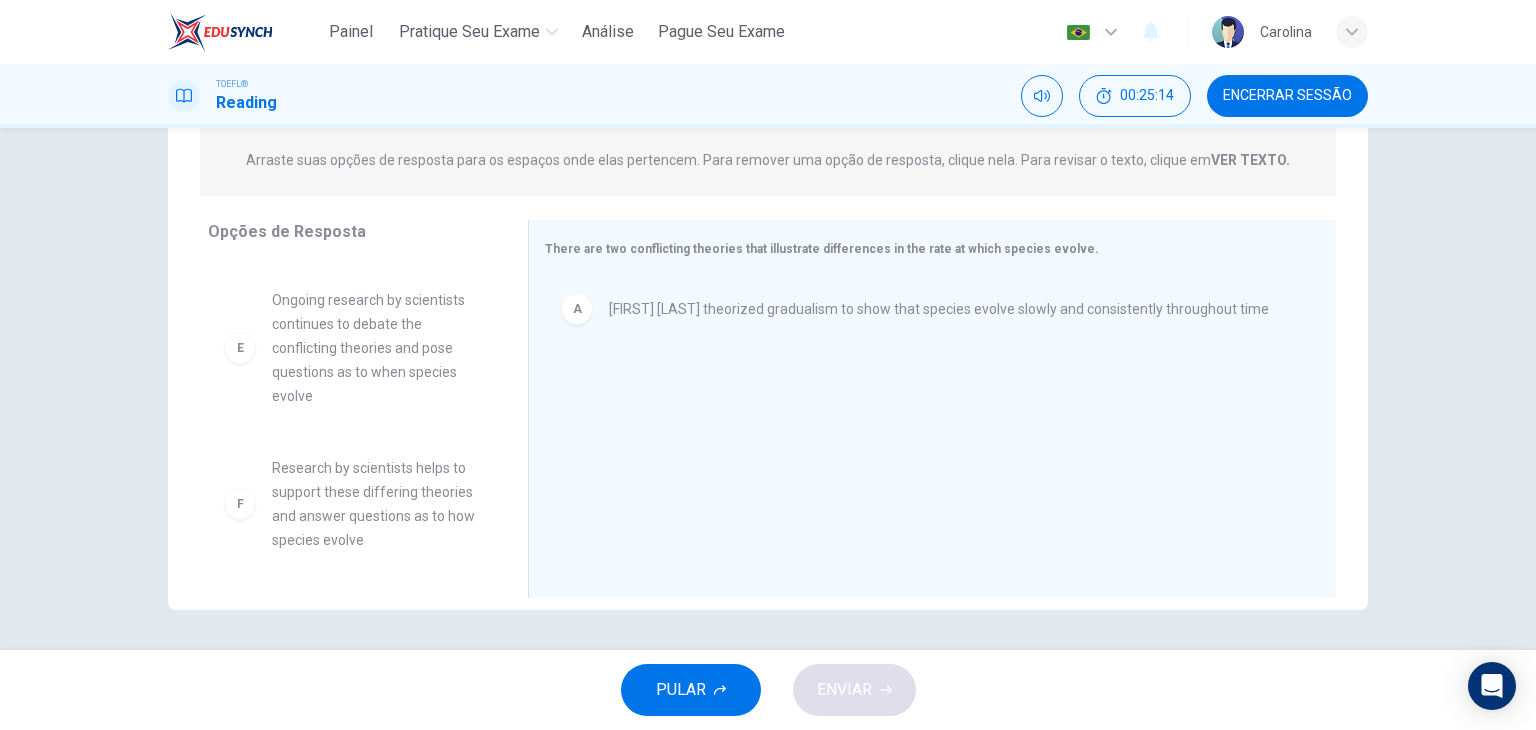 click on "Ongoing research by scientists continues to debate the conflicting theories and pose questions as to when species evolve" at bounding box center [376, 348] 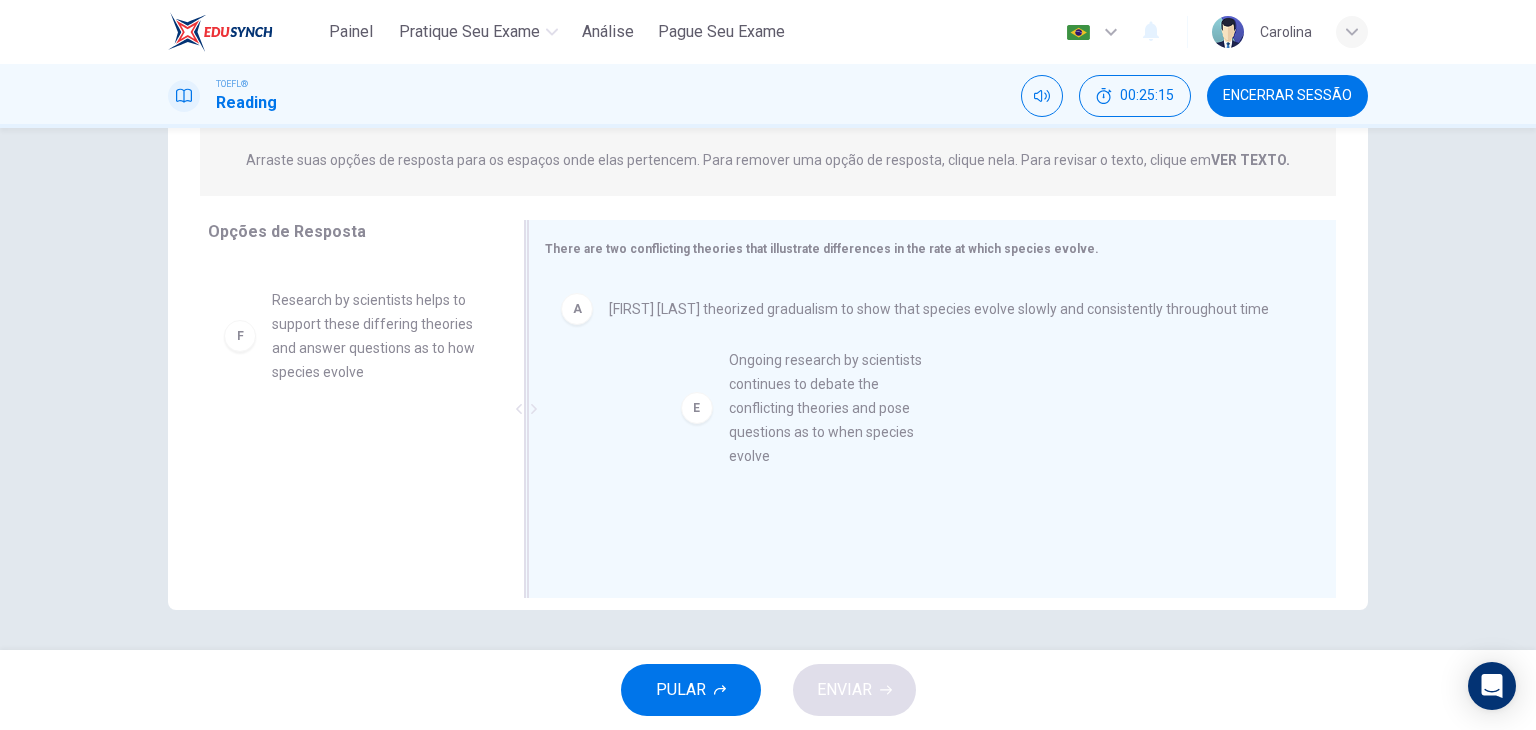 drag, startPoint x: 397, startPoint y: 375, endPoint x: 893, endPoint y: 421, distance: 498.1285 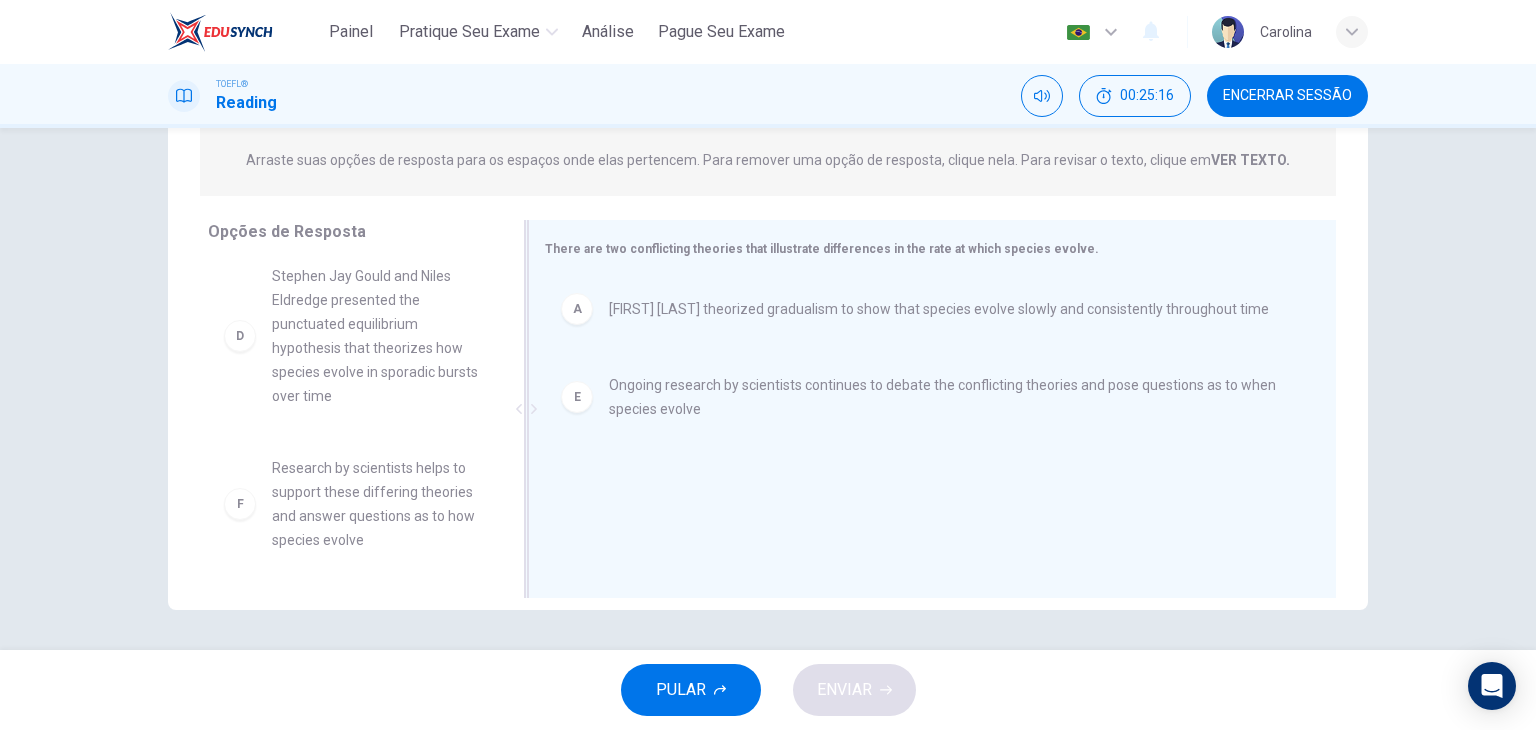 scroll, scrollTop: 348, scrollLeft: 0, axis: vertical 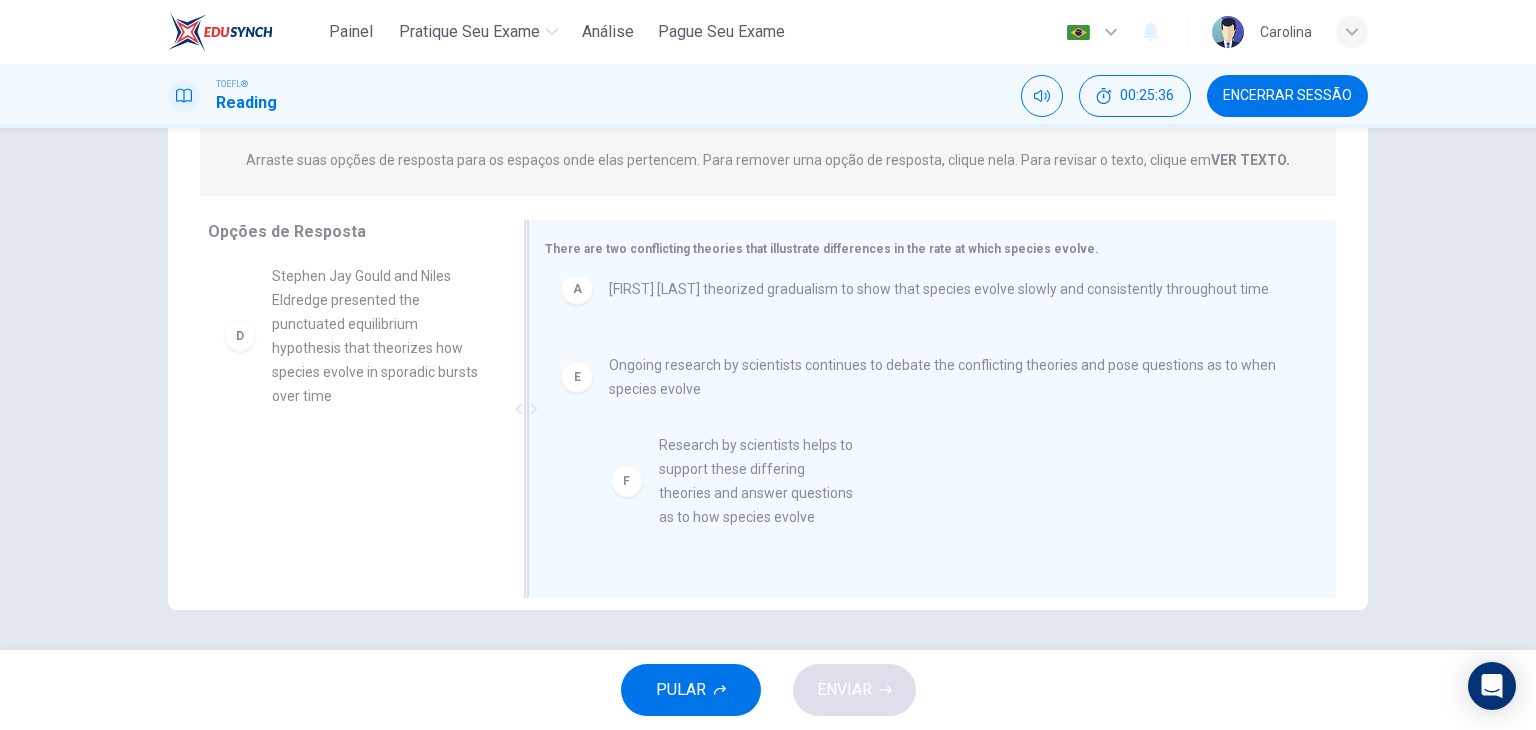 drag, startPoint x: 320, startPoint y: 497, endPoint x: 776, endPoint y: 475, distance: 456.5304 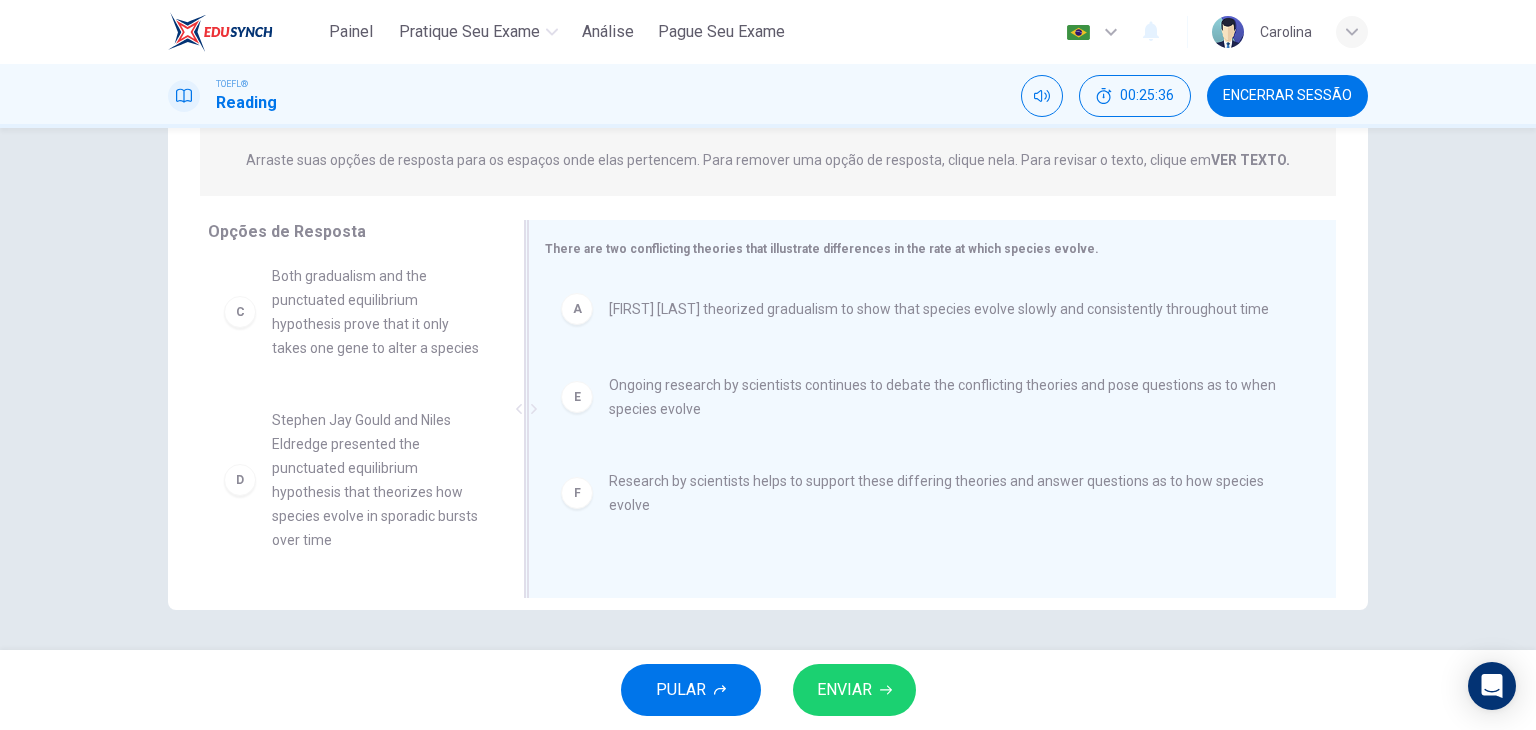 scroll, scrollTop: 0, scrollLeft: 0, axis: both 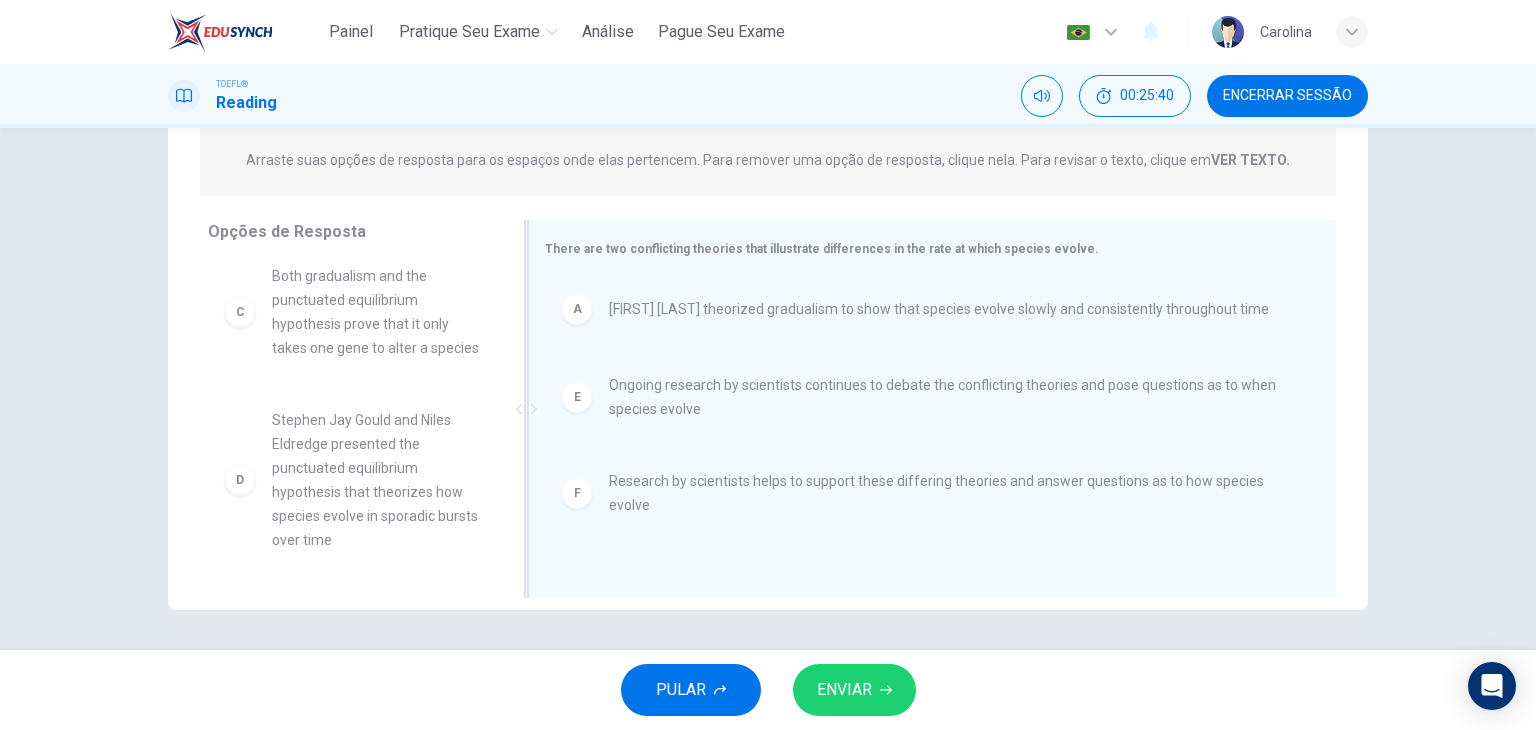 click on "[FIRST] [LAST] theorized gradualism to show that species evolve slowly and consistently throughout time" at bounding box center [939, 309] 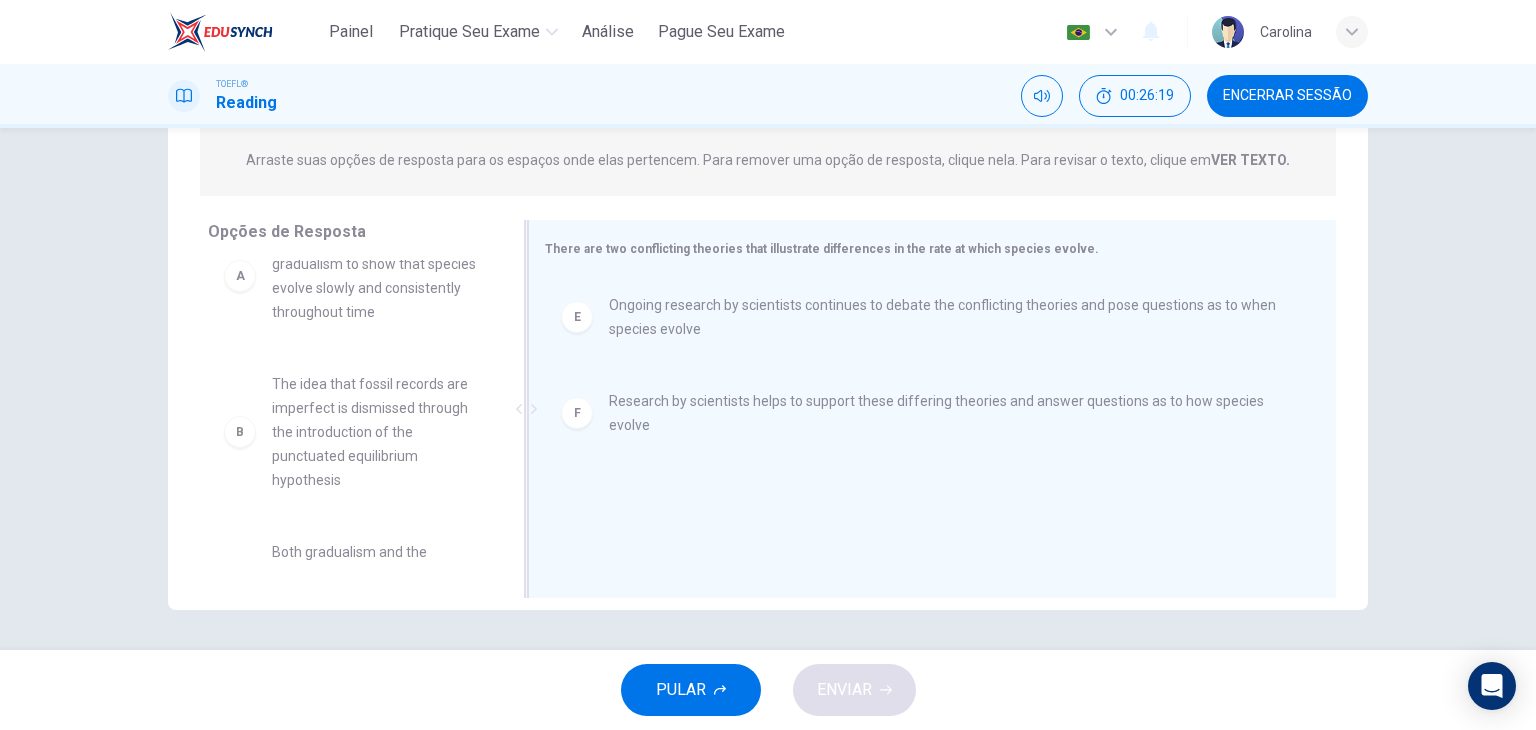 scroll, scrollTop: 0, scrollLeft: 0, axis: both 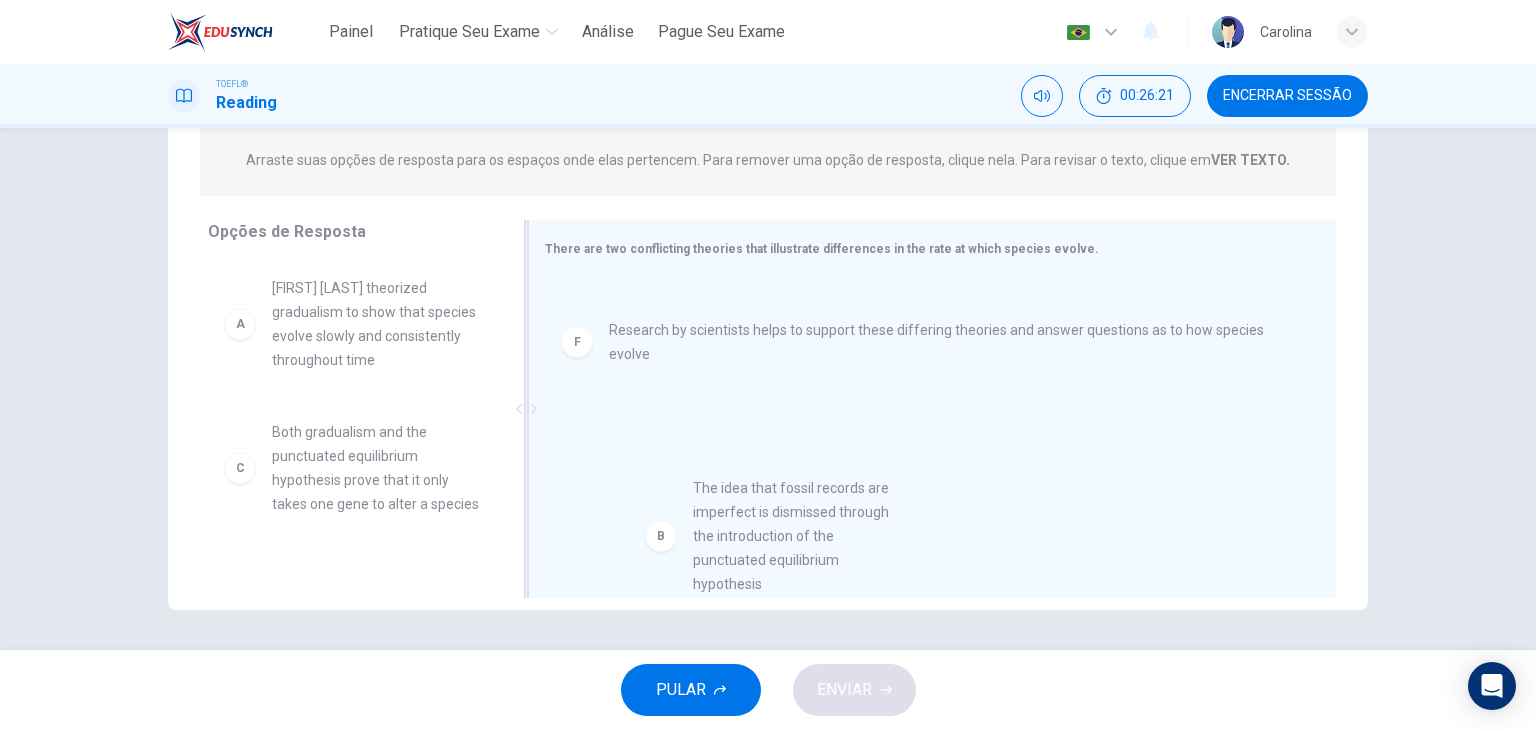 drag, startPoint x: 423, startPoint y: 475, endPoint x: 856, endPoint y: 532, distance: 436.73563 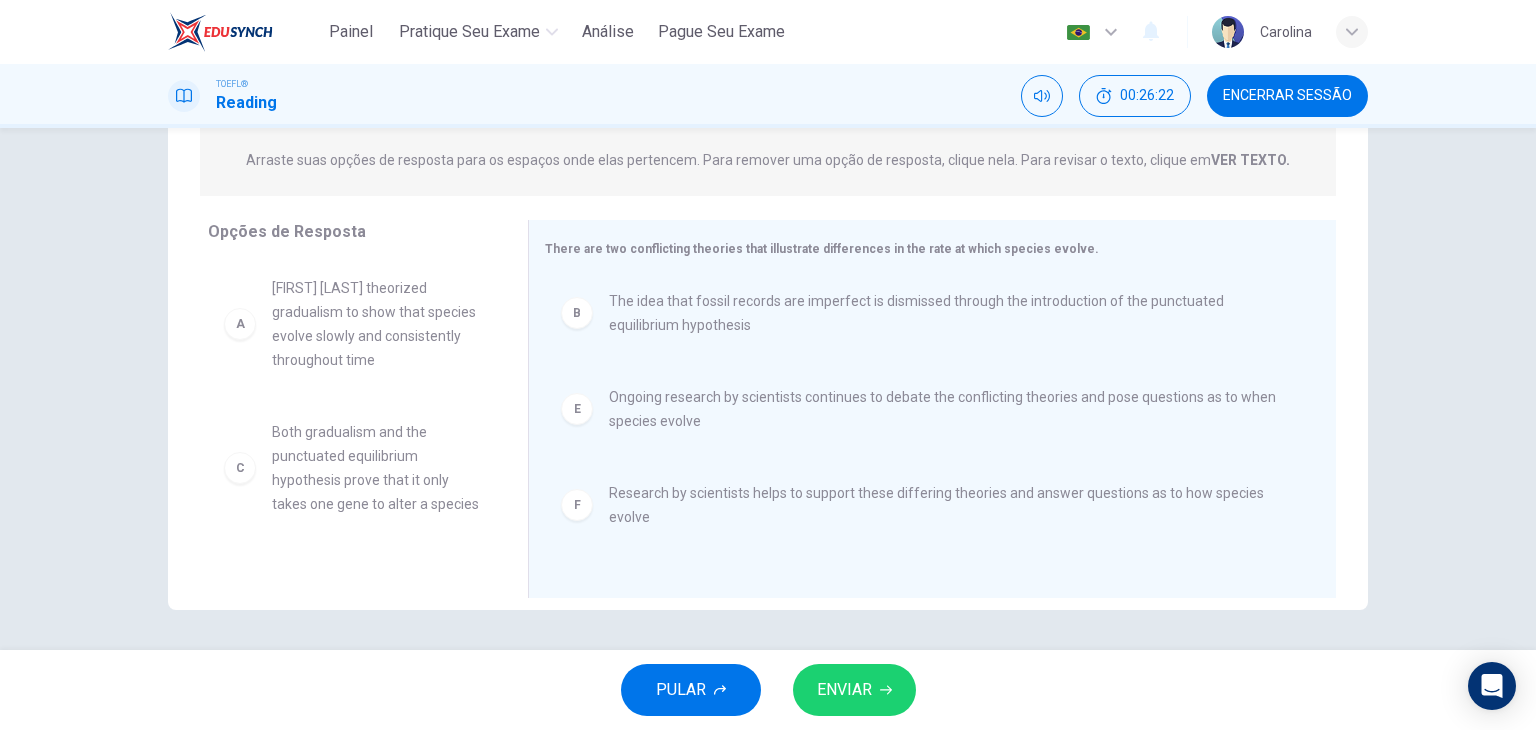 scroll, scrollTop: 4, scrollLeft: 0, axis: vertical 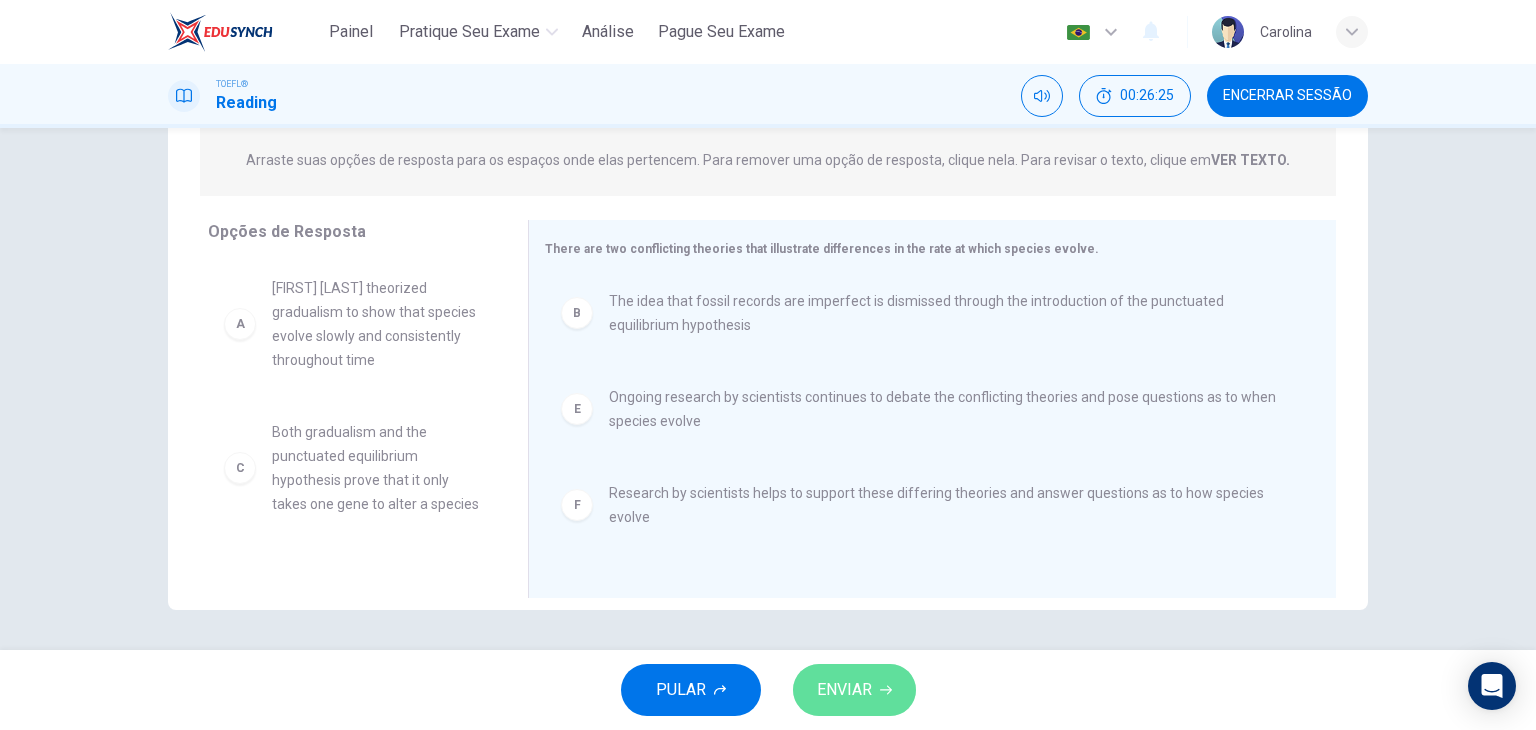 click on "ENVIAR" at bounding box center [854, 690] 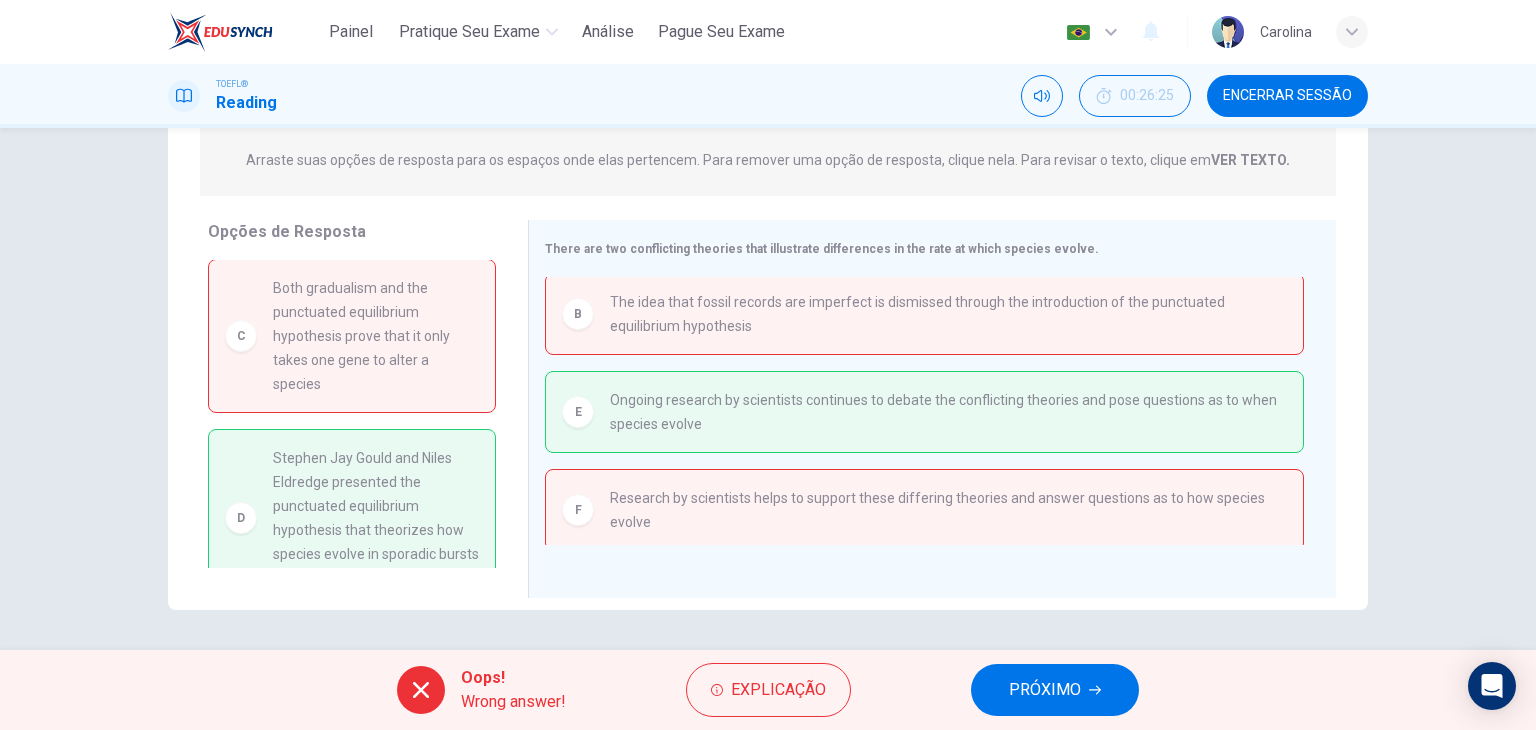 scroll, scrollTop: 184, scrollLeft: 0, axis: vertical 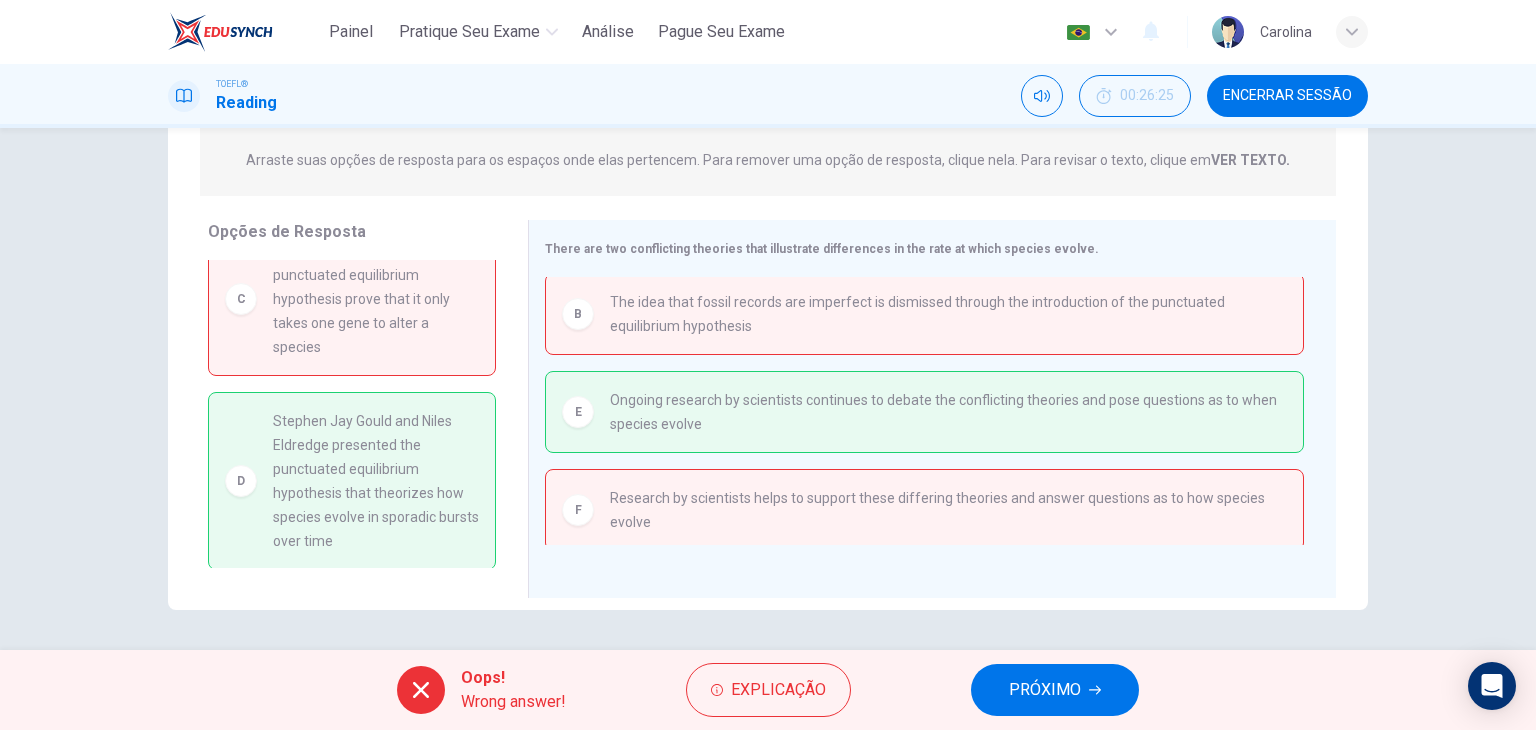 click on "PRÓXIMO" at bounding box center (1055, 690) 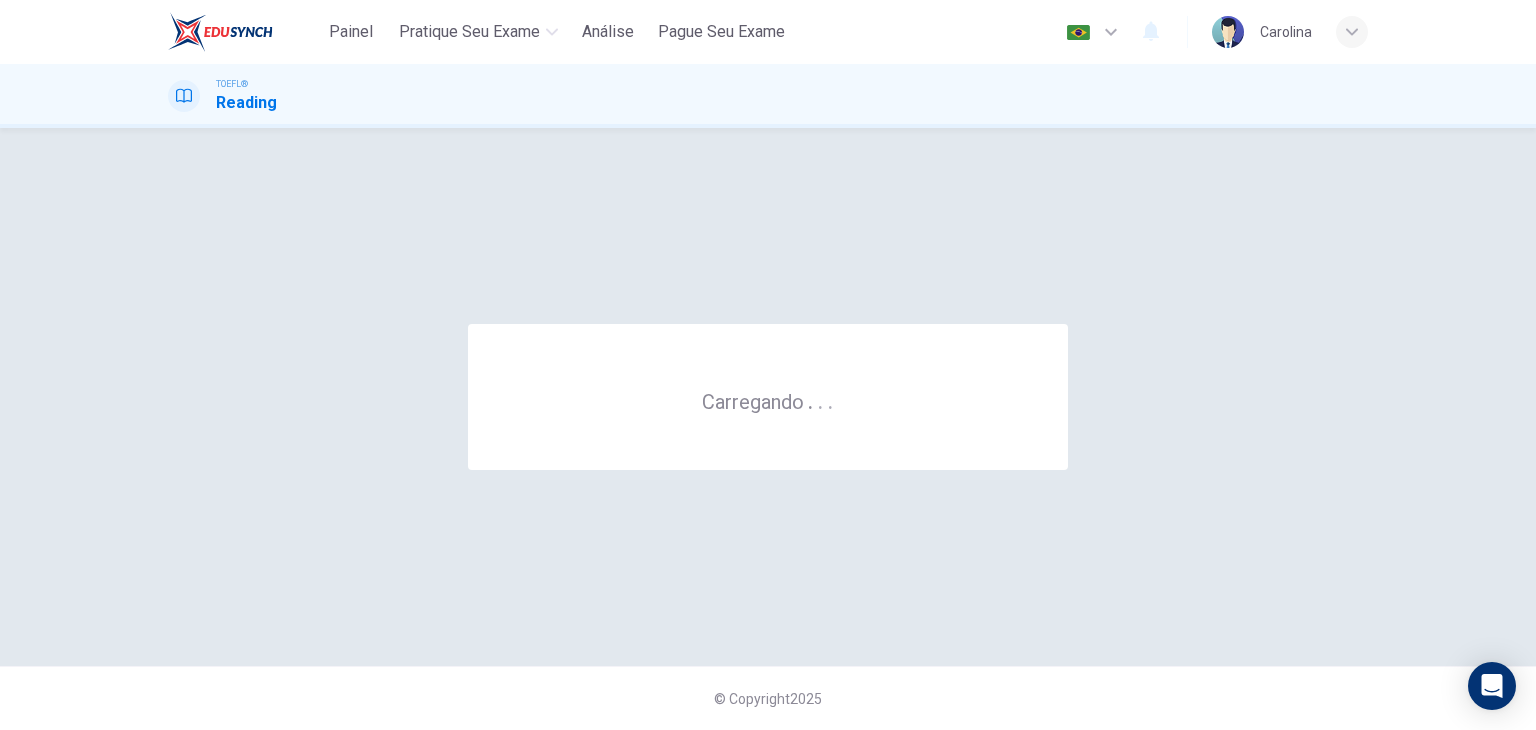 scroll, scrollTop: 0, scrollLeft: 0, axis: both 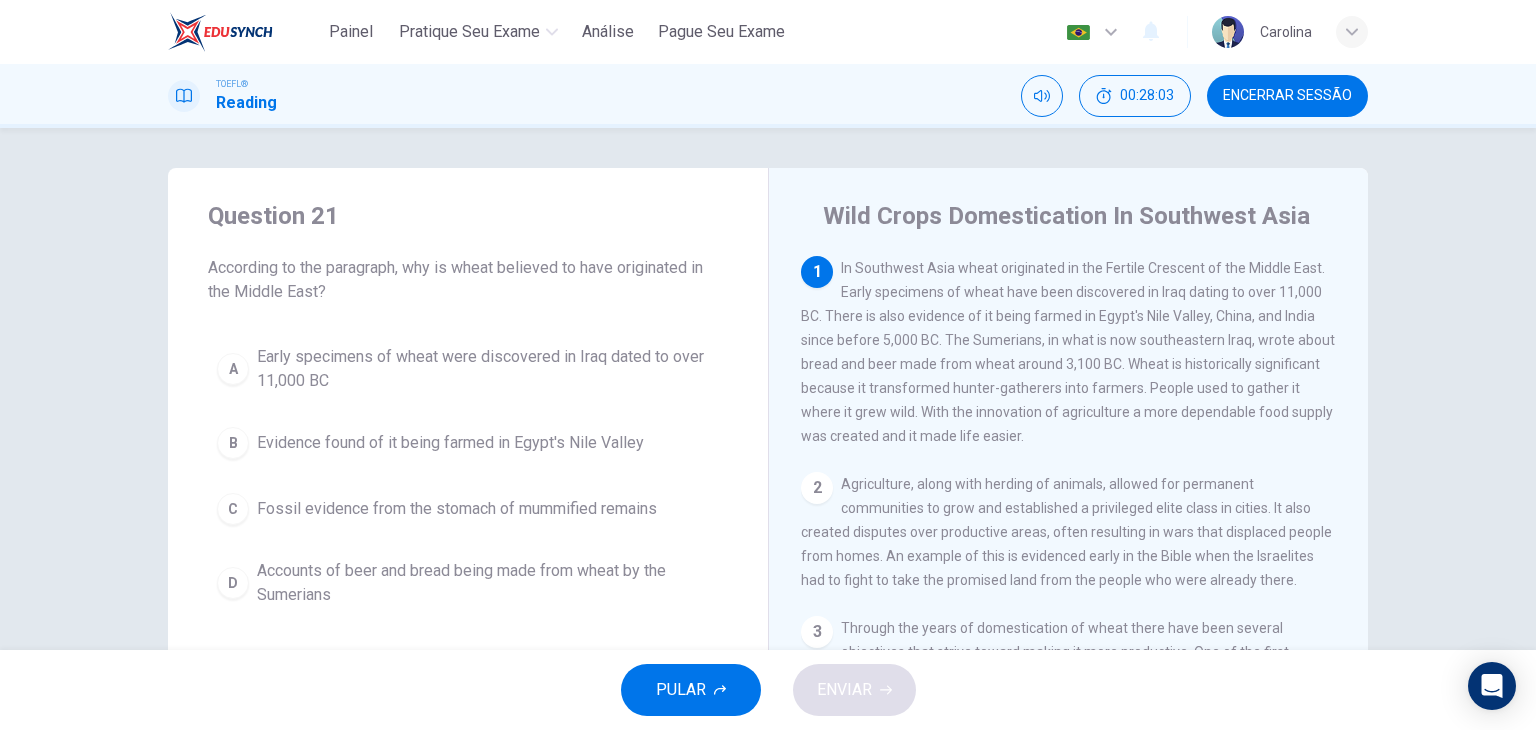 click on "Early specimens of wheat were discovered in Iraq dated to over 11,000 BC" at bounding box center [488, 369] 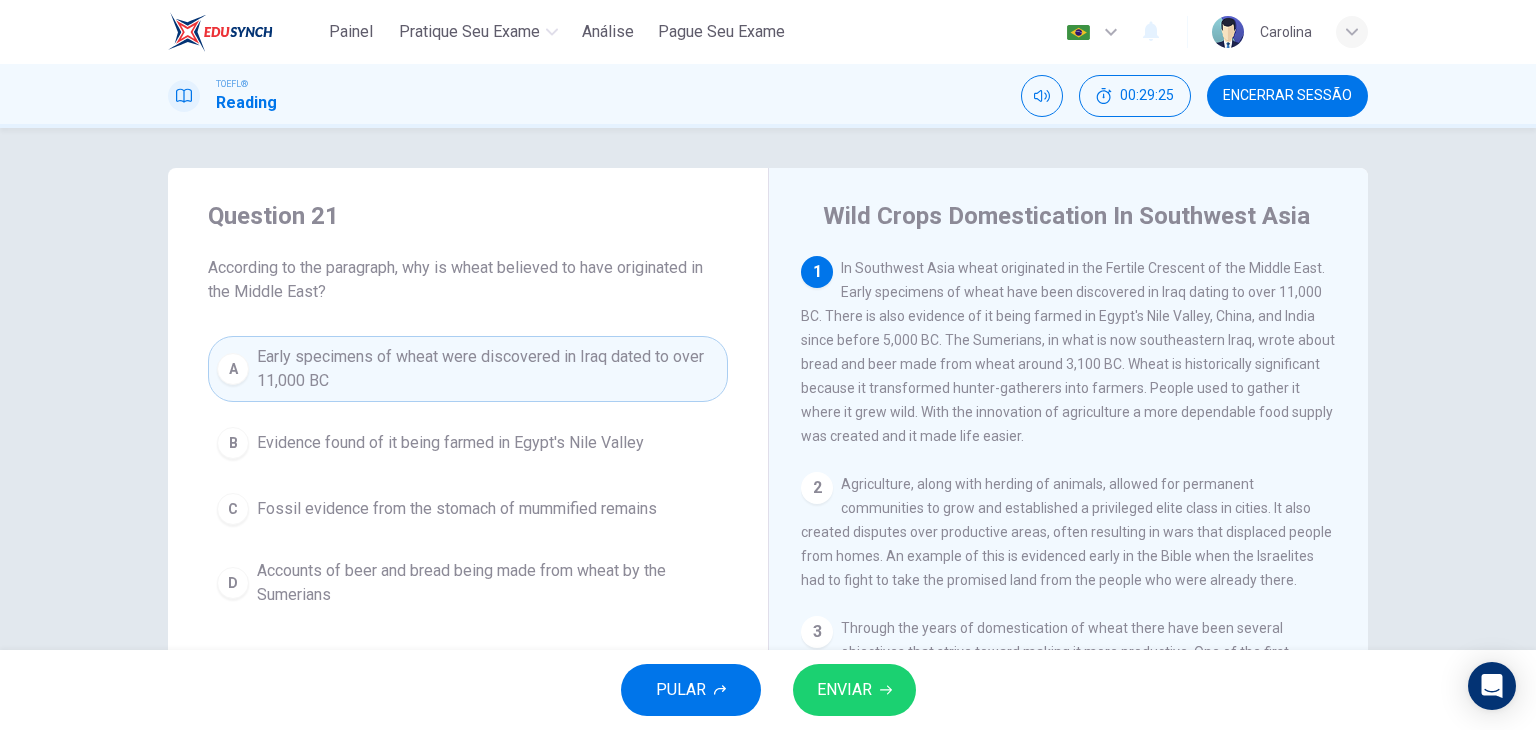 click on "ENVIAR" at bounding box center [854, 690] 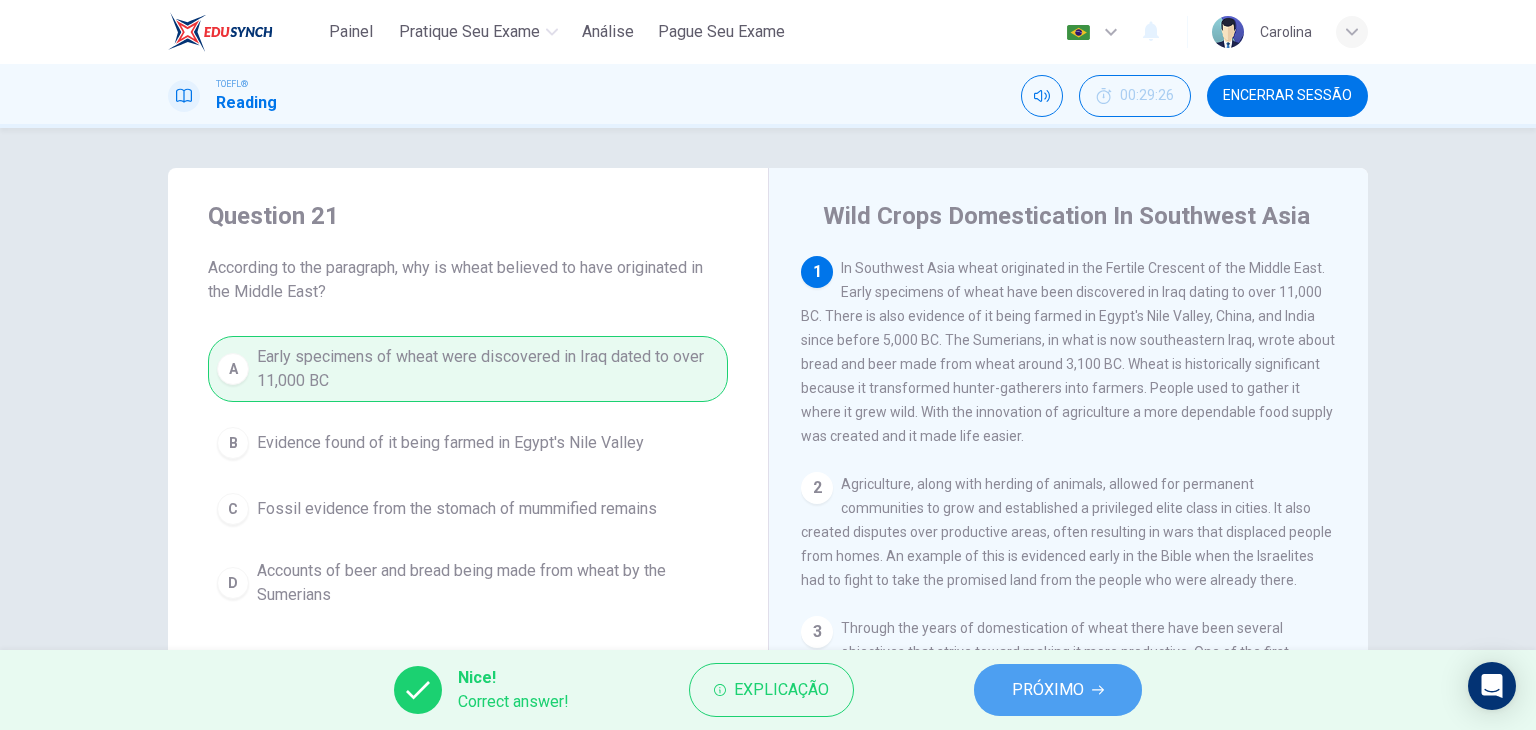 click on "PRÓXIMO" at bounding box center [1058, 690] 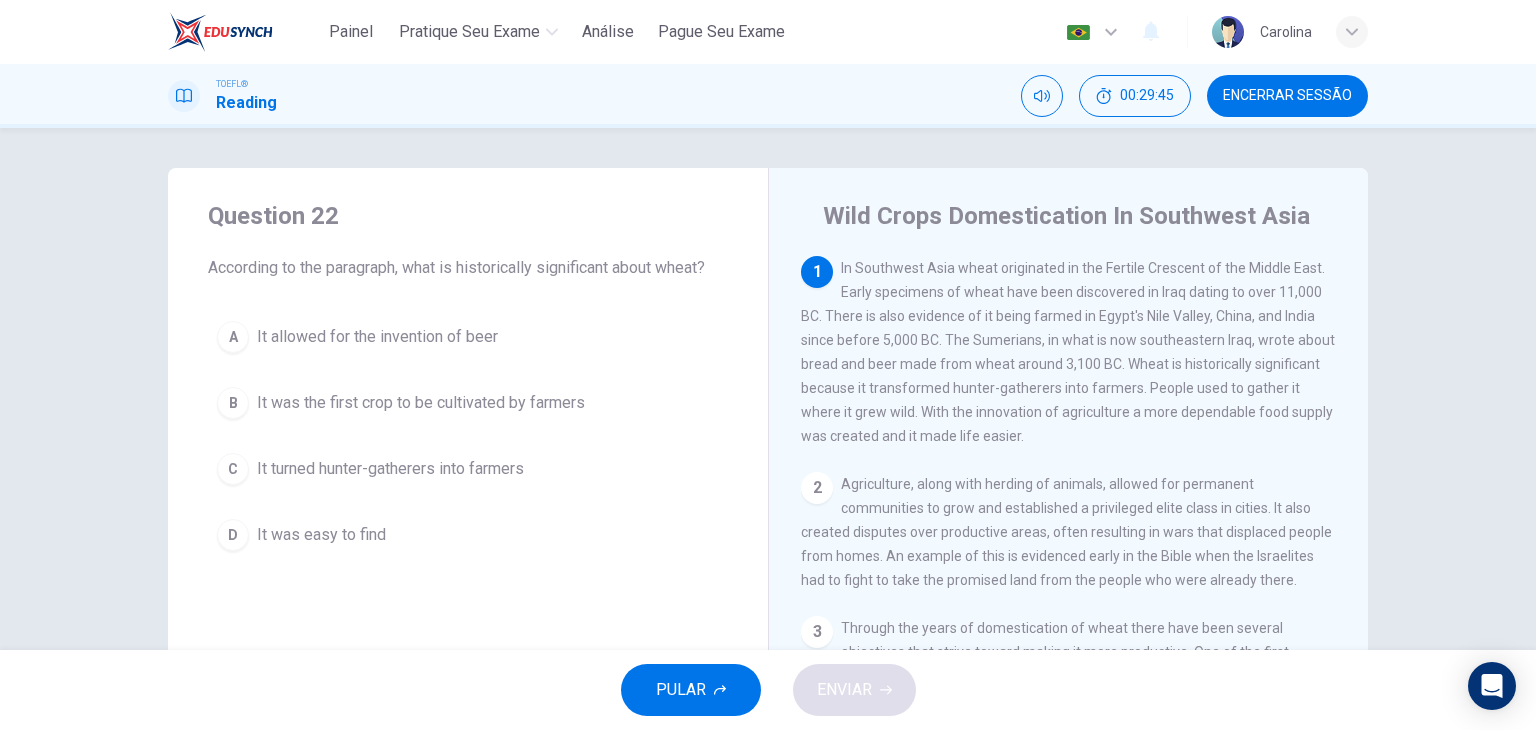 click on "It turned hunter-gatherers into farmers" at bounding box center (390, 469) 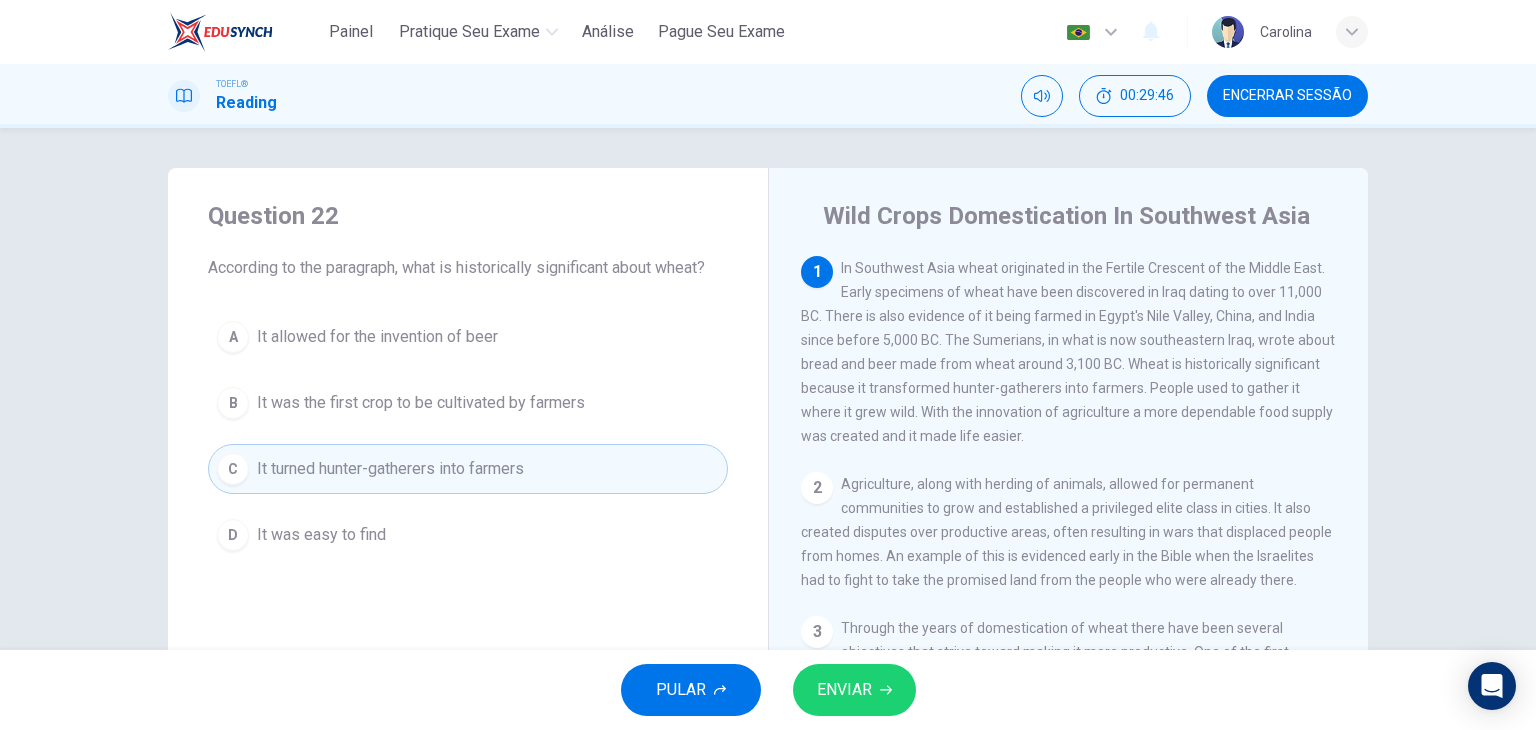 click on "ENVIAR" at bounding box center (854, 690) 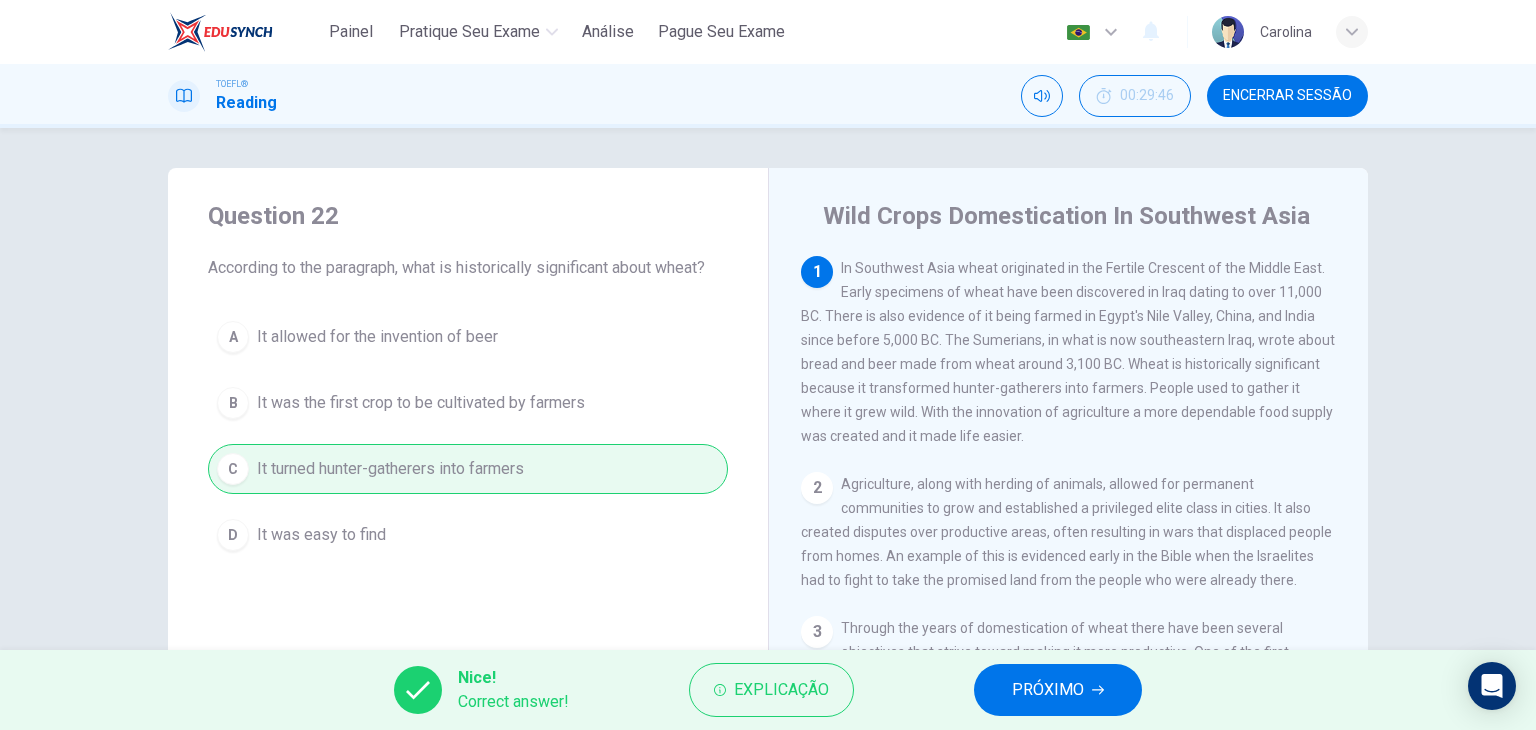 click on "PRÓXIMO" at bounding box center (1058, 690) 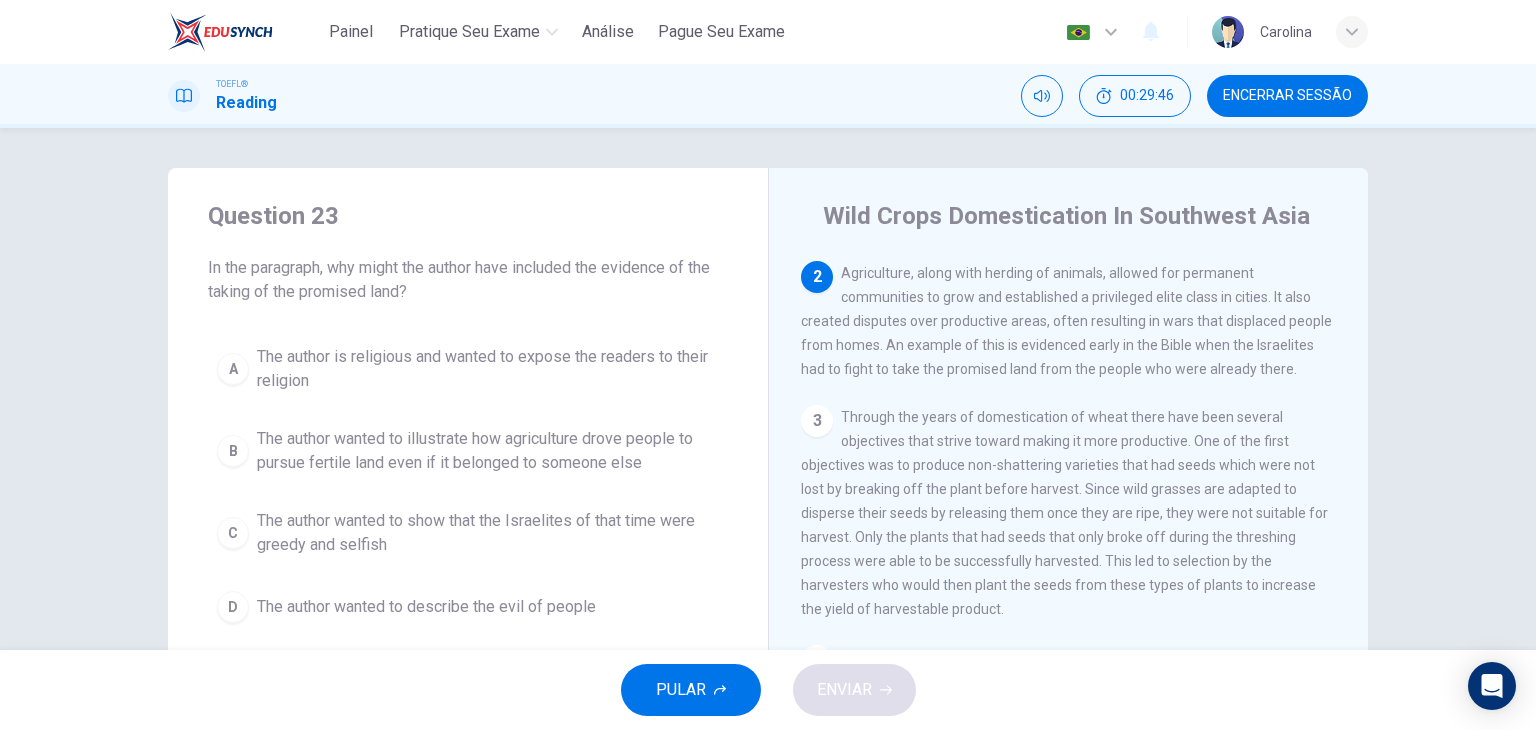 scroll, scrollTop: 222, scrollLeft: 0, axis: vertical 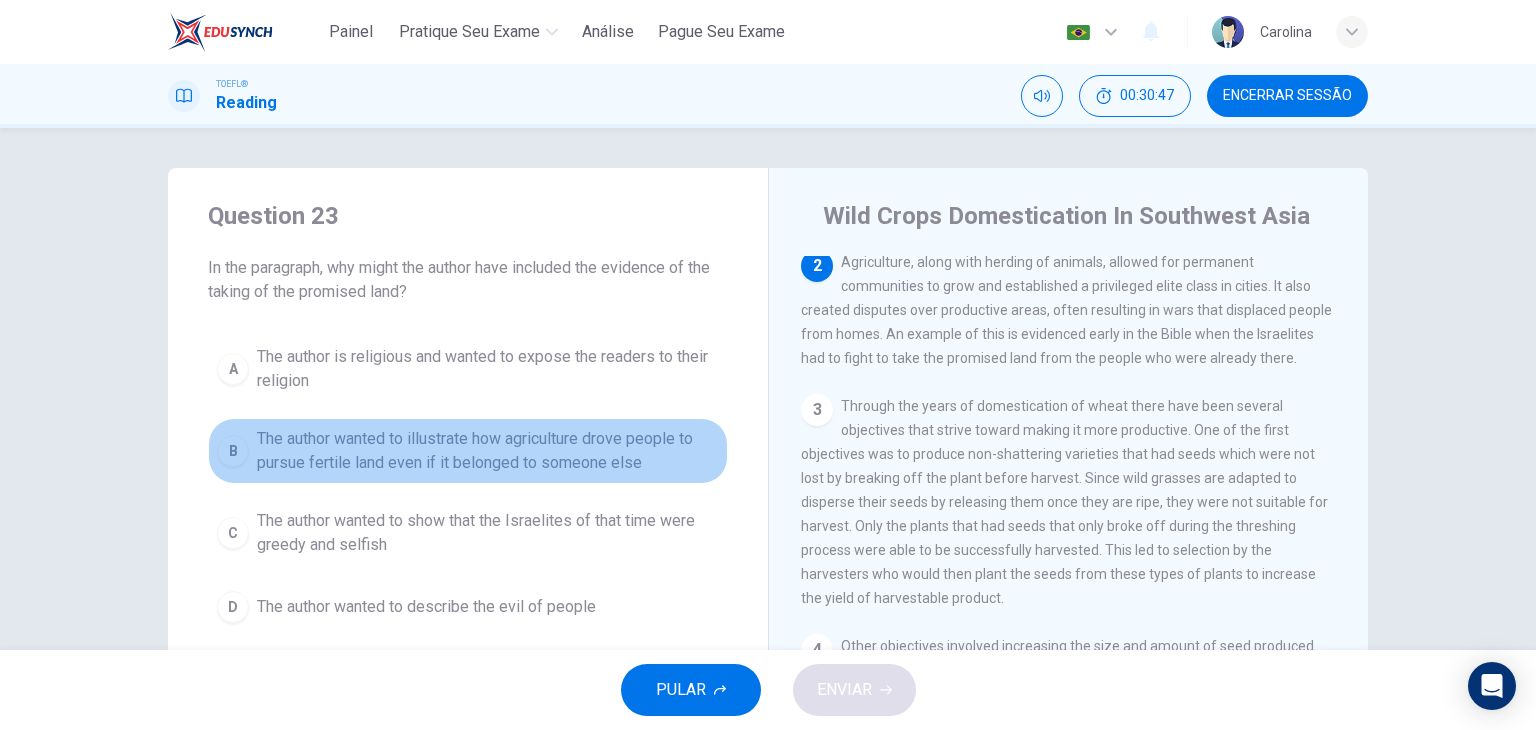 click on "The author wanted to illustrate how agriculture drove people to pursue fertile land even if it belonged to someone else" at bounding box center [488, 451] 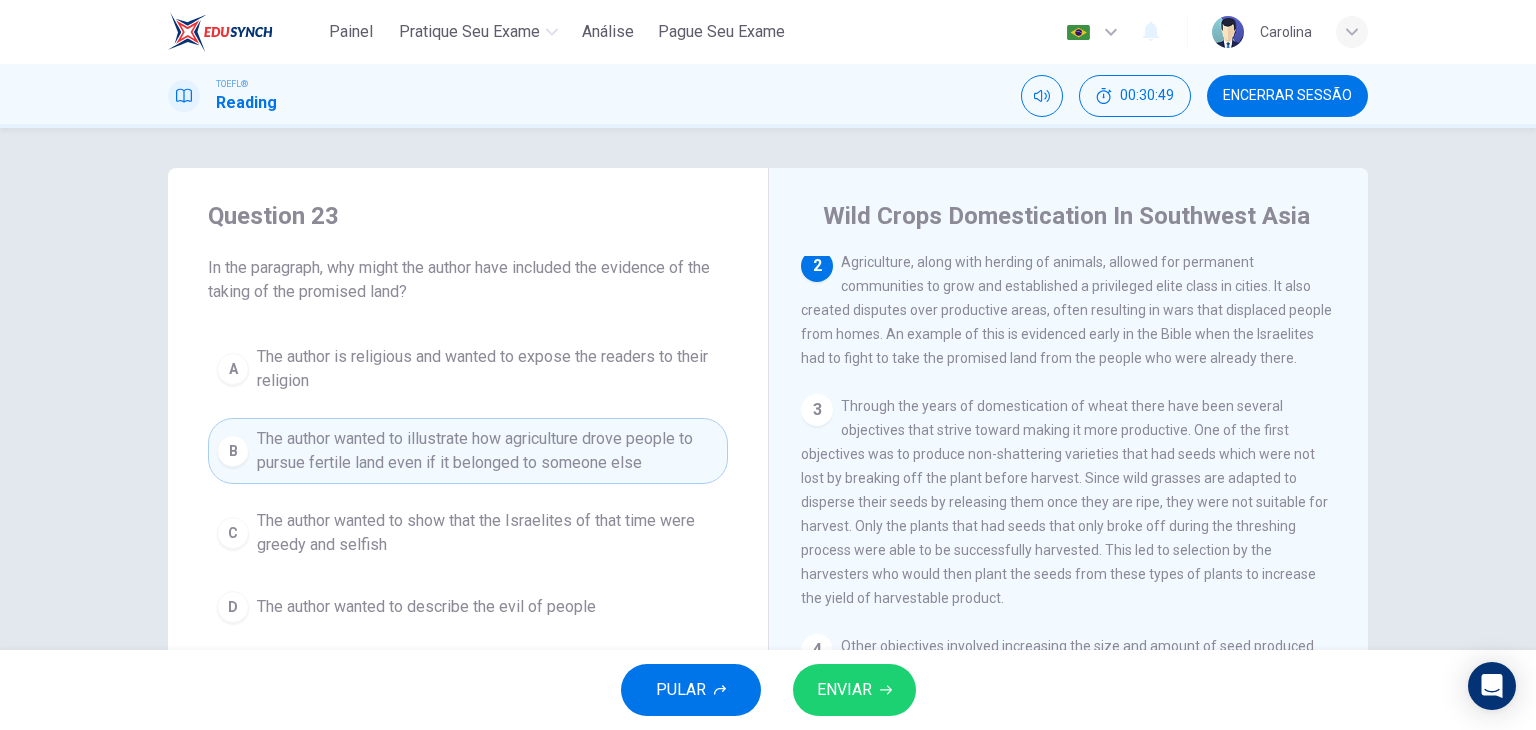 click on "ENVIAR" at bounding box center [854, 690] 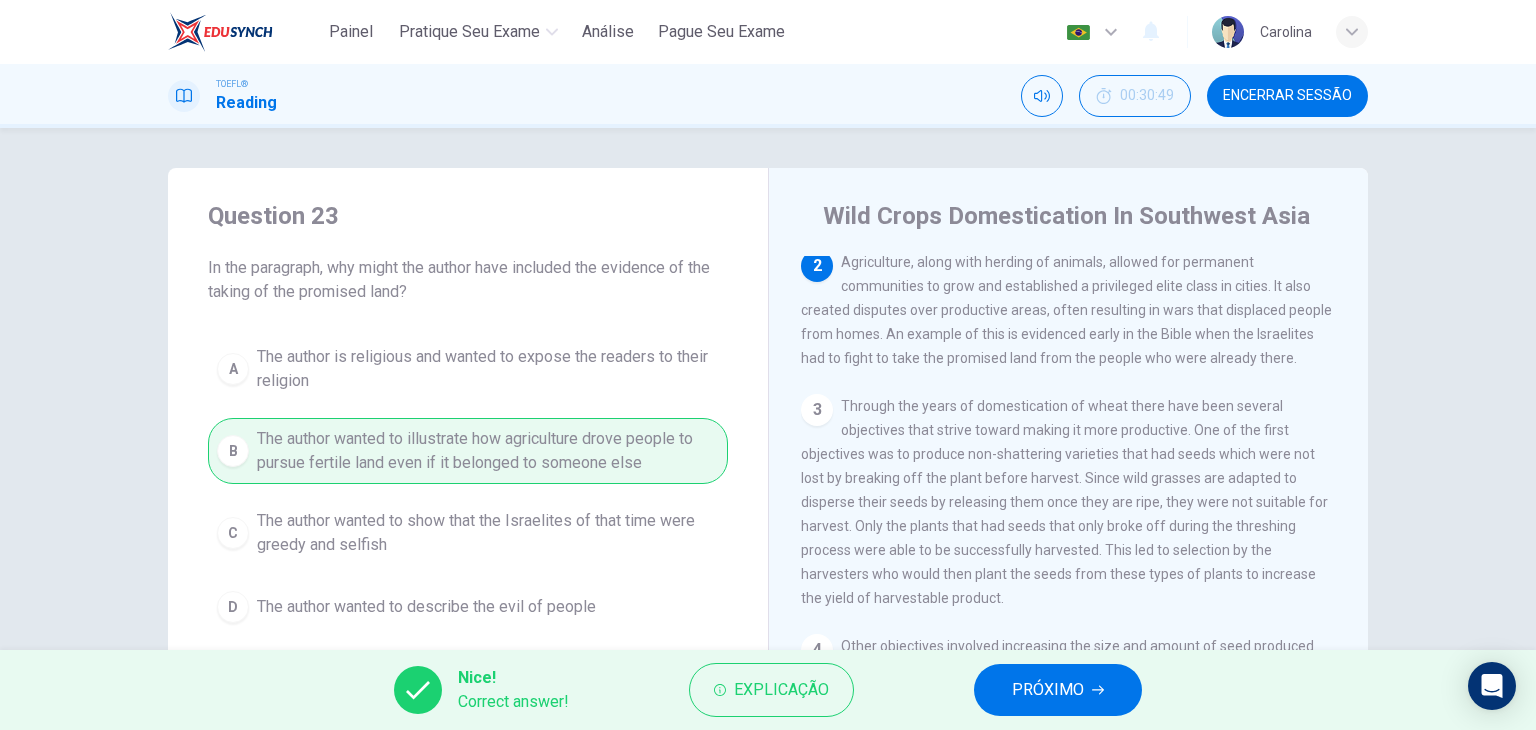 click on "PRÓXIMO" at bounding box center (1048, 690) 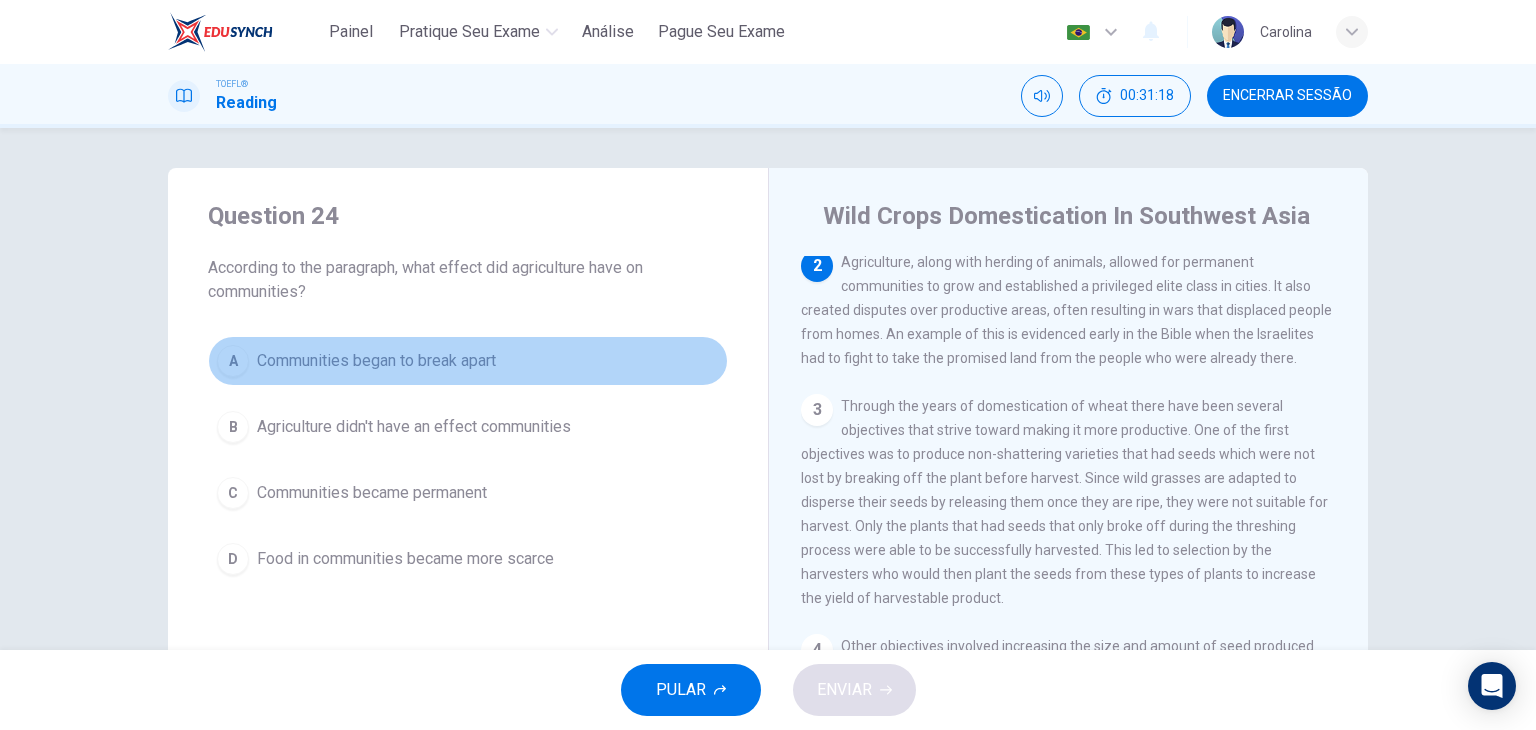 click on "Communities began to break apart" at bounding box center (376, 361) 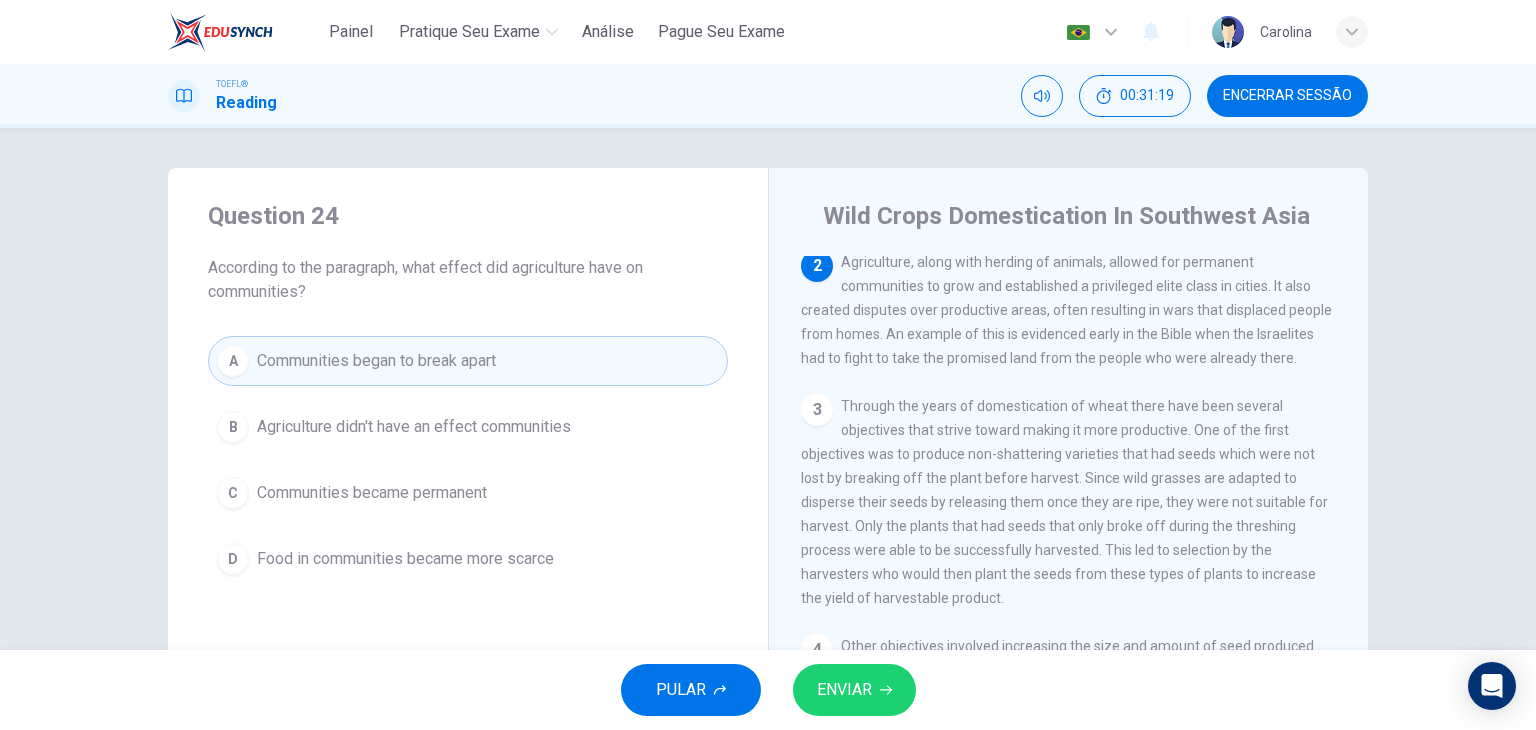 click on "ENVIAR" at bounding box center (854, 690) 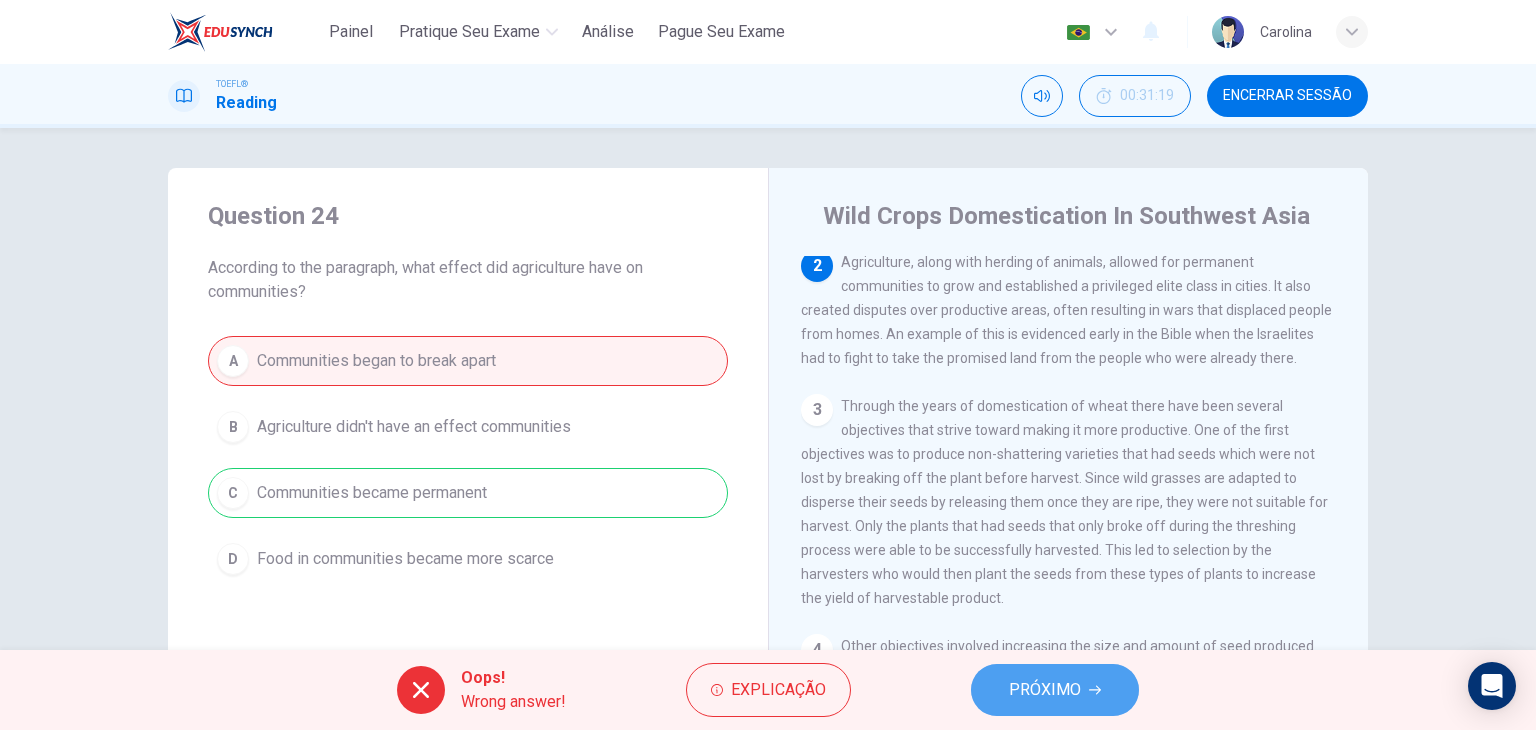 click on "PRÓXIMO" at bounding box center [1055, 690] 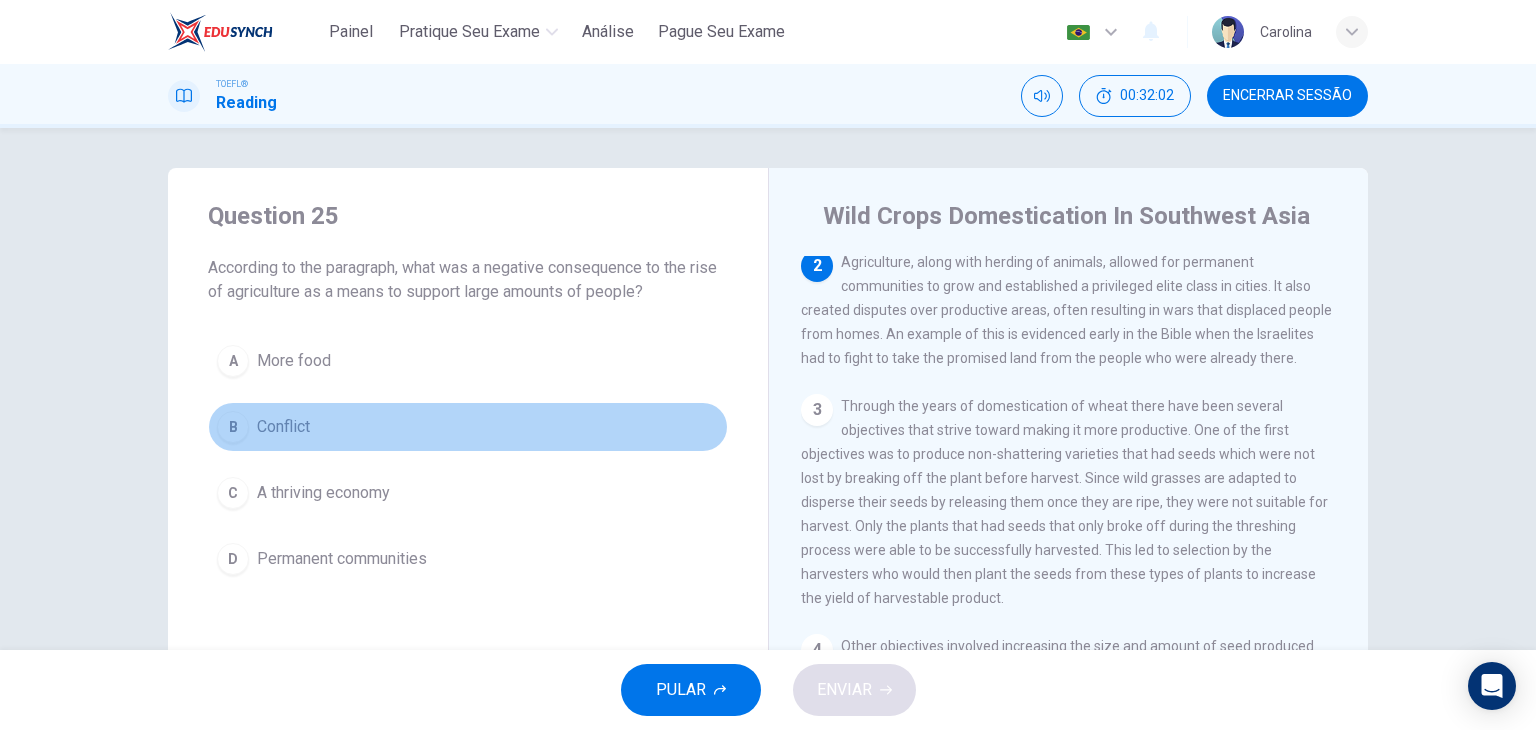 click on "Conflict" at bounding box center [283, 427] 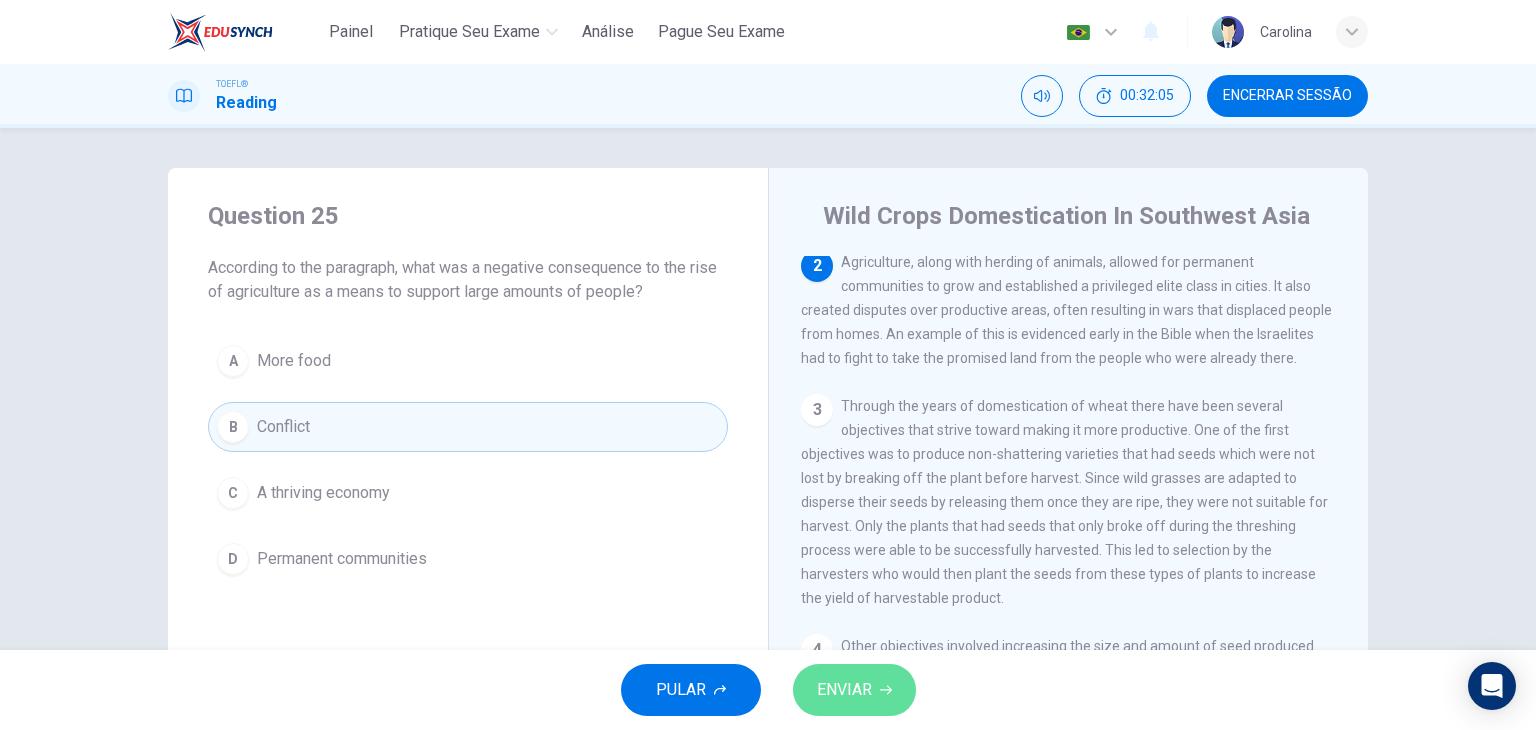 click on "ENVIAR" at bounding box center (844, 690) 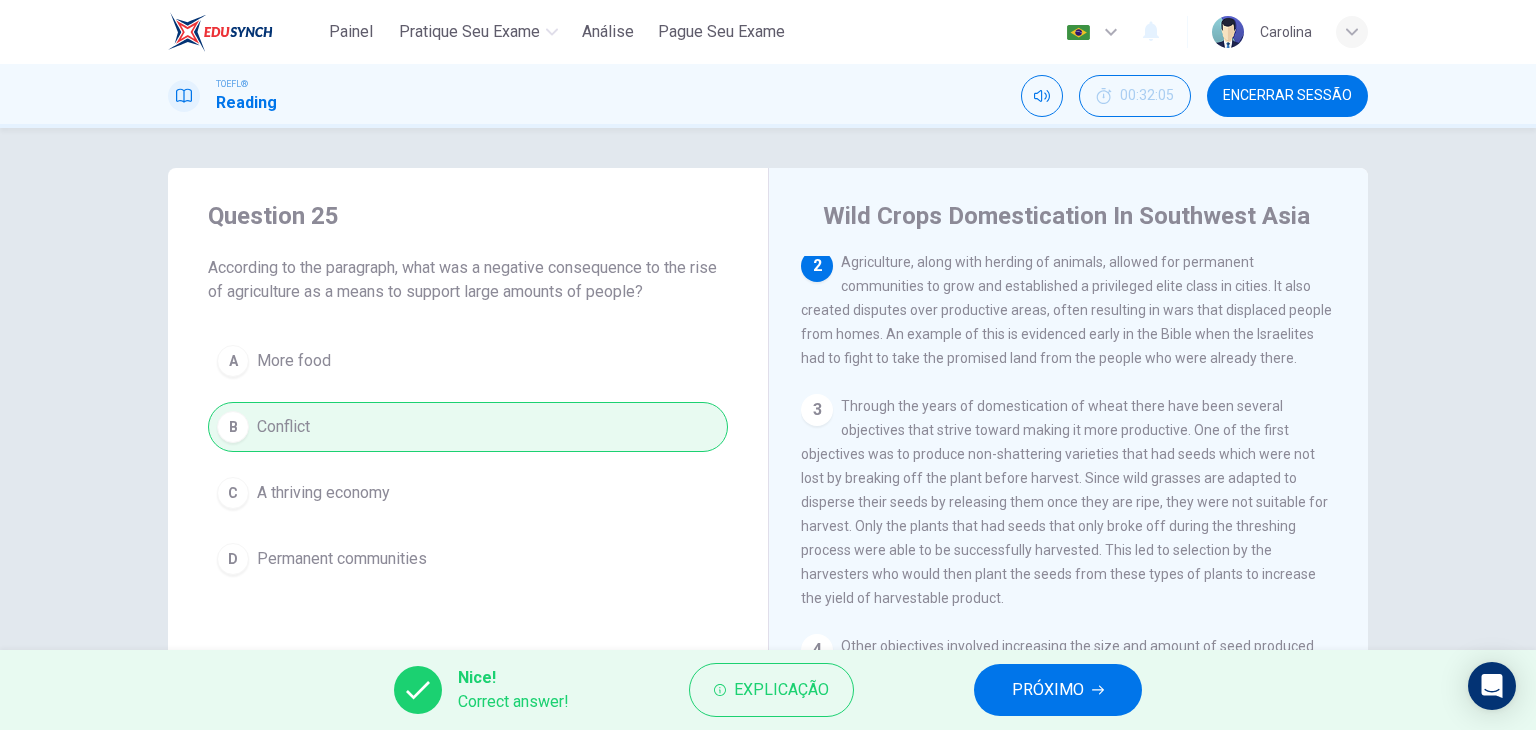 click on "PRÓXIMO" at bounding box center [1048, 690] 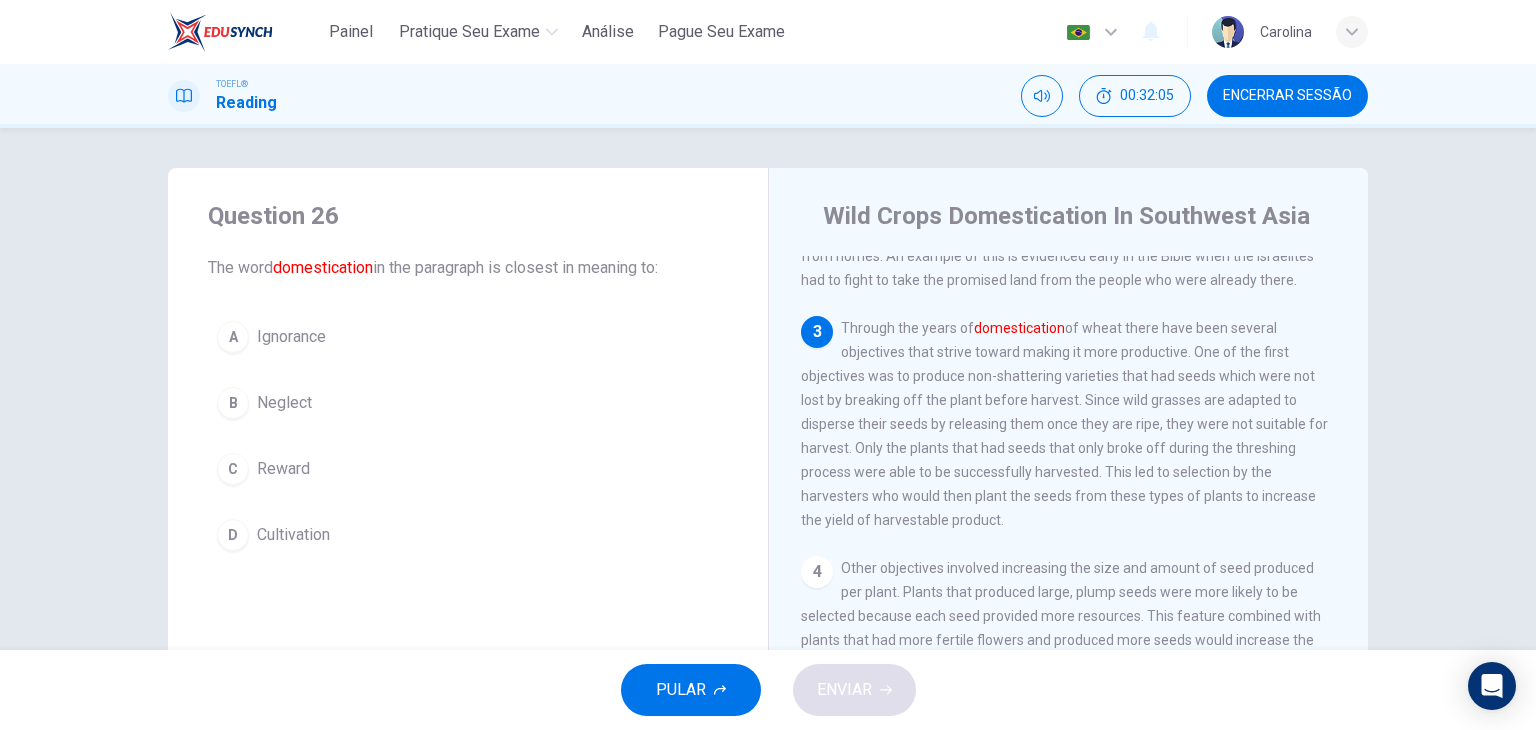 scroll, scrollTop: 370, scrollLeft: 0, axis: vertical 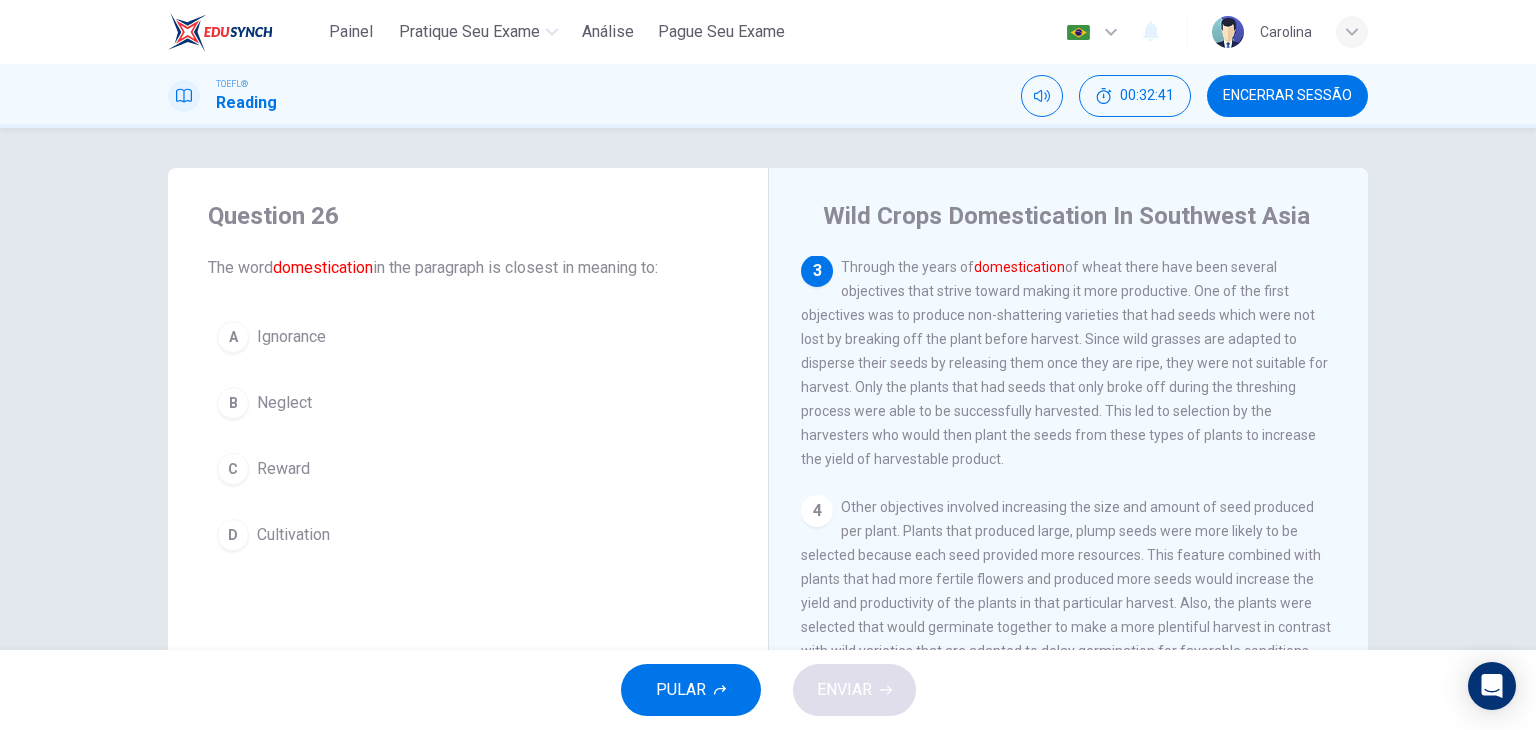click on "D Cultivation" at bounding box center (468, 535) 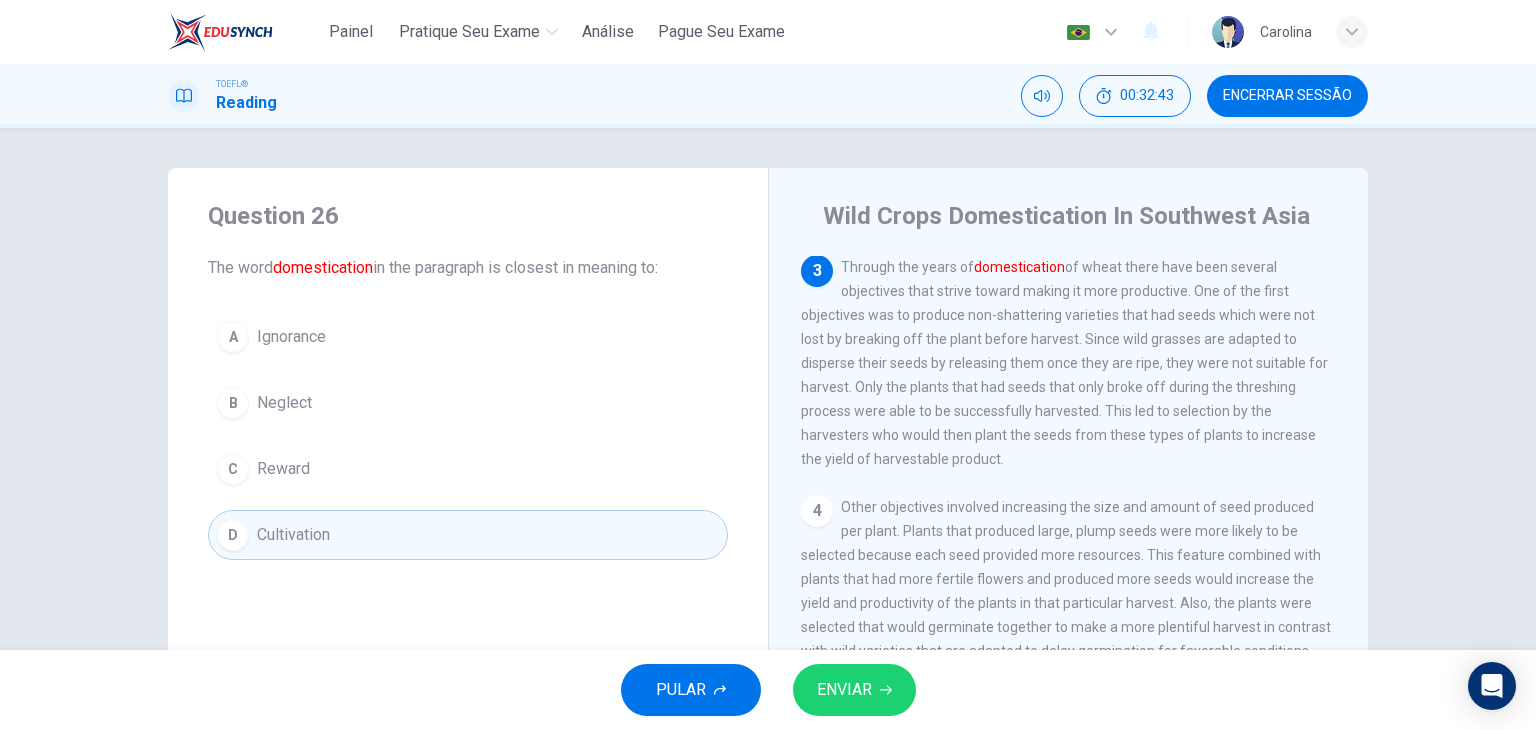 click 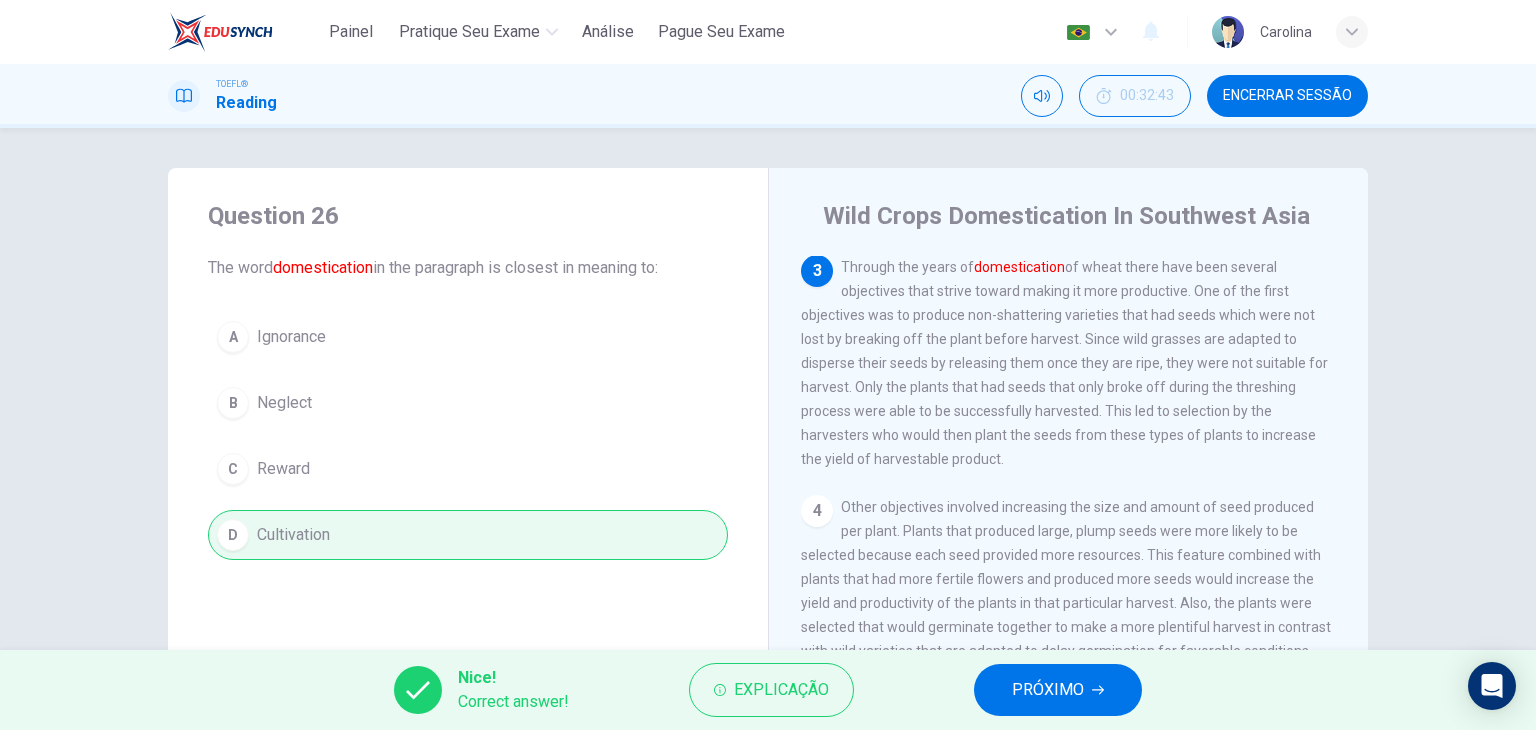 click on "PRÓXIMO" at bounding box center [1048, 690] 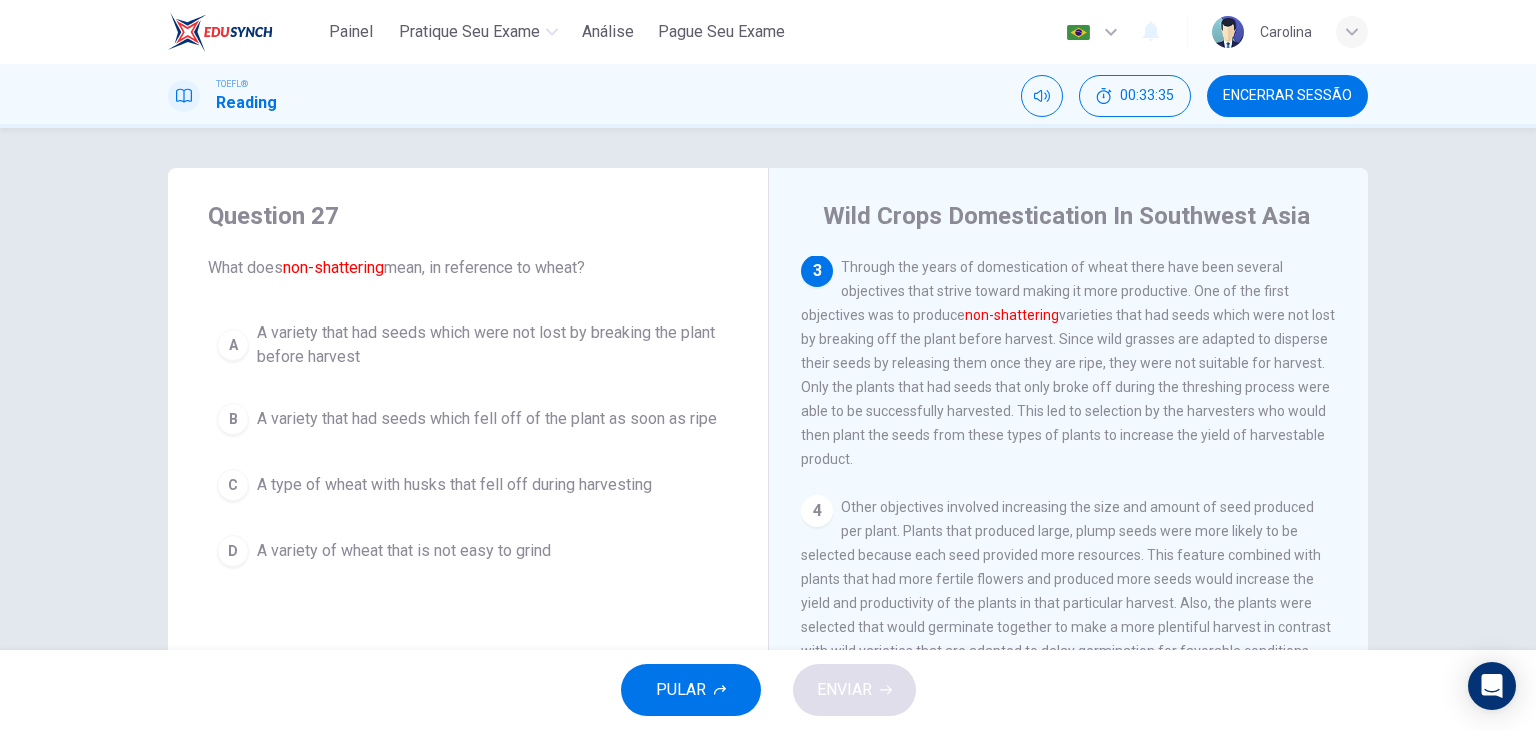 click on "A variety that had seeds which fell off of the plant as soon as ripe" at bounding box center (487, 419) 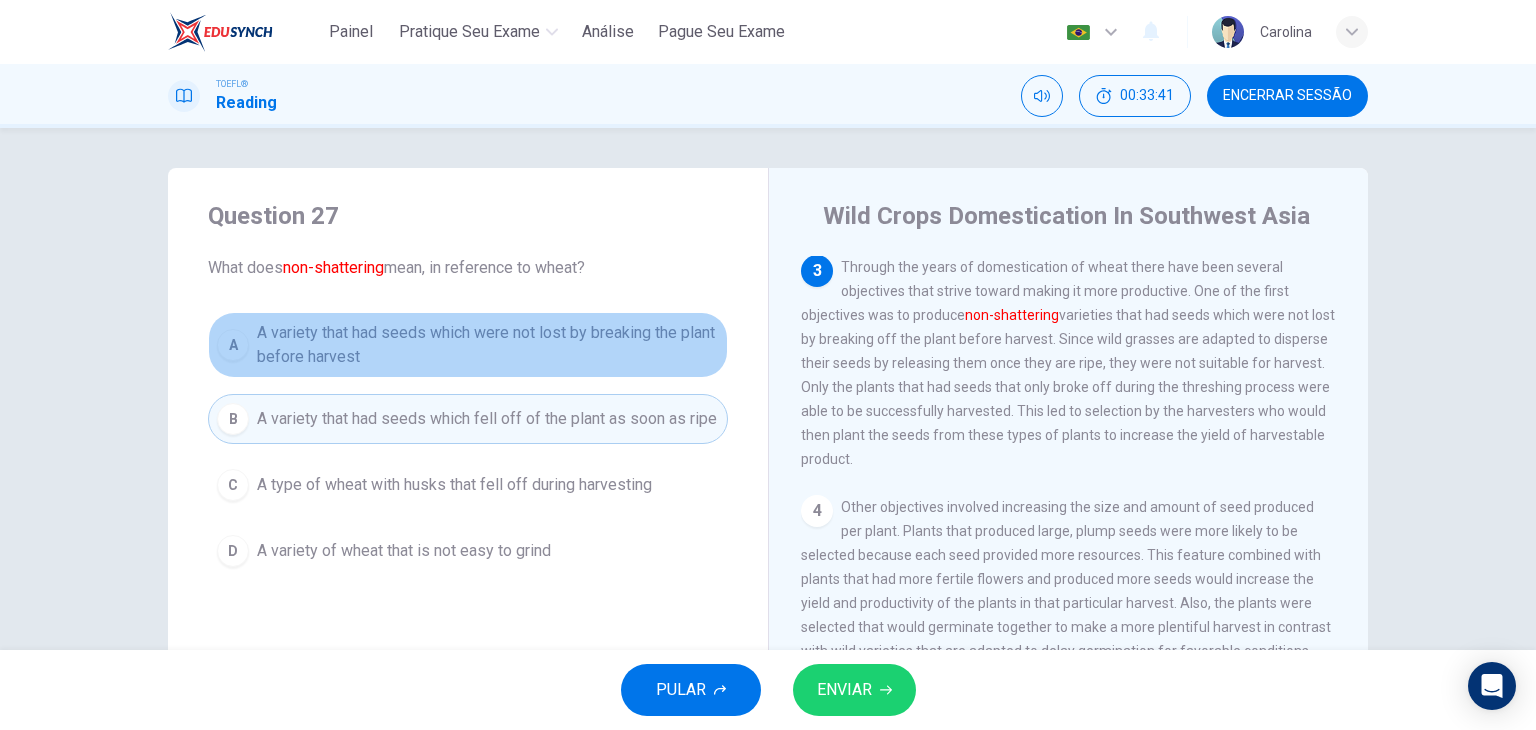 click on "A variety that had seeds which were not lost by breaking the plant before harvest" at bounding box center [488, 345] 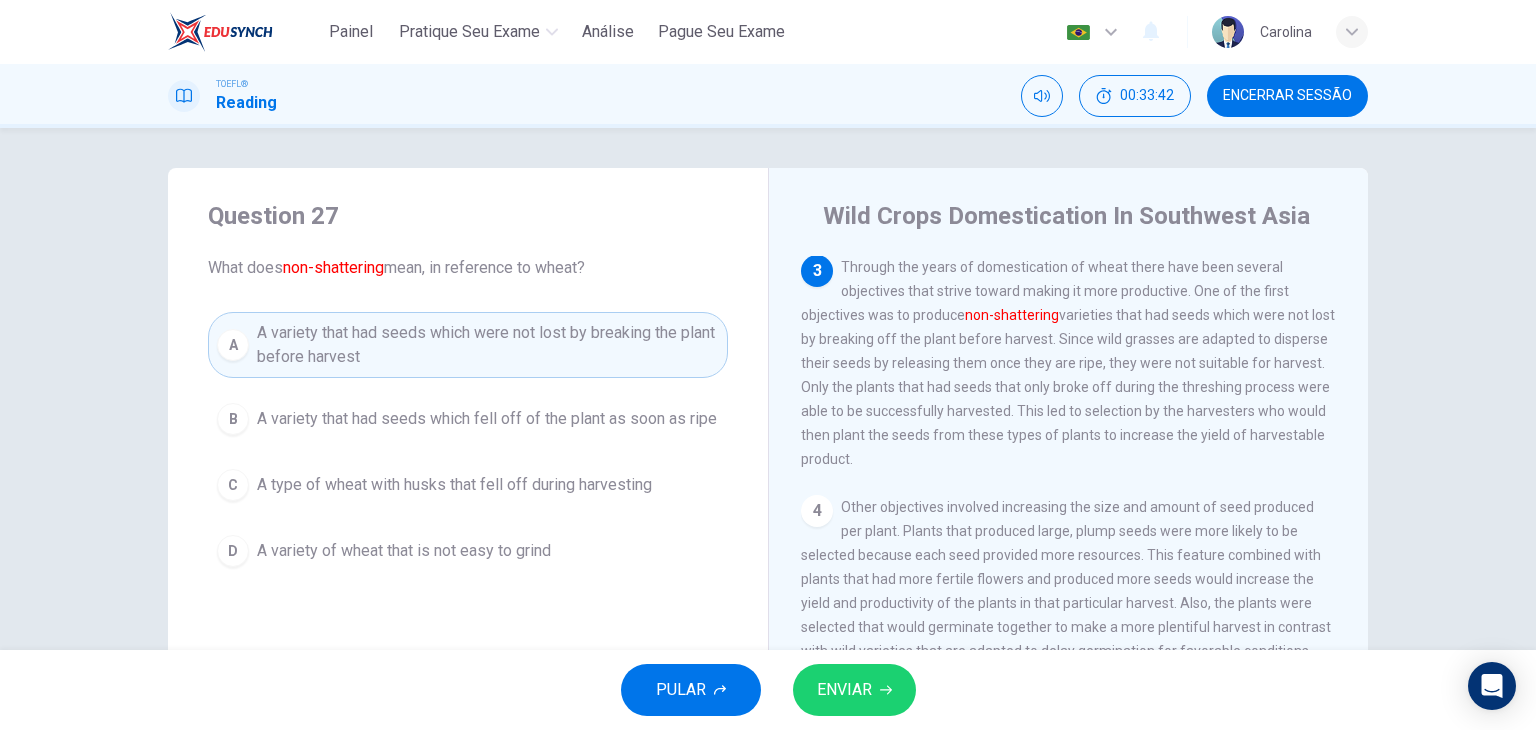click 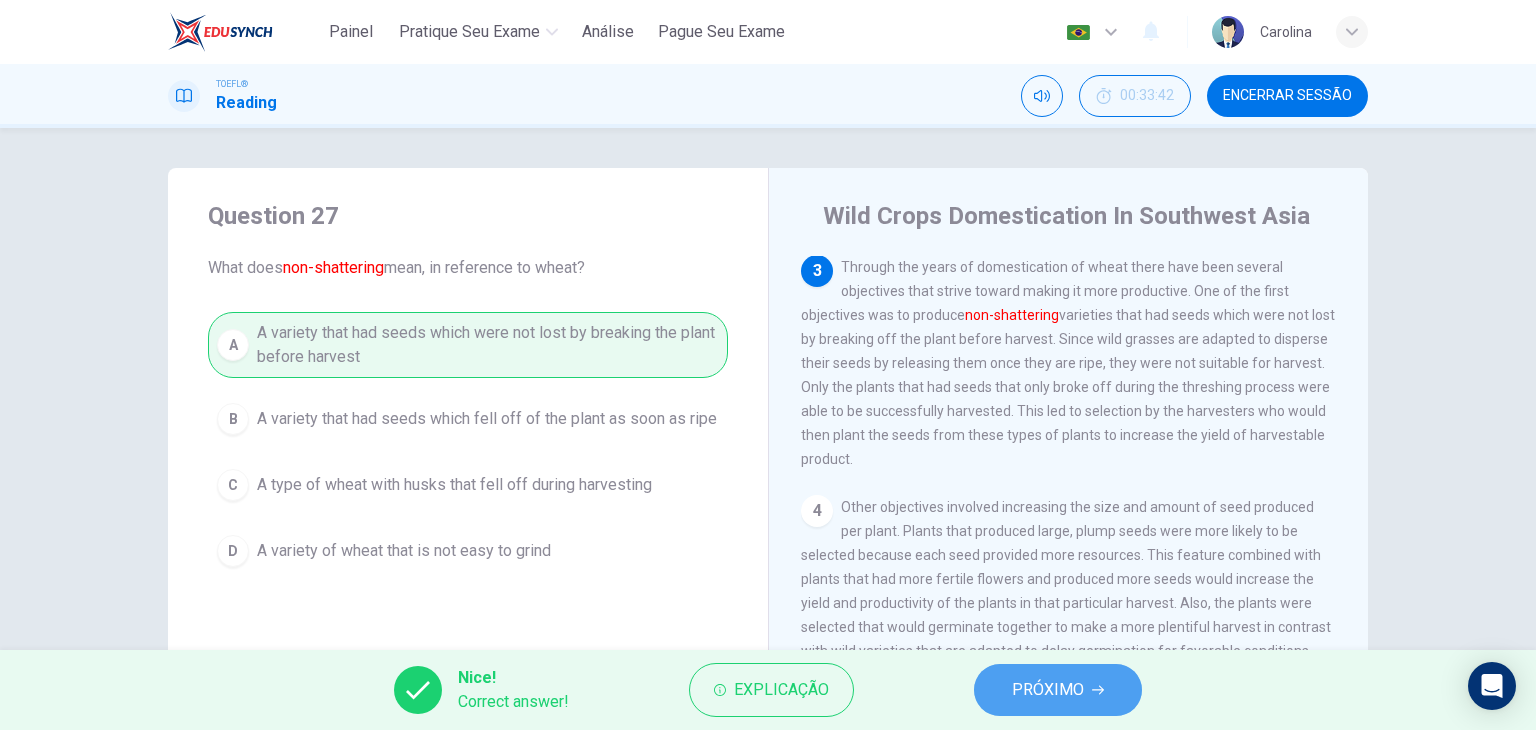 click on "PRÓXIMO" at bounding box center [1058, 690] 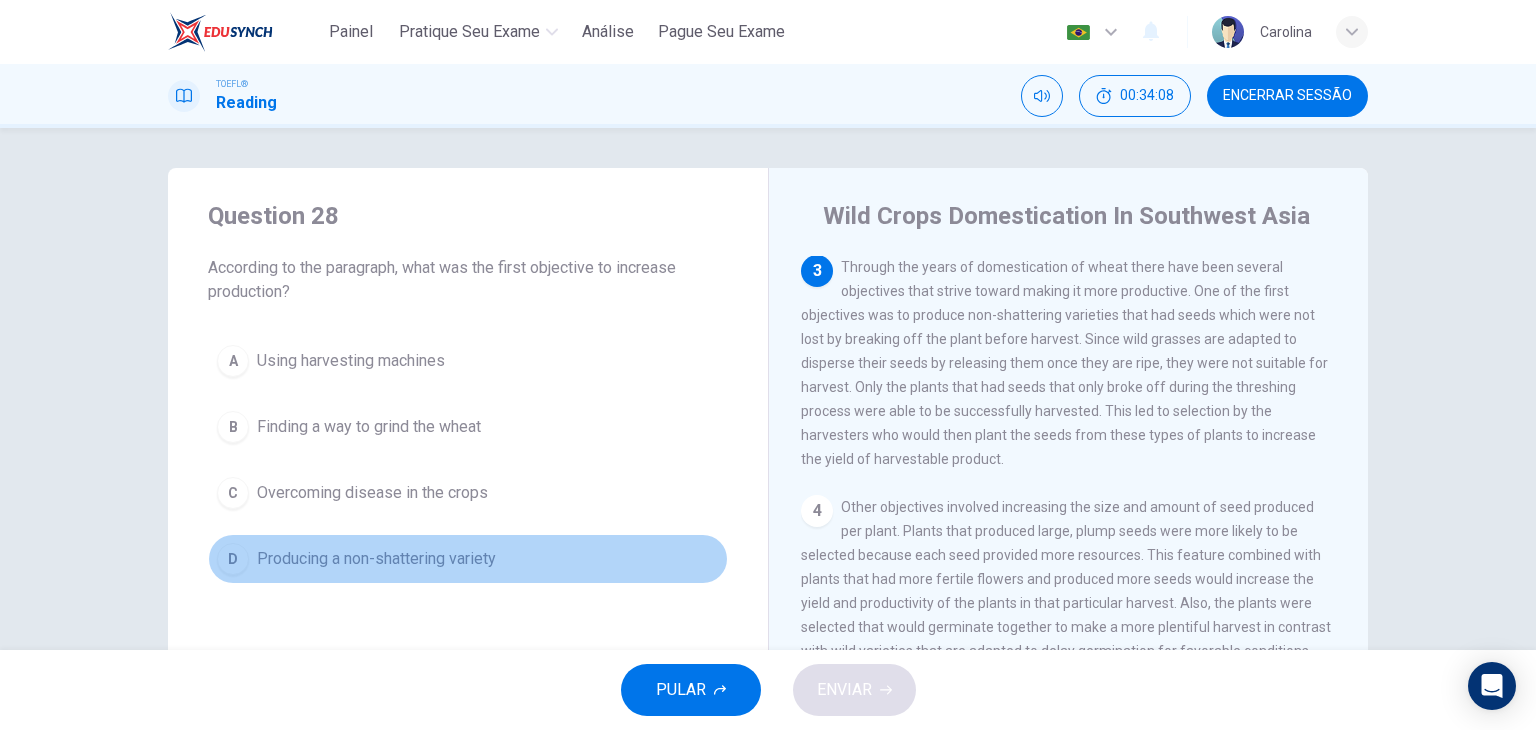 click on "D Producing a non-shattering variety" at bounding box center (468, 559) 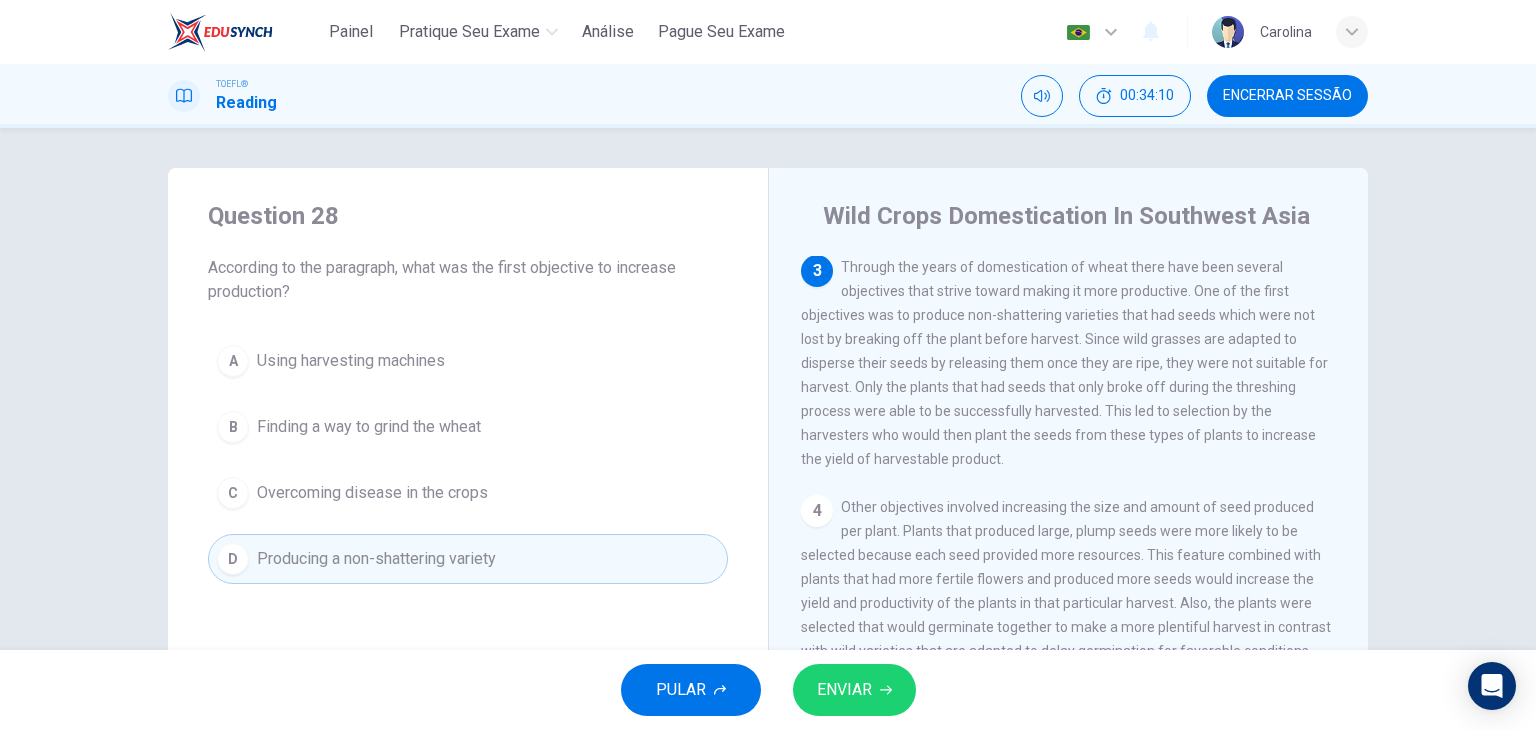 click on "ENVIAR" at bounding box center [854, 690] 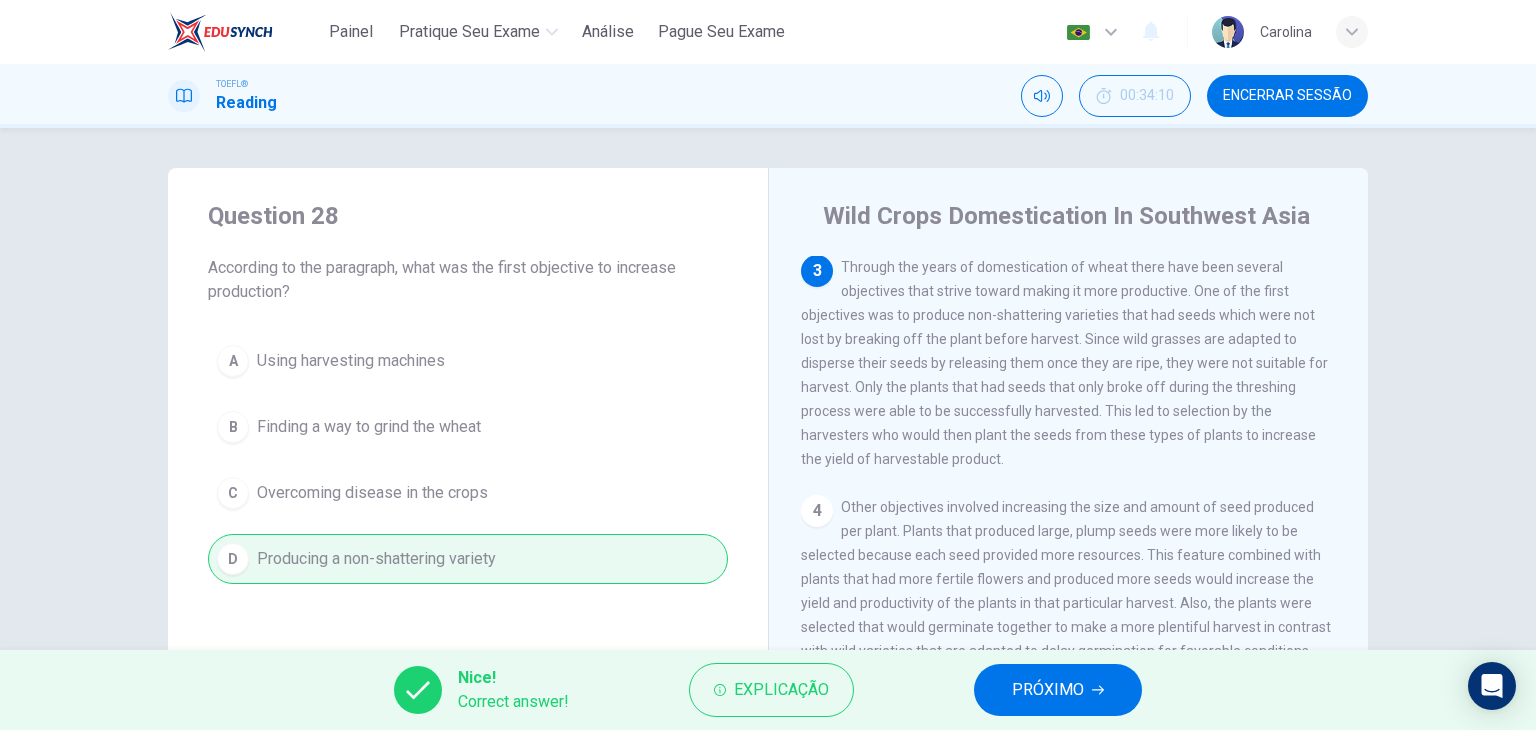 click on "PRÓXIMO" at bounding box center [1058, 690] 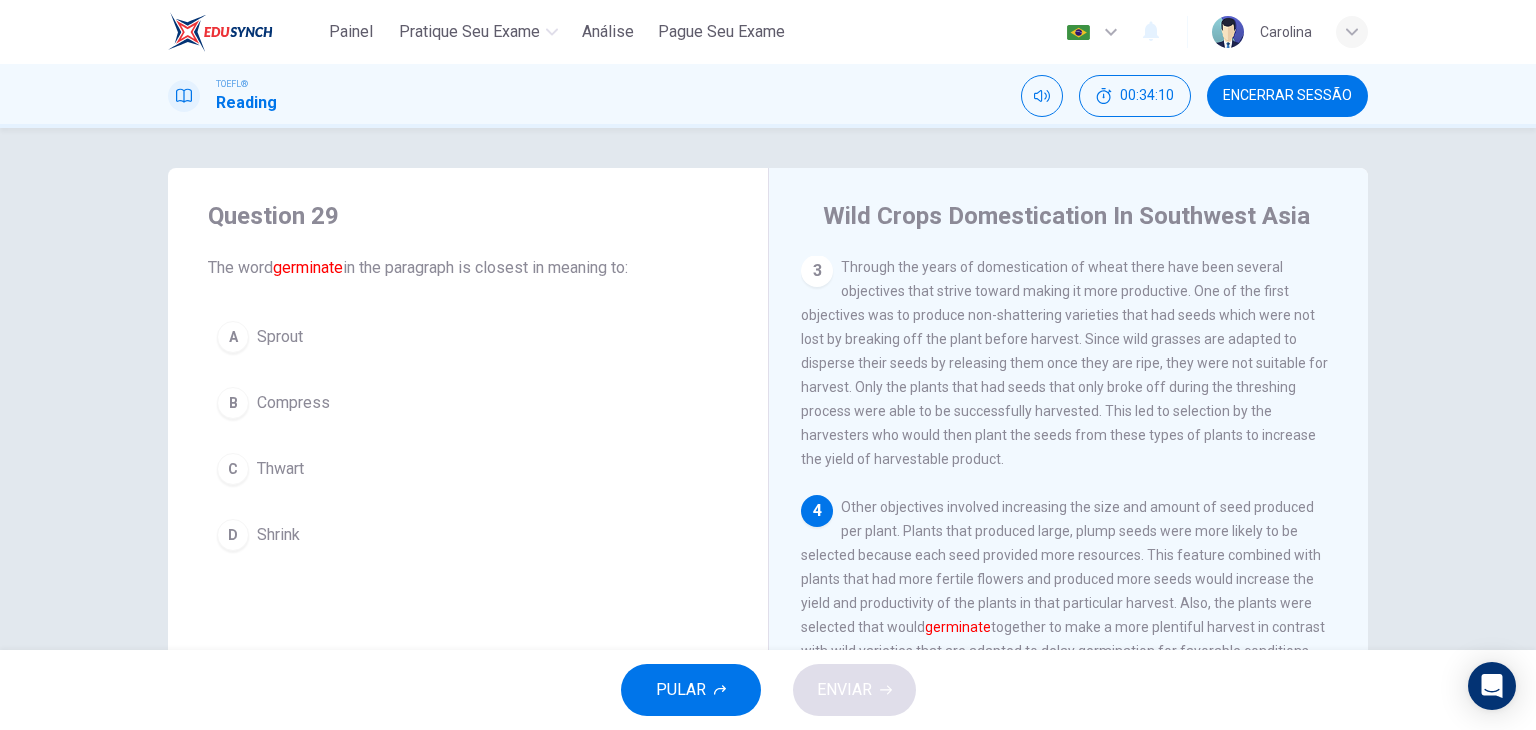 scroll, scrollTop: 388, scrollLeft: 0, axis: vertical 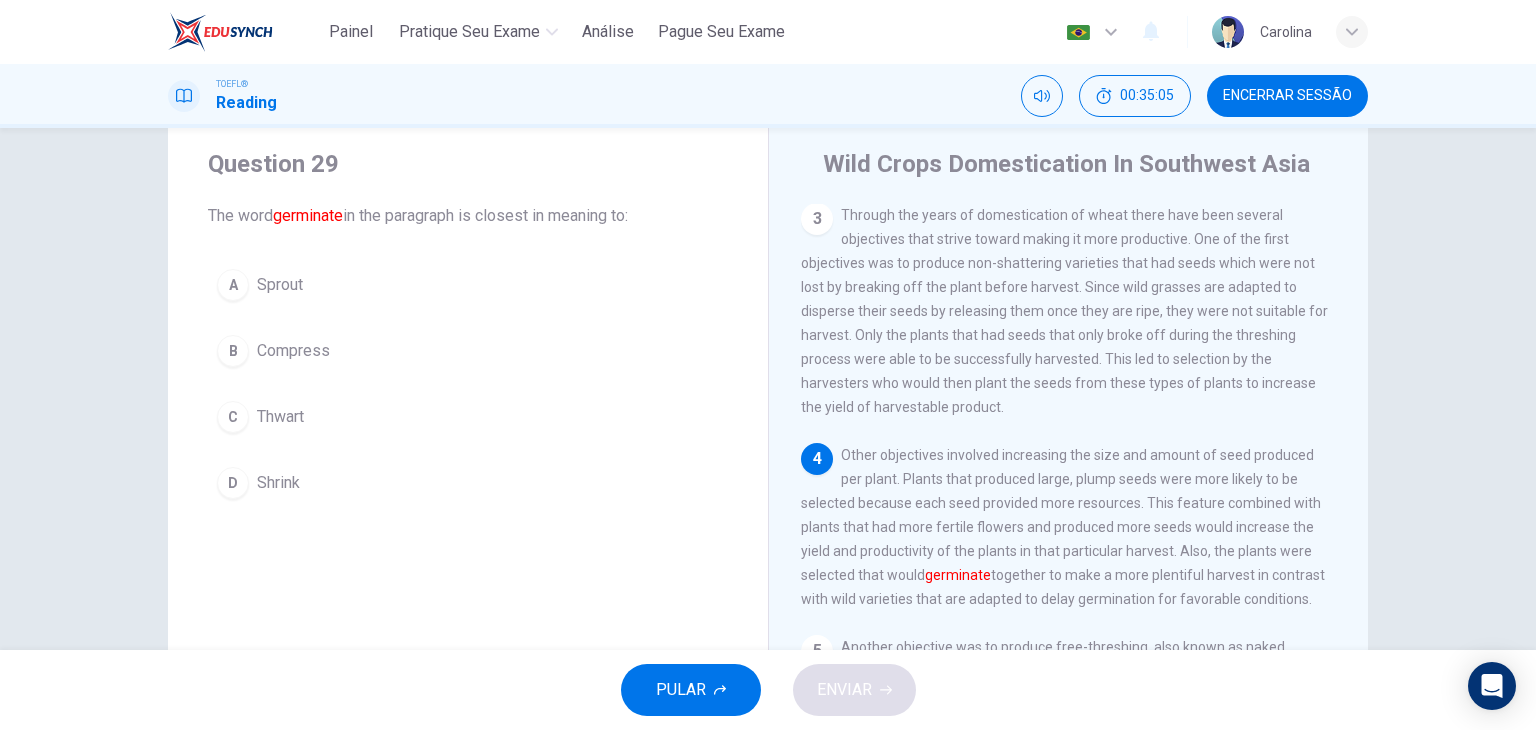 drag, startPoint x: 232, startPoint y: 286, endPoint x: 268, endPoint y: 296, distance: 37.363083 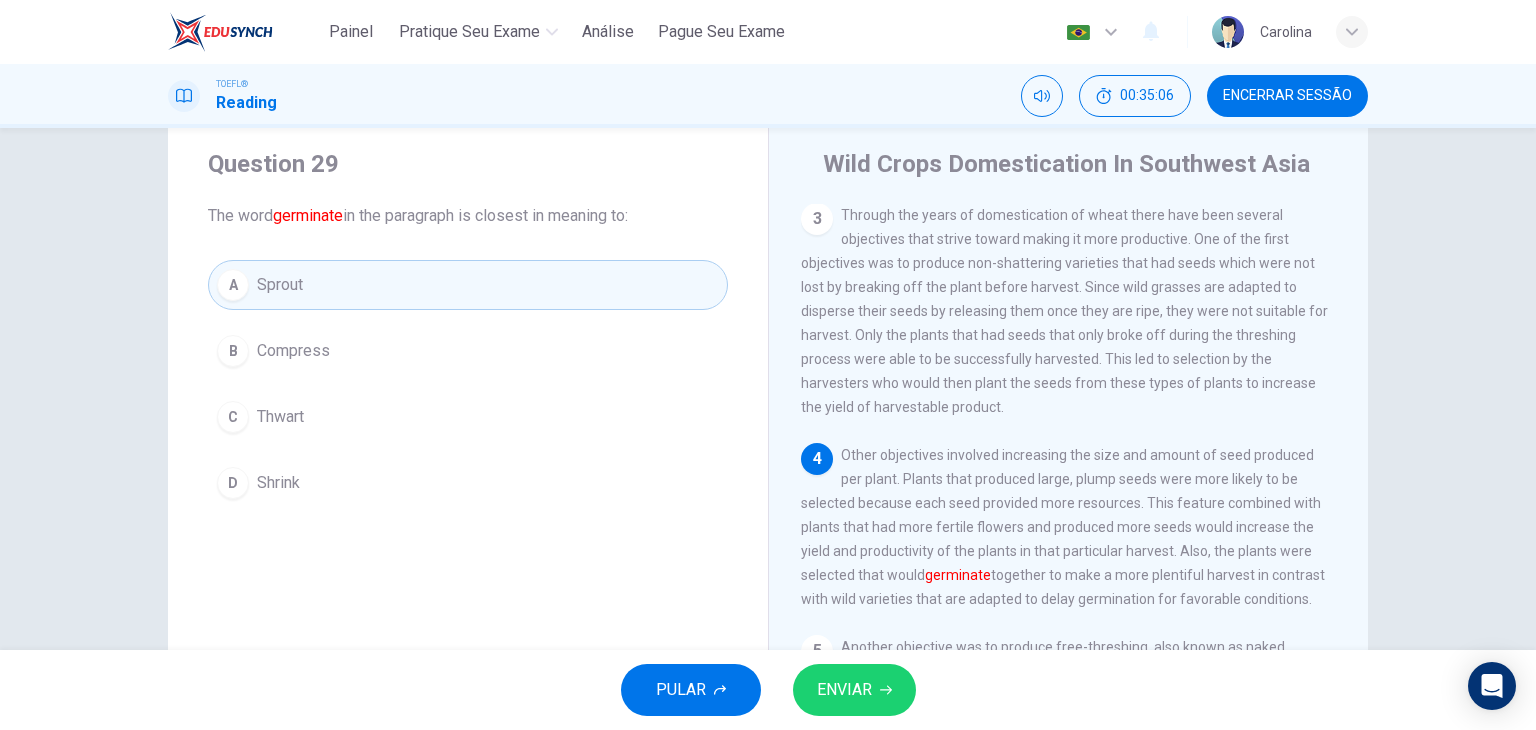click on "ENVIAR" at bounding box center [844, 690] 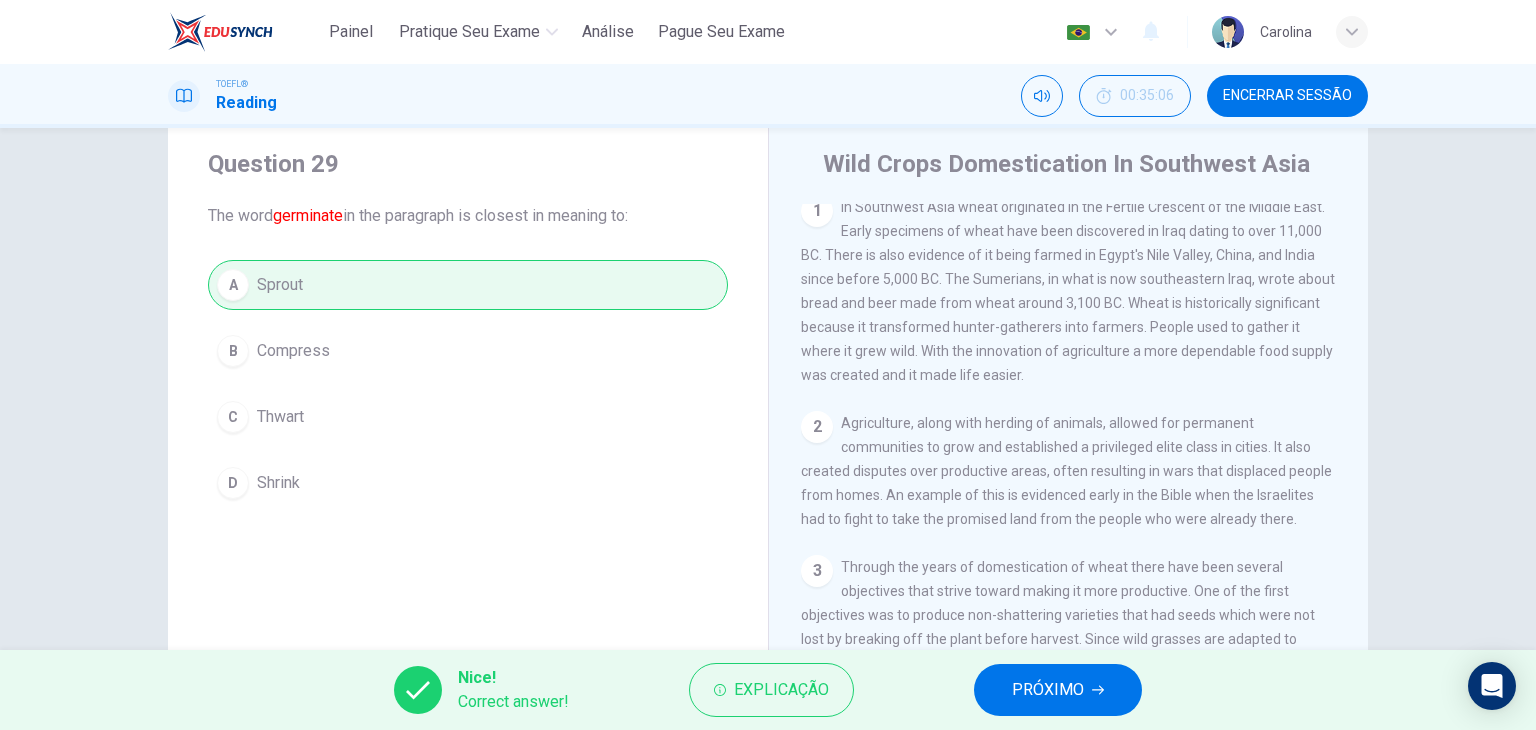 scroll, scrollTop: 0, scrollLeft: 0, axis: both 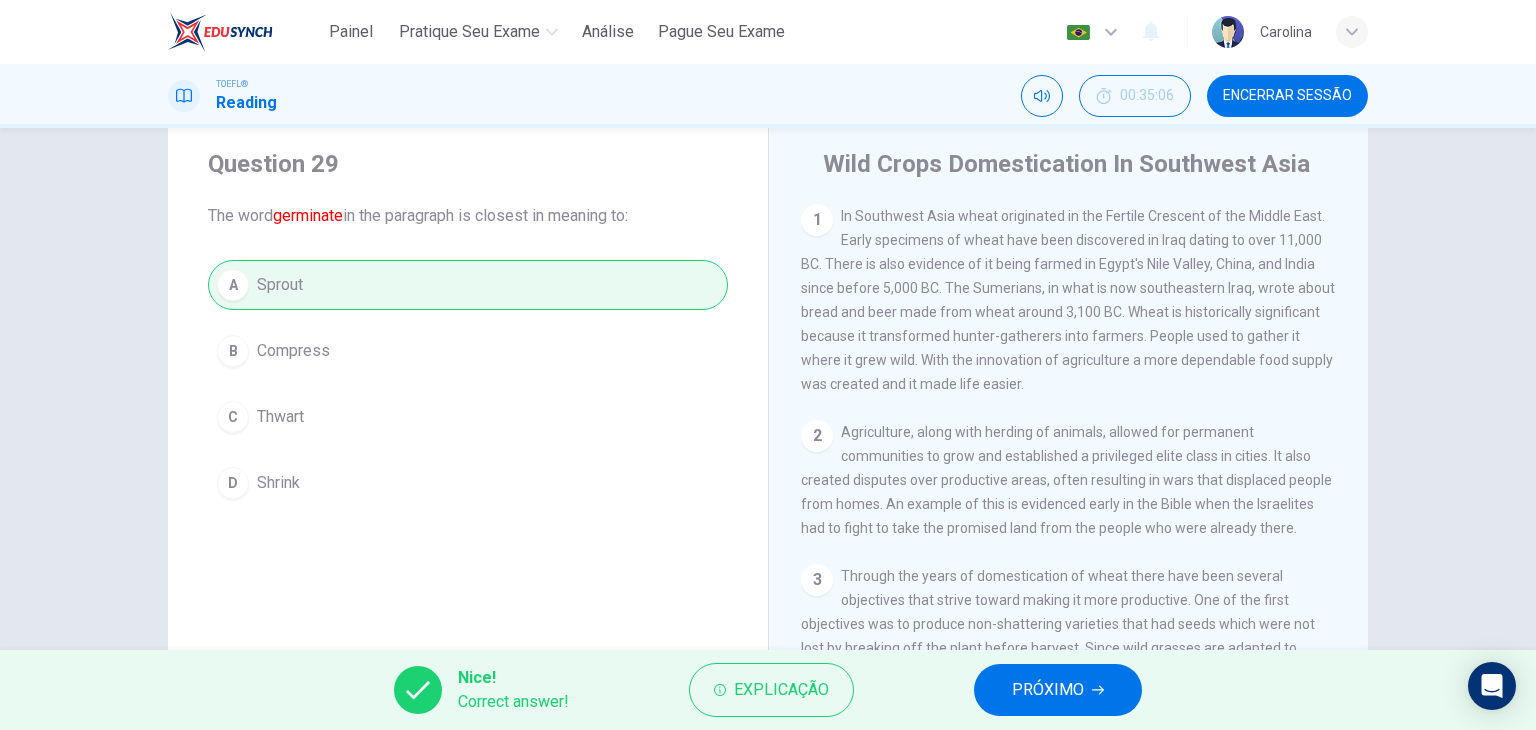 drag, startPoint x: 966, startPoint y: 220, endPoint x: 990, endPoint y: 227, distance: 25 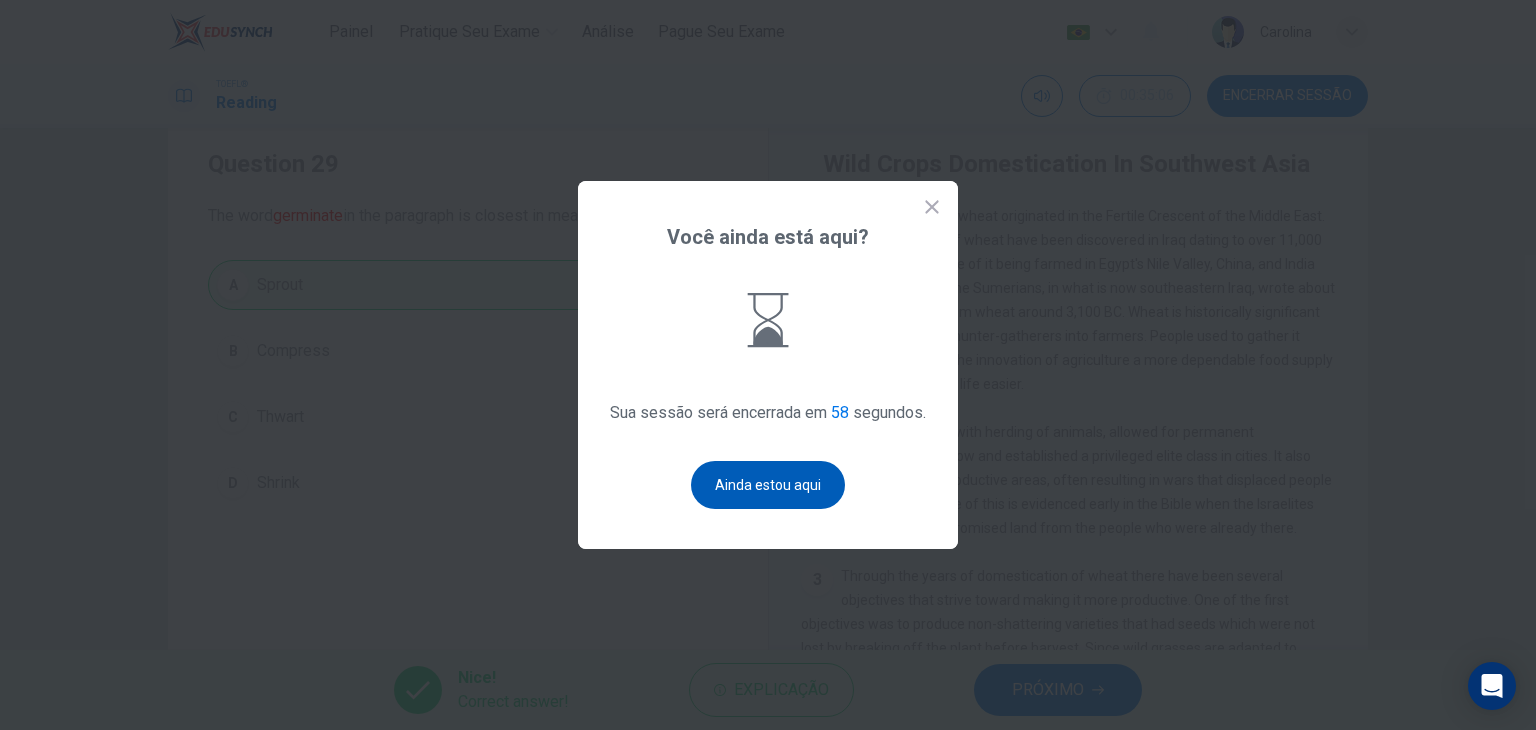 click on "Ainda estou aqui" at bounding box center [768, 485] 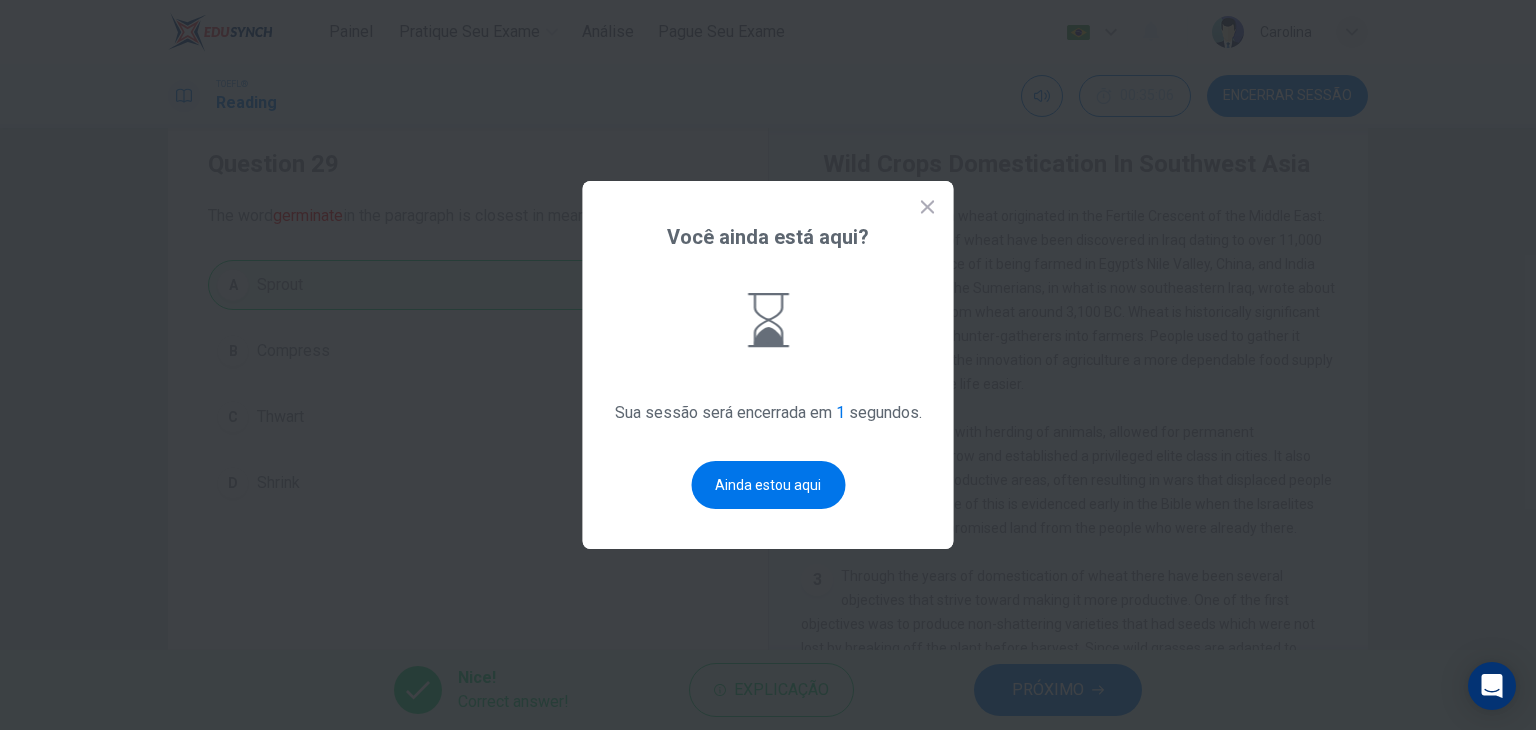 scroll, scrollTop: 0, scrollLeft: 0, axis: both 